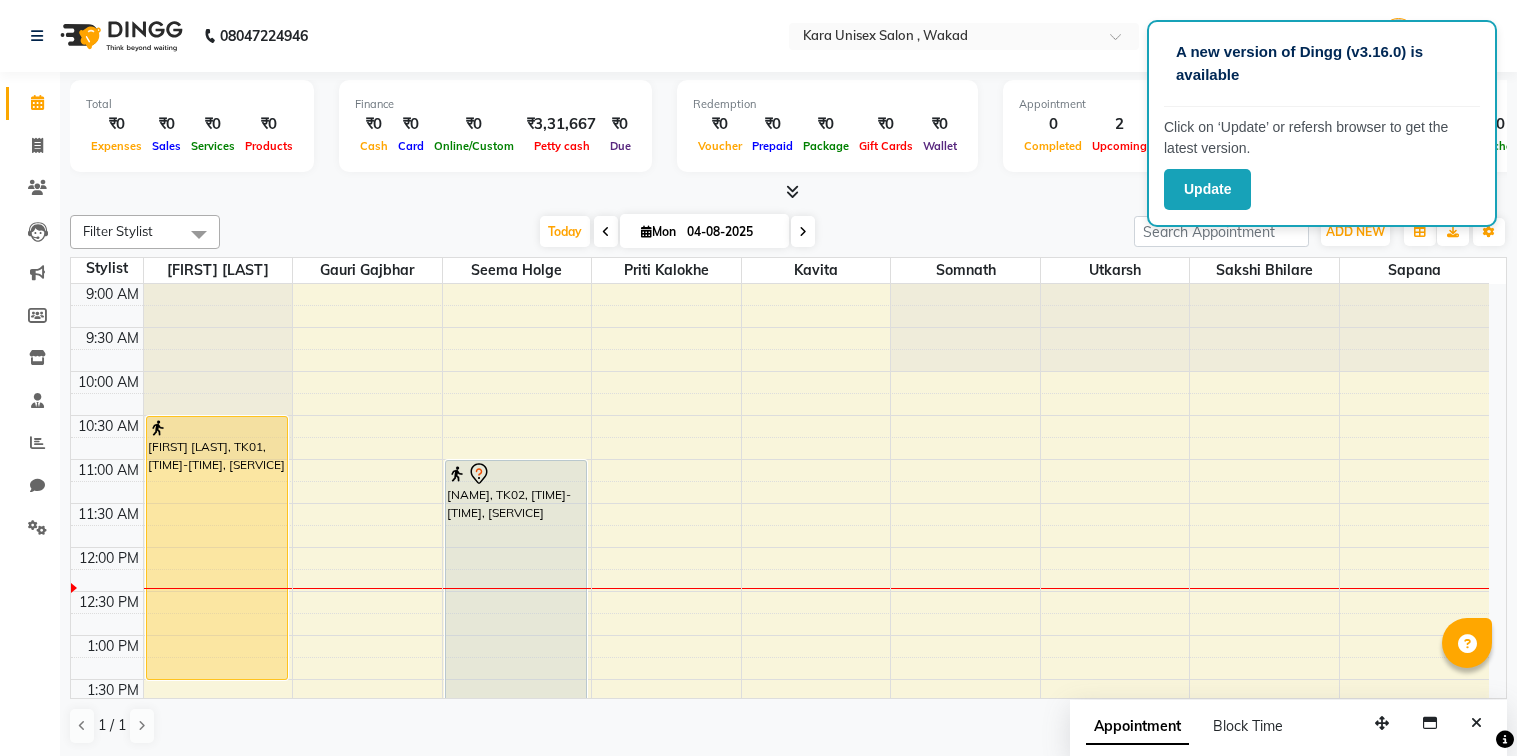 scroll, scrollTop: 0, scrollLeft: 0, axis: both 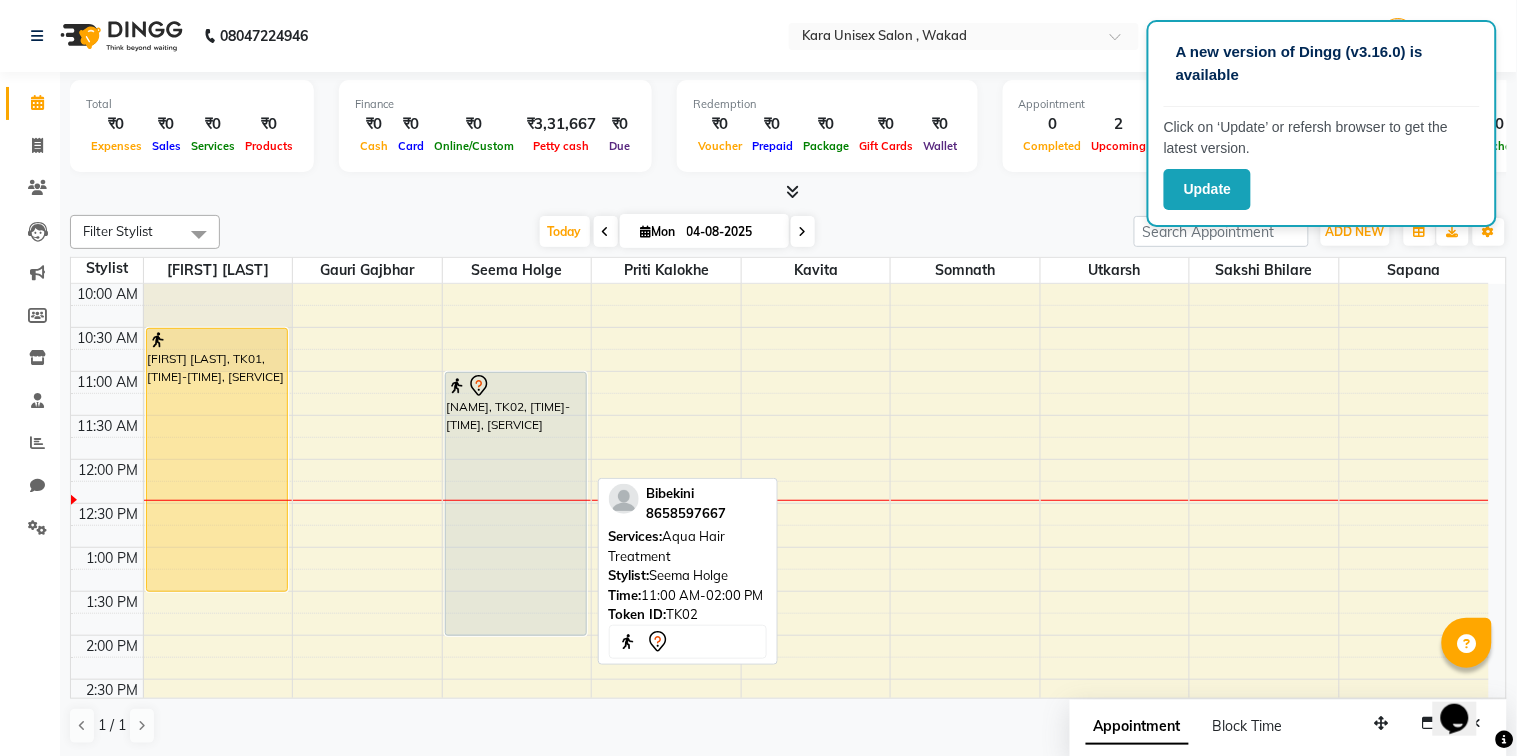 click on "[NAME], TK02, [TIME]-[TIME], [SERVICE]" at bounding box center [516, 504] 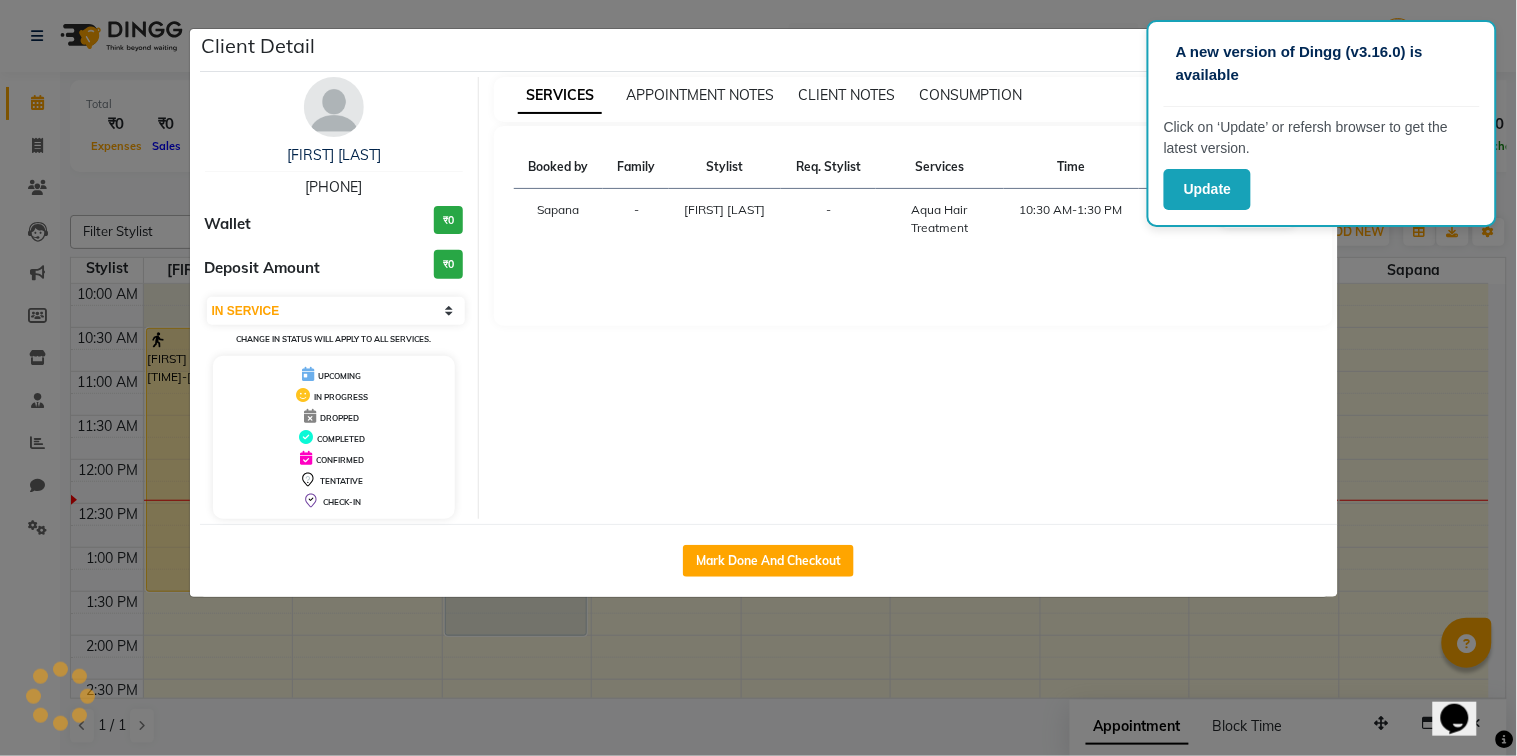 select on "7" 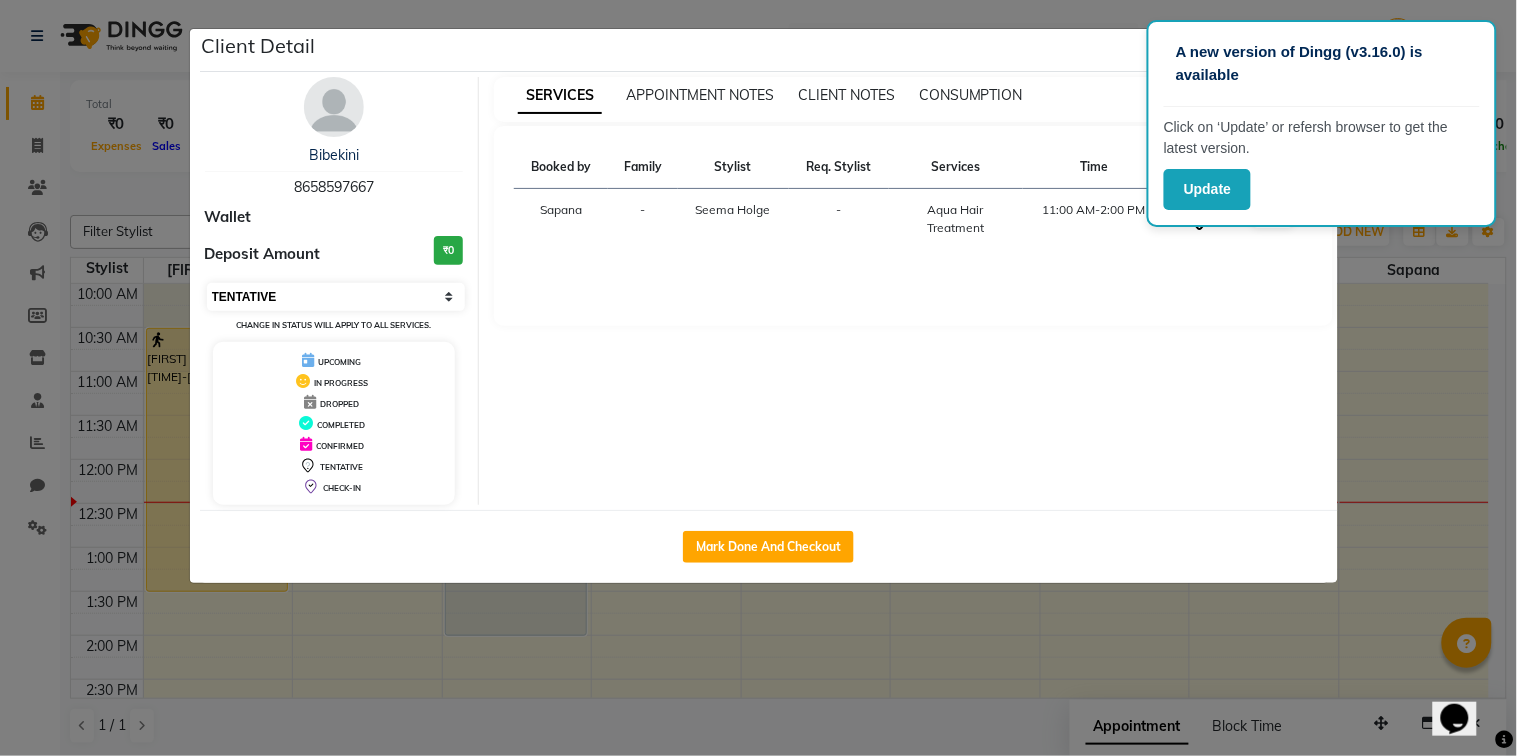 click on "Select IN SERVICE CONFIRMED TENTATIVE CHECK IN MARK DONE DROPPED UPCOMING" at bounding box center [336, 297] 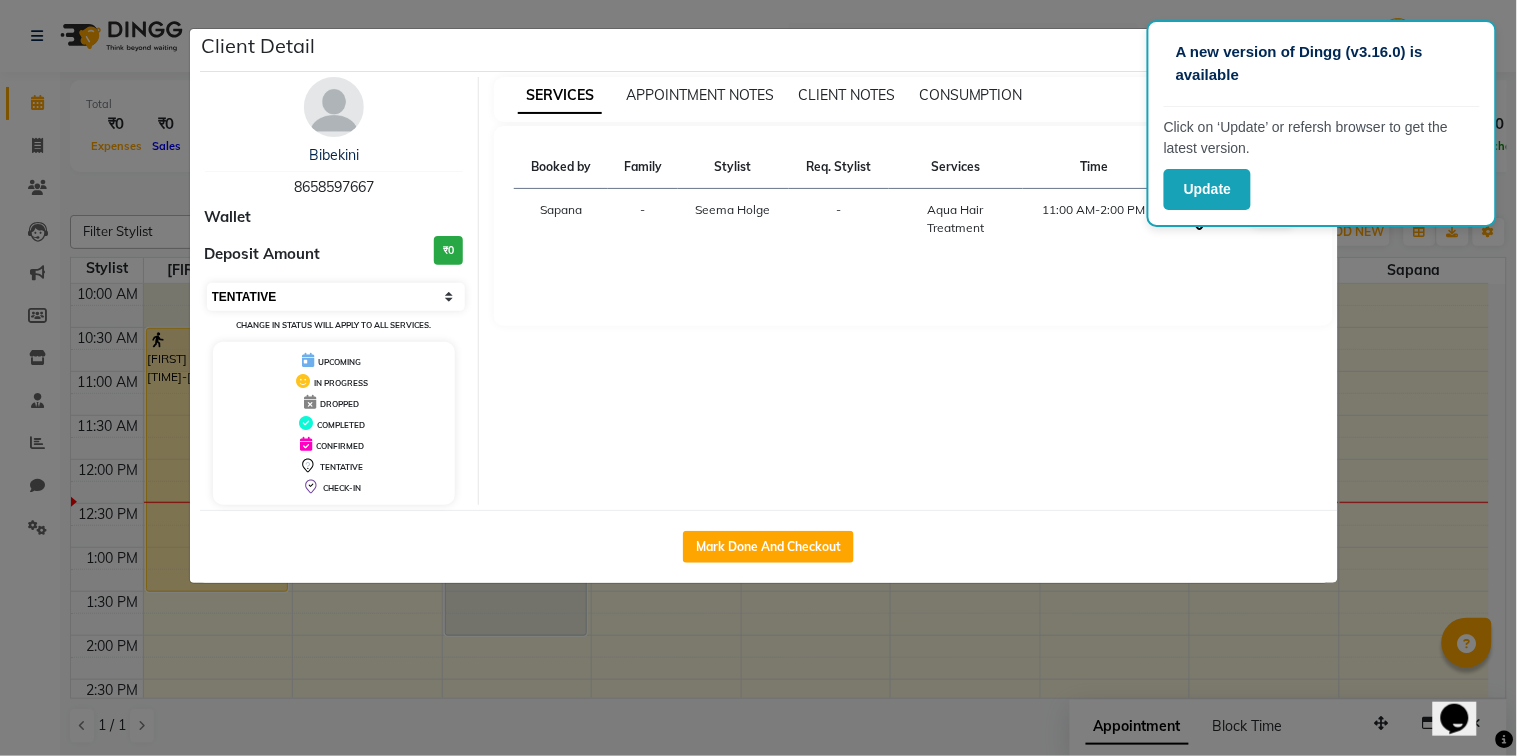 click on "Select IN SERVICE CONFIRMED TENTATIVE CHECK IN MARK DONE DROPPED UPCOMING" at bounding box center [336, 297] 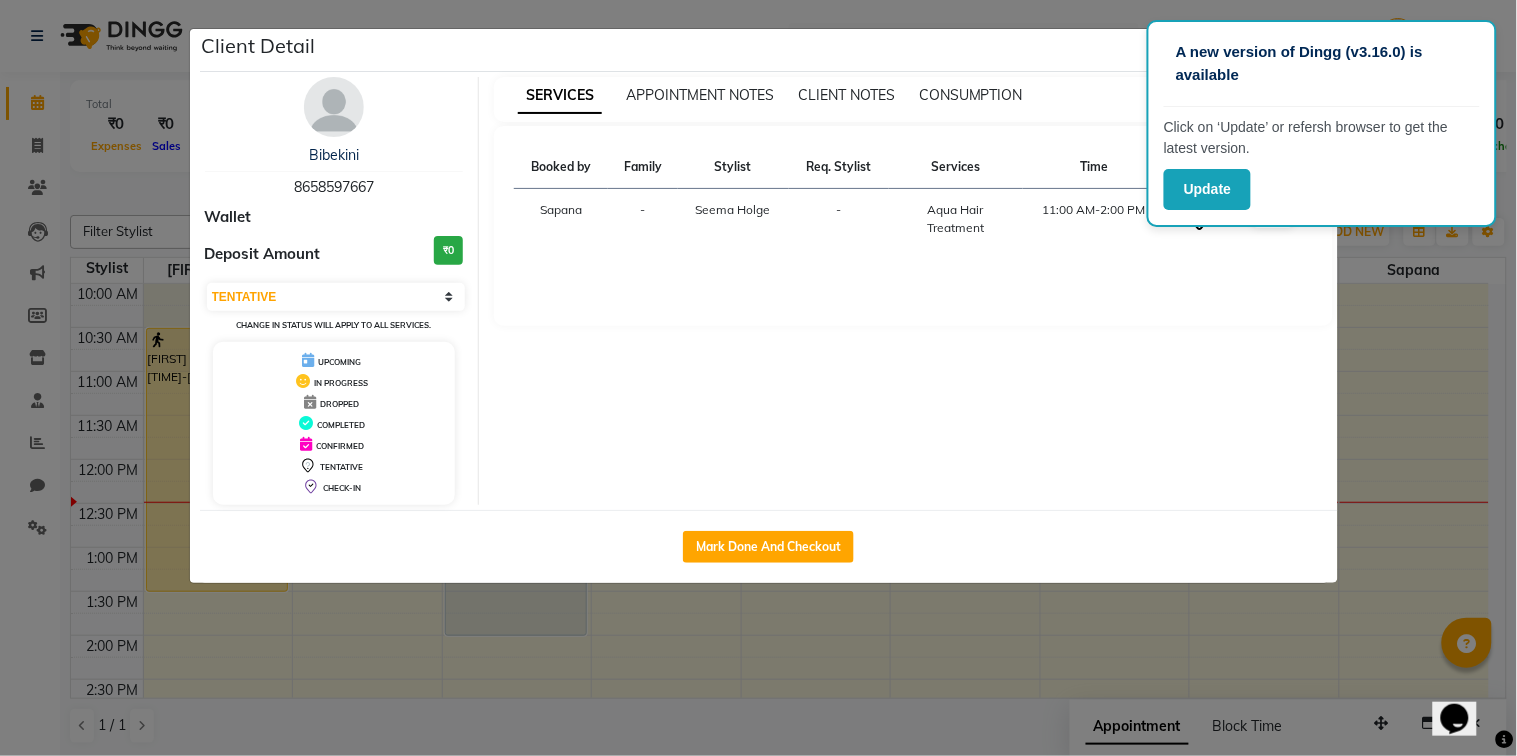 click on "Client Detail  Bibekini    8658597667 Wallet Deposit Amount  ₹0  Select IN SERVICE CONFIRMED TENTATIVE CHECK IN MARK DONE DROPPED UPCOMING Change in status will apply to all services. UPCOMING IN PROGRESS DROPPED COMPLETED CONFIRMED TENTATIVE CHECK-IN SERVICES APPOINTMENT NOTES CLIENT NOTES CONSUMPTION Booked by Family Stylist Req. Stylist Services Time Status  Sapana   - Seema Holge -  Aqua Hair Treatment   11:00 AM-2:00 PM   START   Mark Done And Checkout" 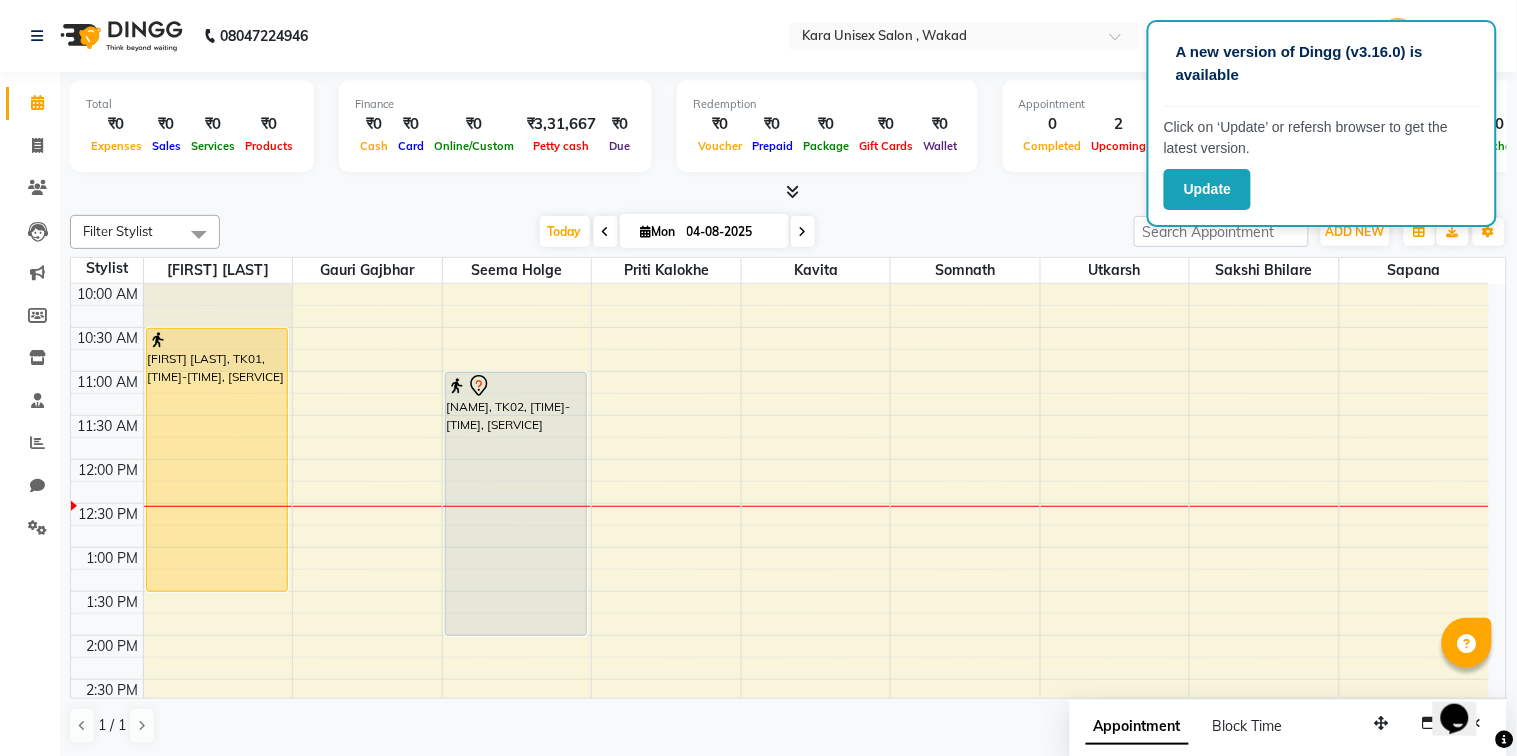 drag, startPoint x: 1057, startPoint y: 608, endPoint x: 941, endPoint y: 568, distance: 122.702896 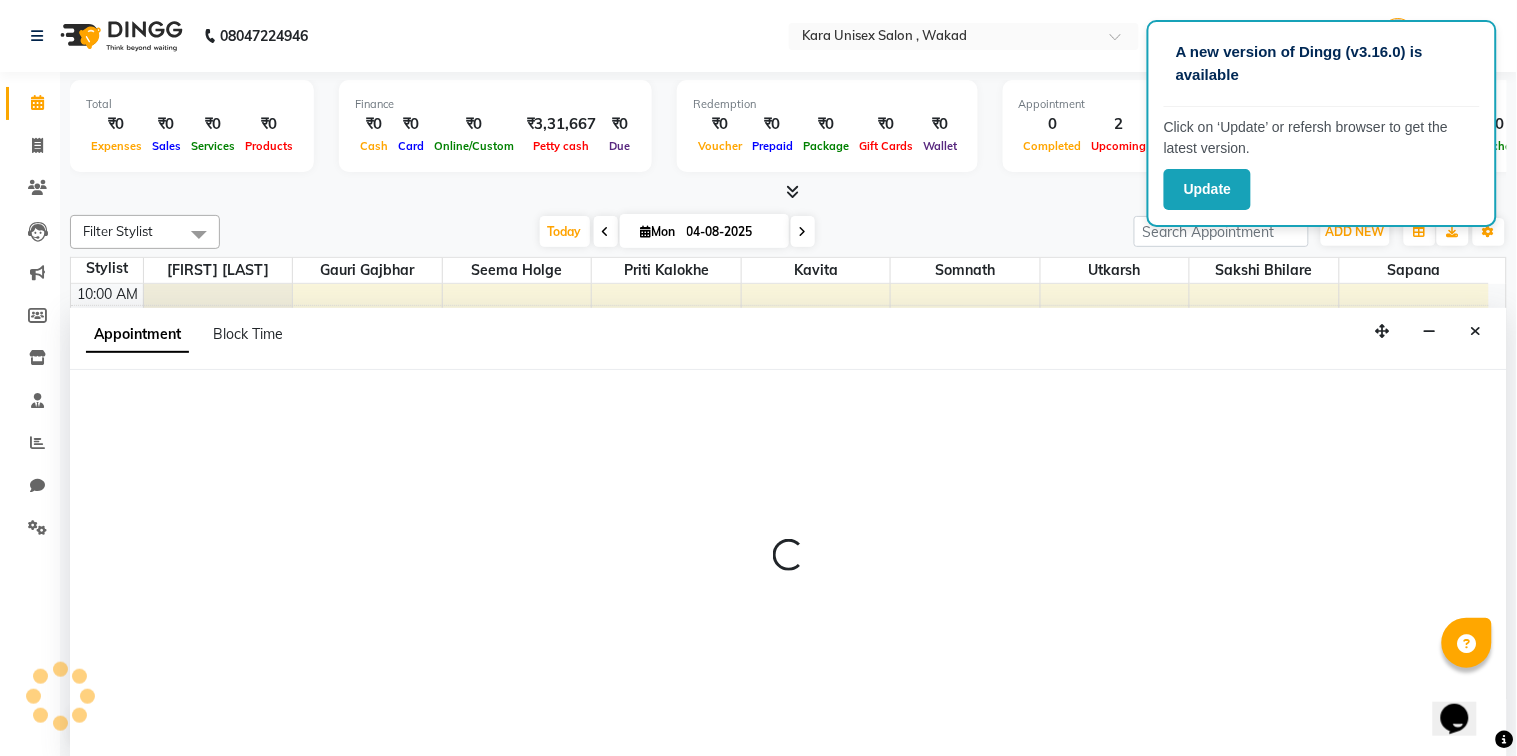 select on "72760" 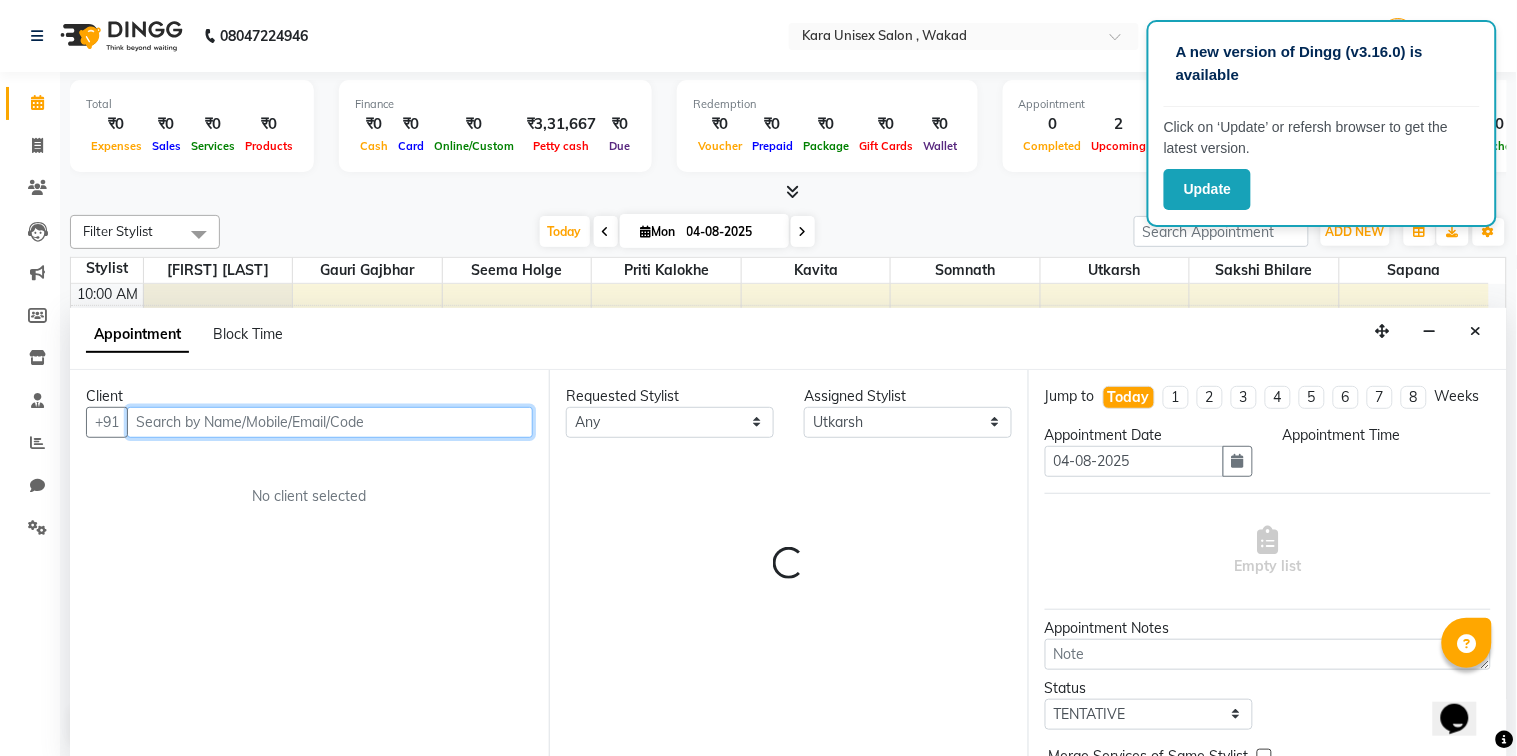 select on "780" 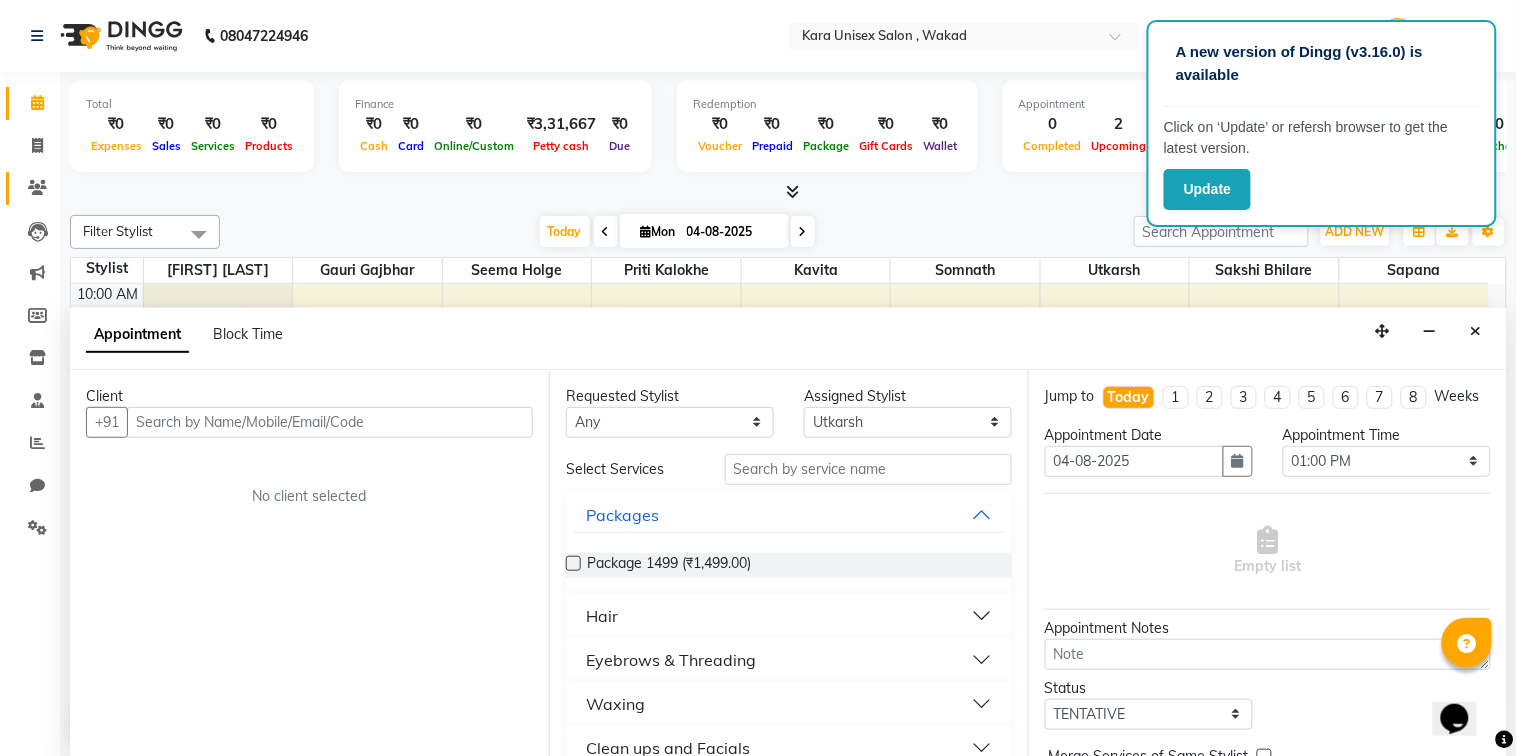 click 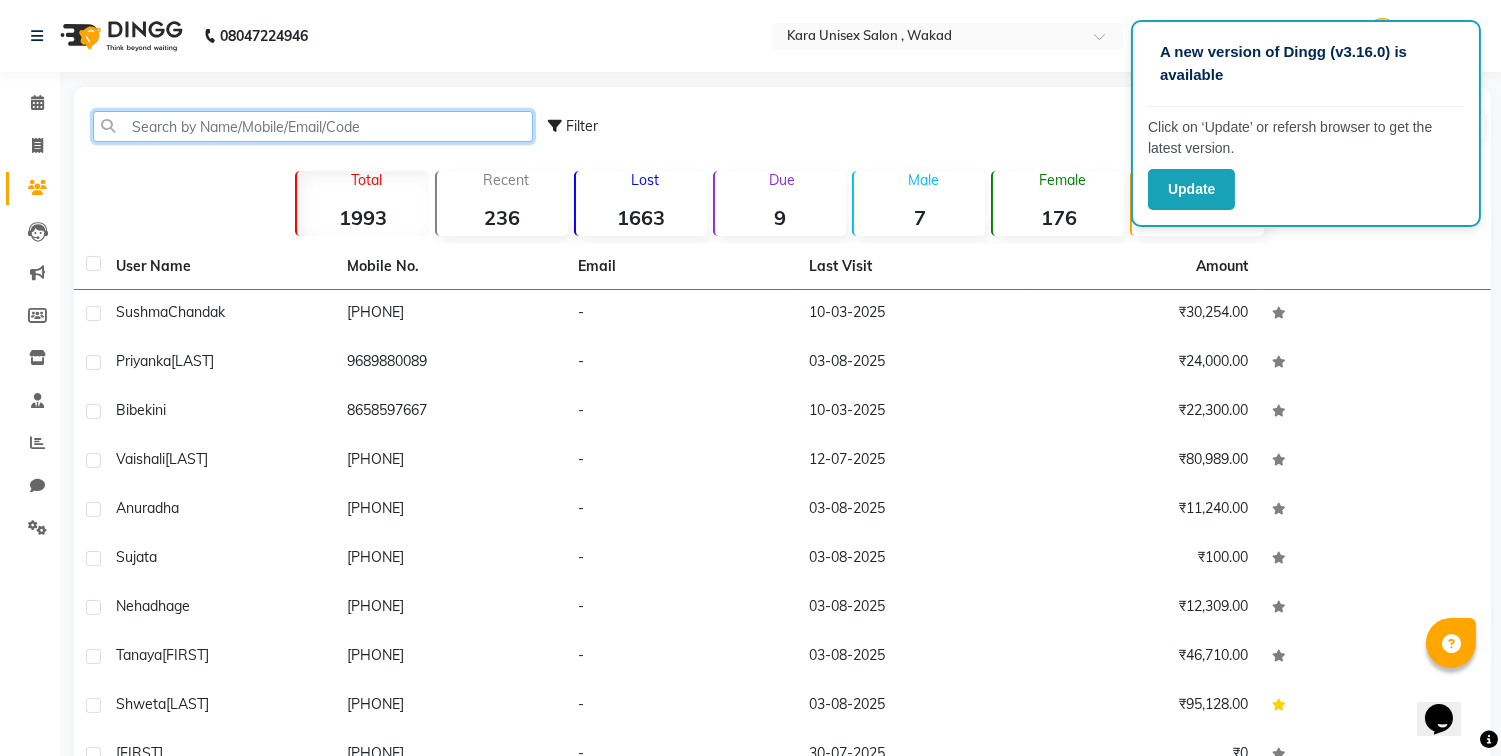 click 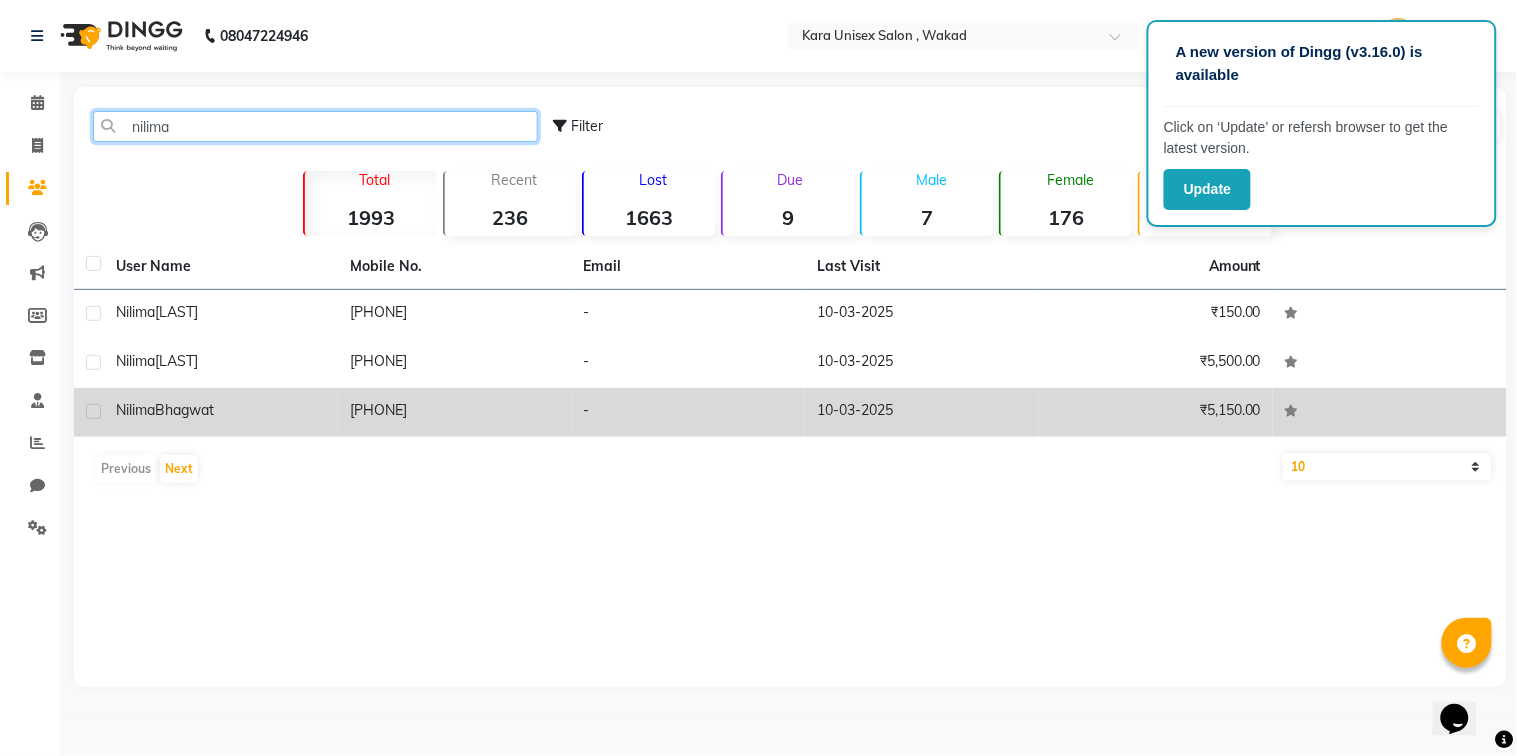 type on "nilima" 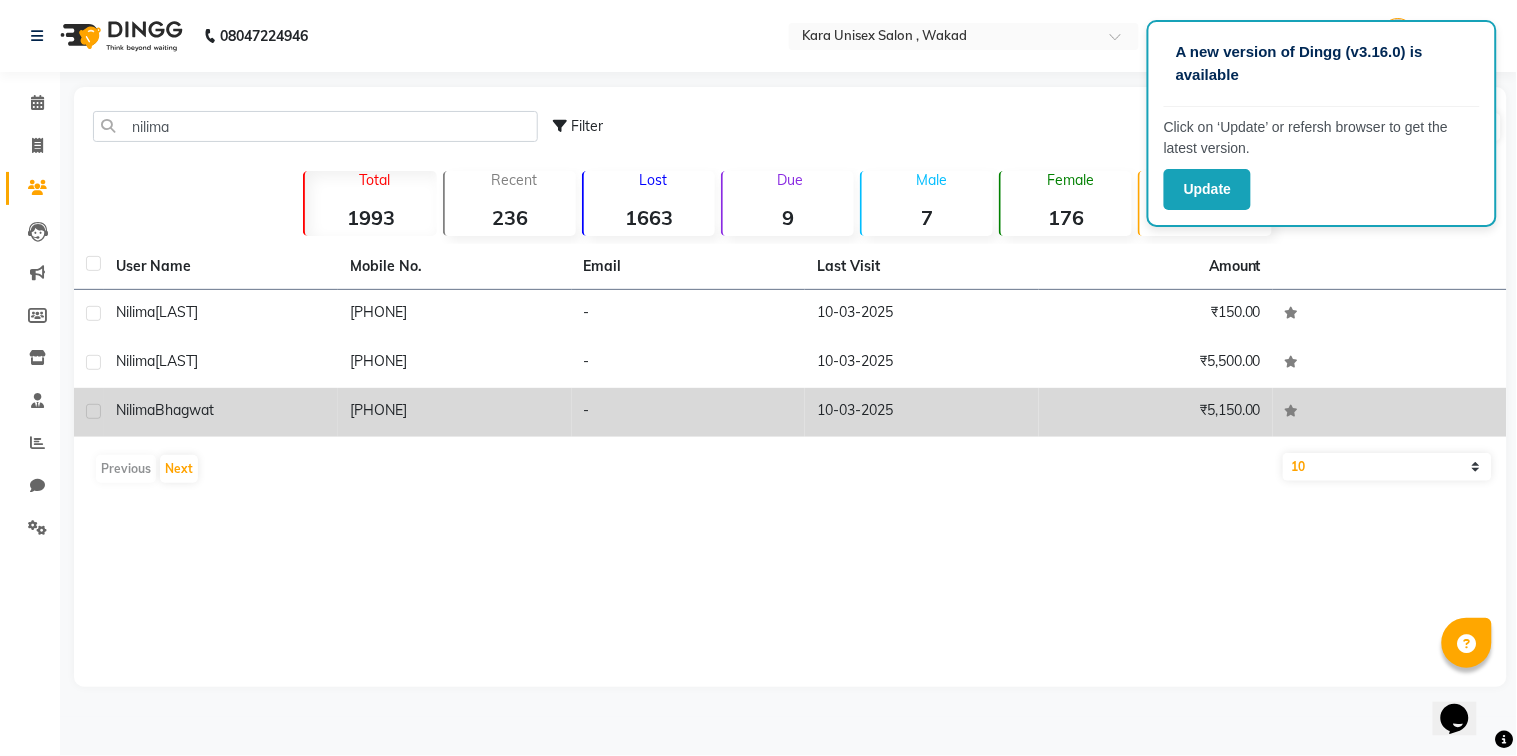 click on "[PHONE]" 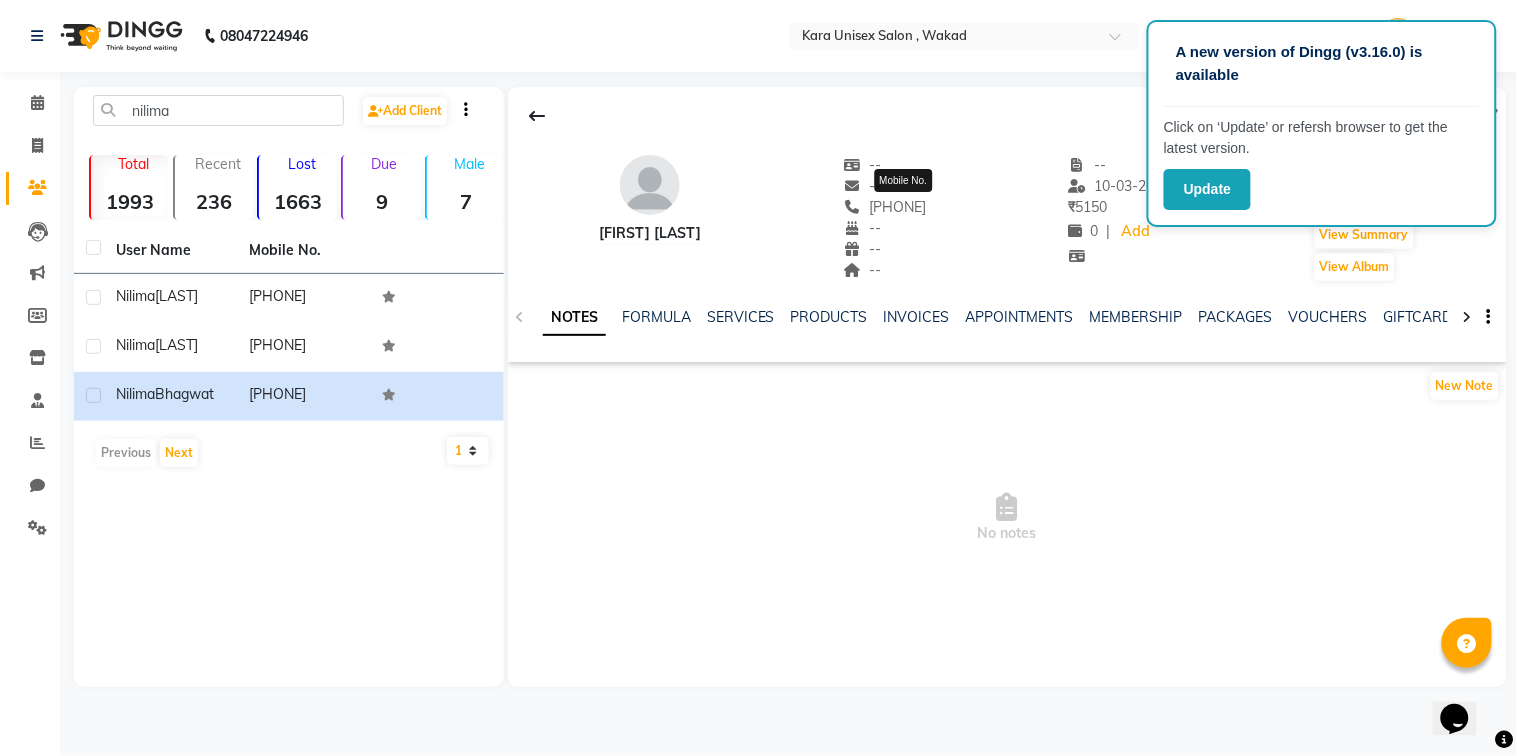 drag, startPoint x: 958, startPoint y: 206, endPoint x: 877, endPoint y: 203, distance: 81.055534 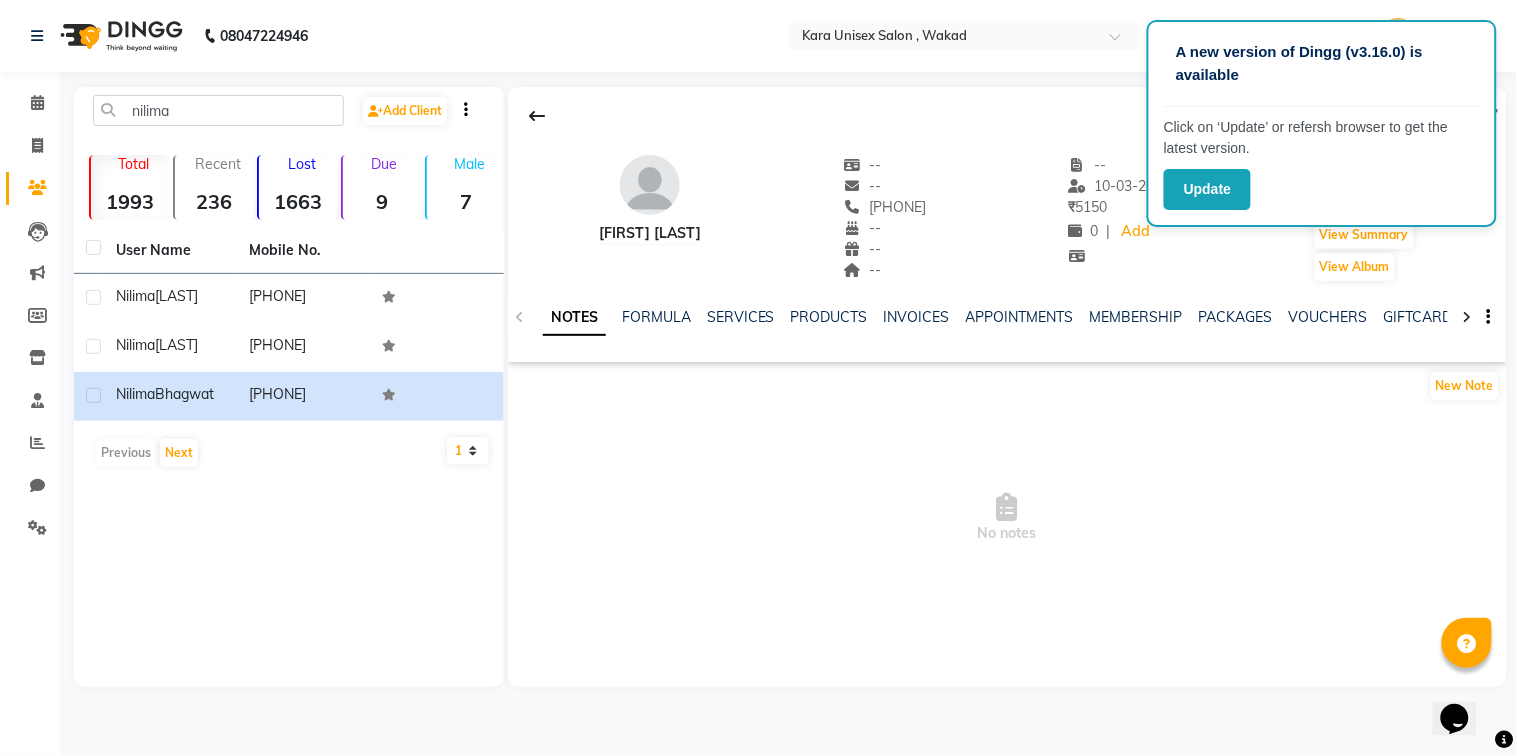 copy on "[PHONE]" 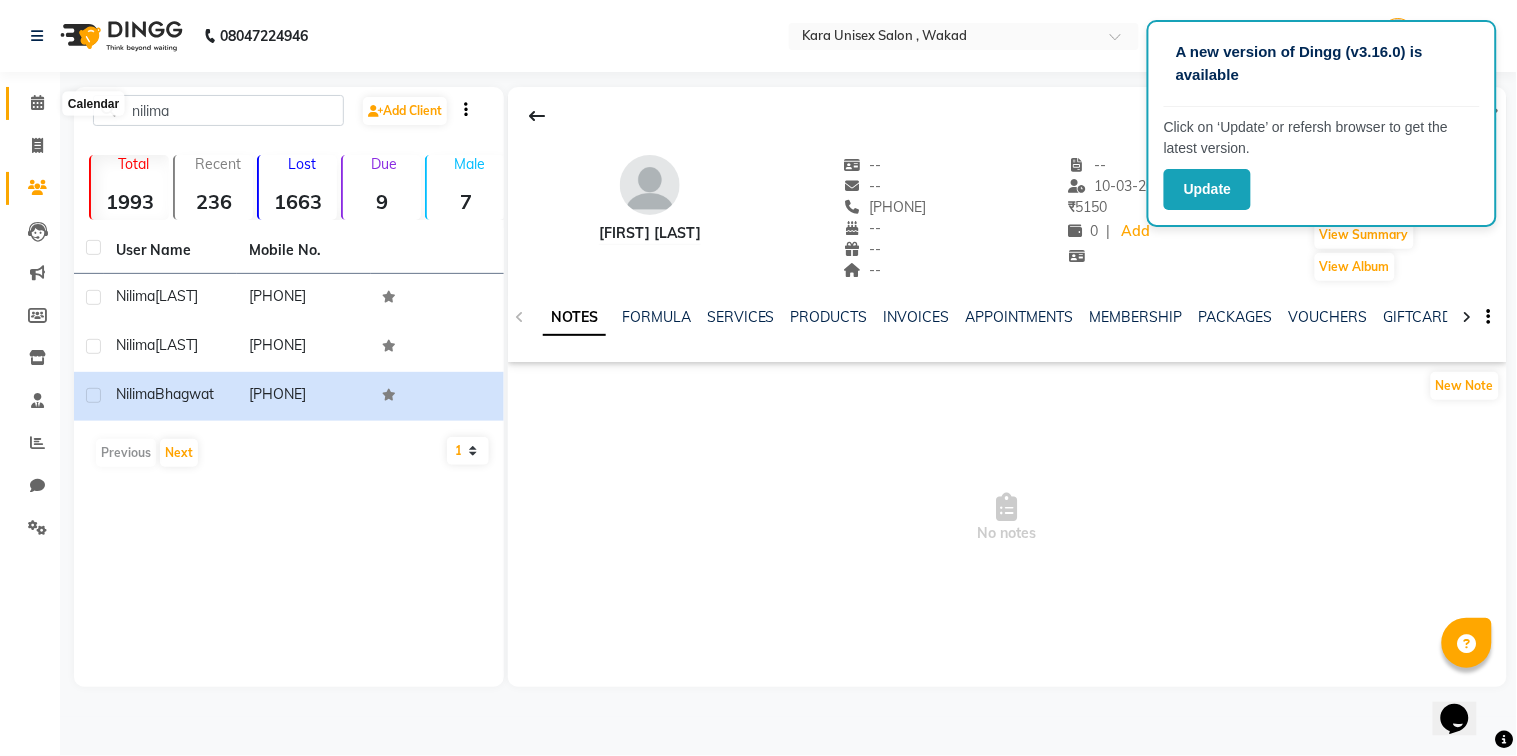click 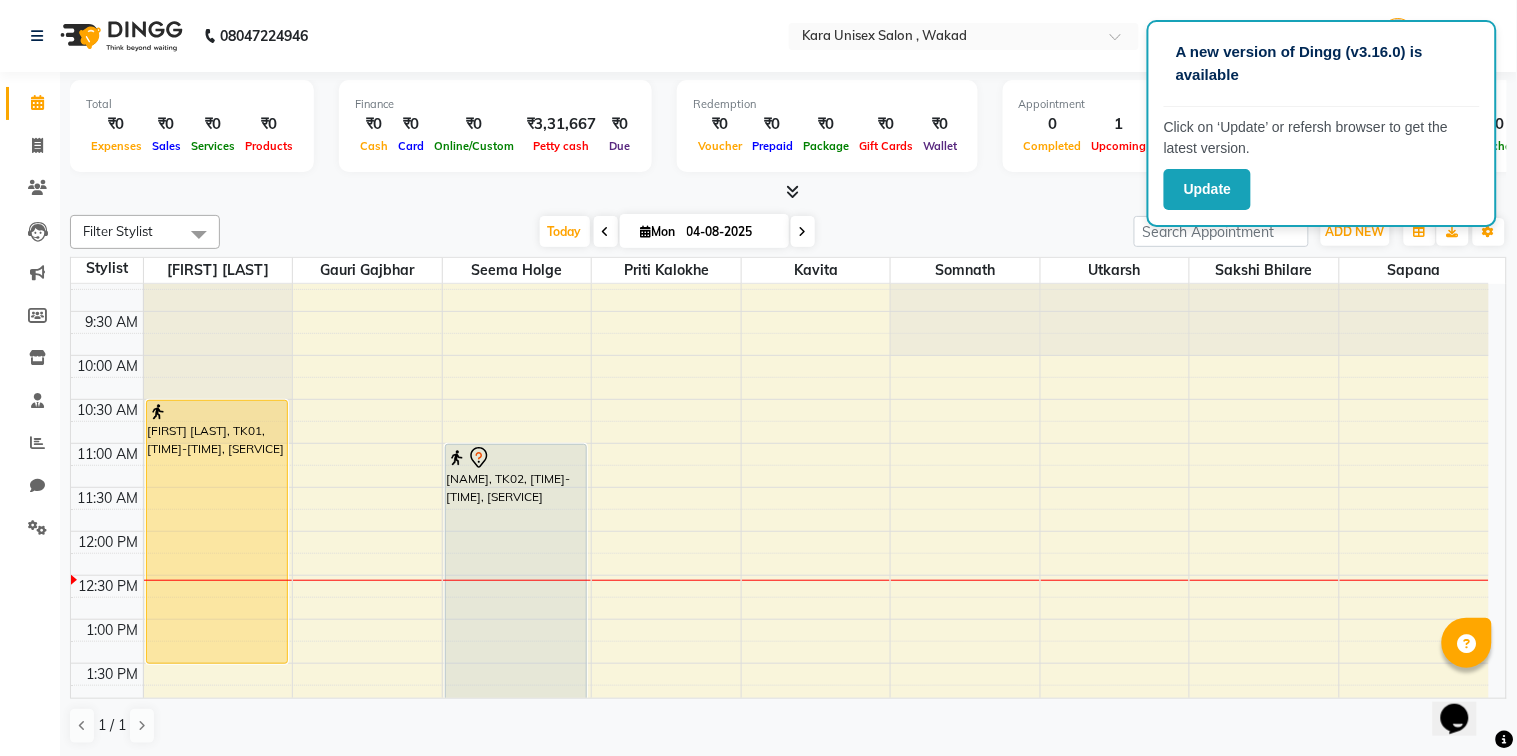 scroll, scrollTop: 13, scrollLeft: 0, axis: vertical 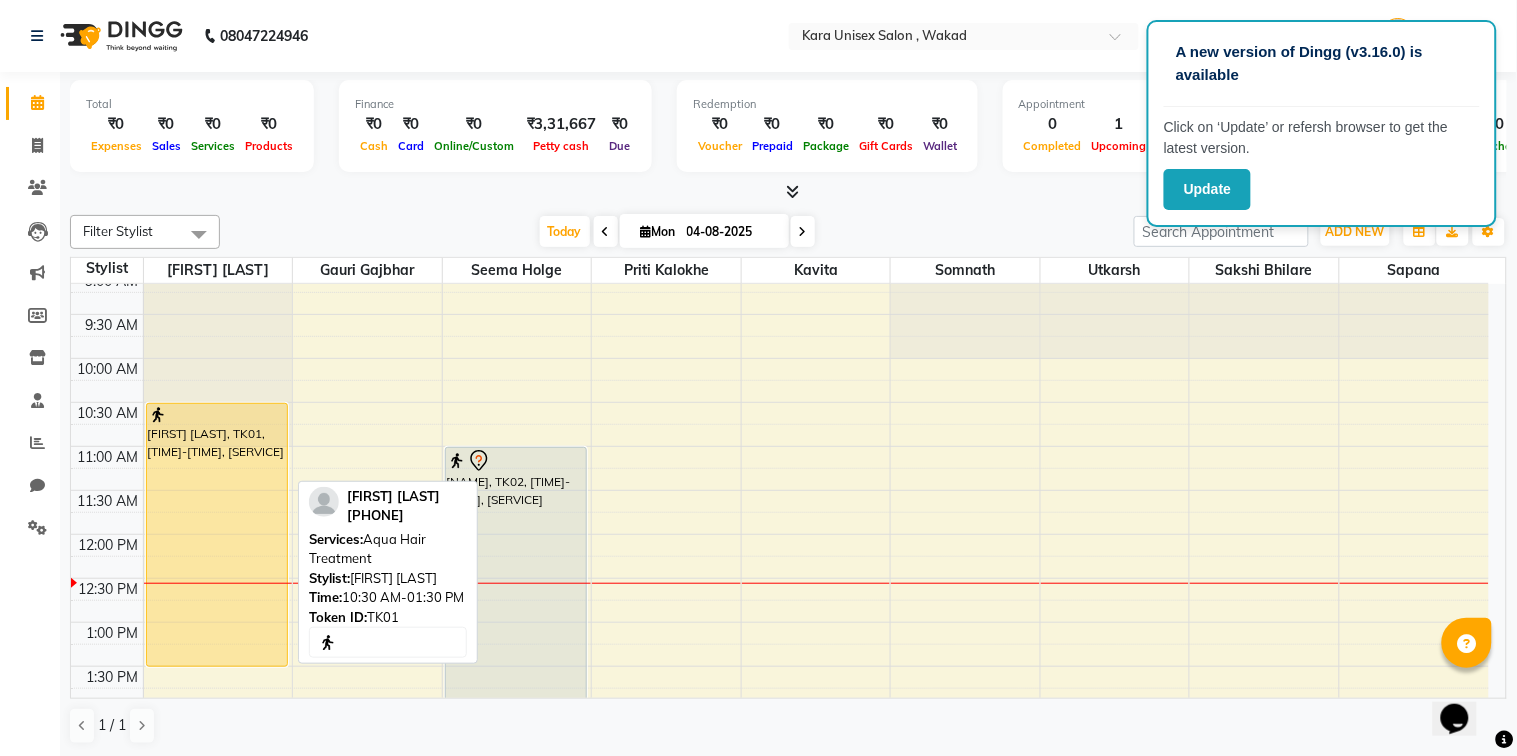 click on "[FIRST] [LAST], TK01, 10:30 AM-01:30 PM, Aqua Hair Treatment" at bounding box center [217, 535] 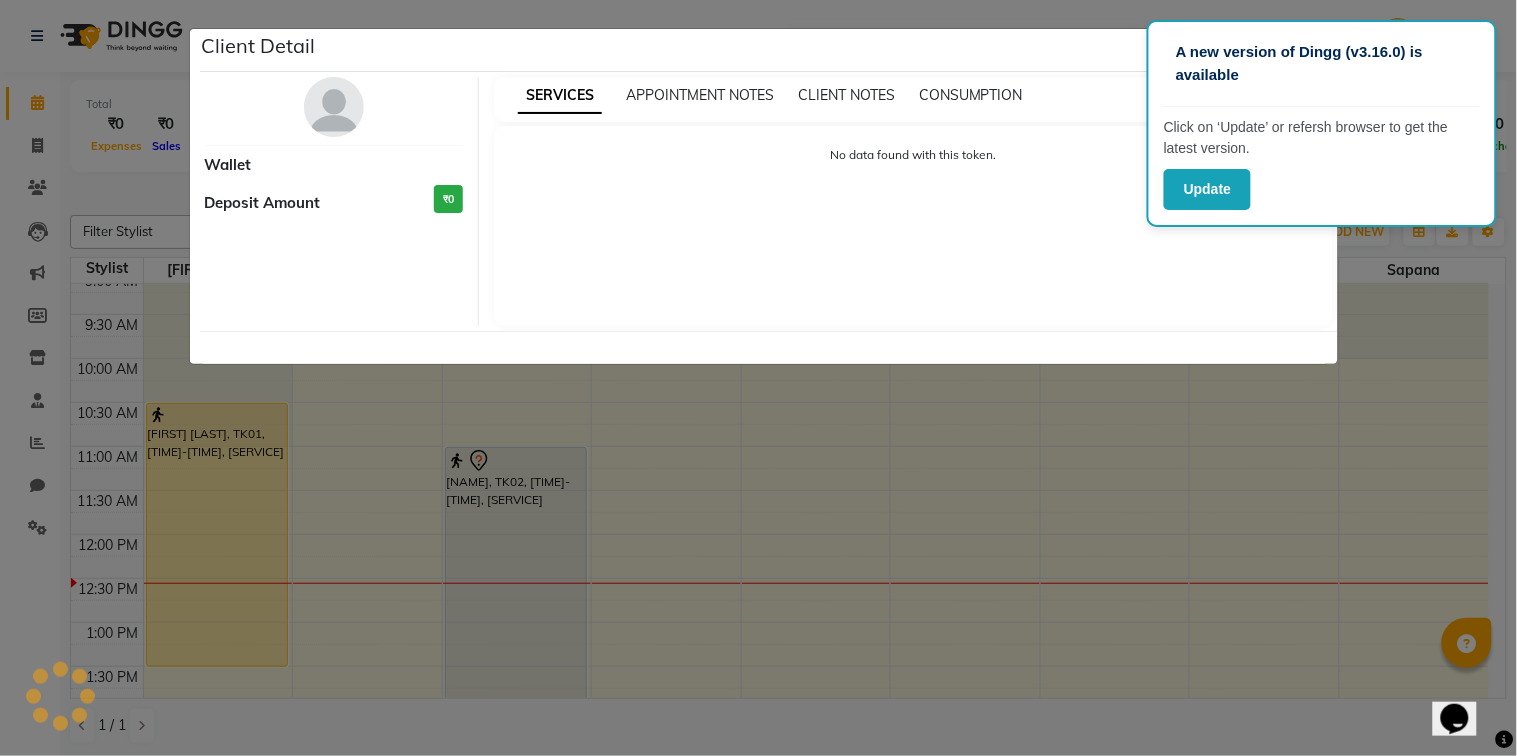 select on "1" 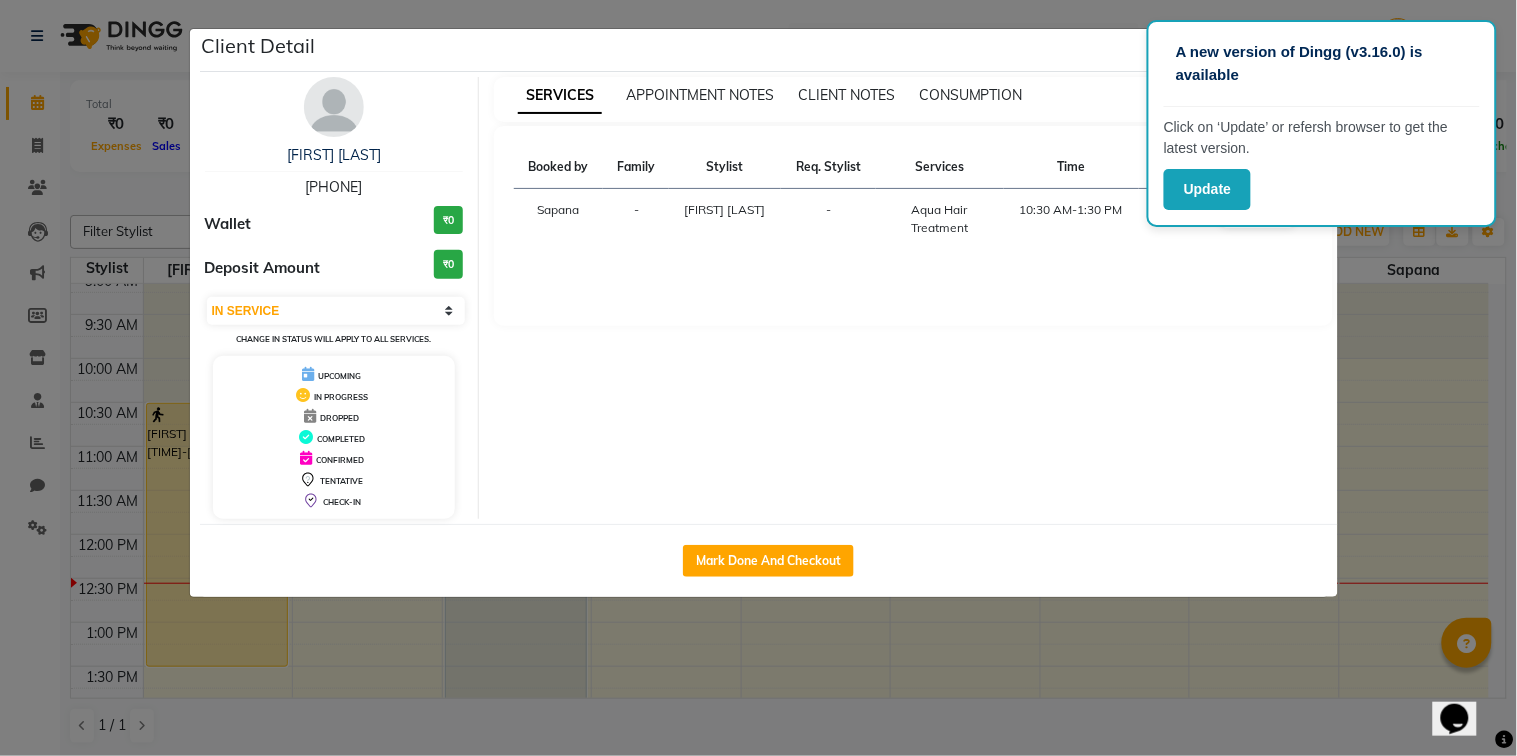 click on "Client Detail  Vaishali Itraj   9665064564 Wallet ₹0 Deposit Amount  ₹0  Select IN SERVICE CONFIRMED TENTATIVE CHECK IN MARK DONE DROPPED UPCOMING Change in status will apply to all services. UPCOMING IN PROGRESS DROPPED COMPLETED CONFIRMED TENTATIVE CHECK-IN SERVICES APPOINTMENT NOTES CLIENT NOTES CONSUMPTION Booked by Family Stylist Req. Stylist Services Time Status  Sapana   - Priyanka khade -  Aqua Hair Treatment   10:30 AM-1:30 PM   MARK DONE   Mark Done And Checkout" 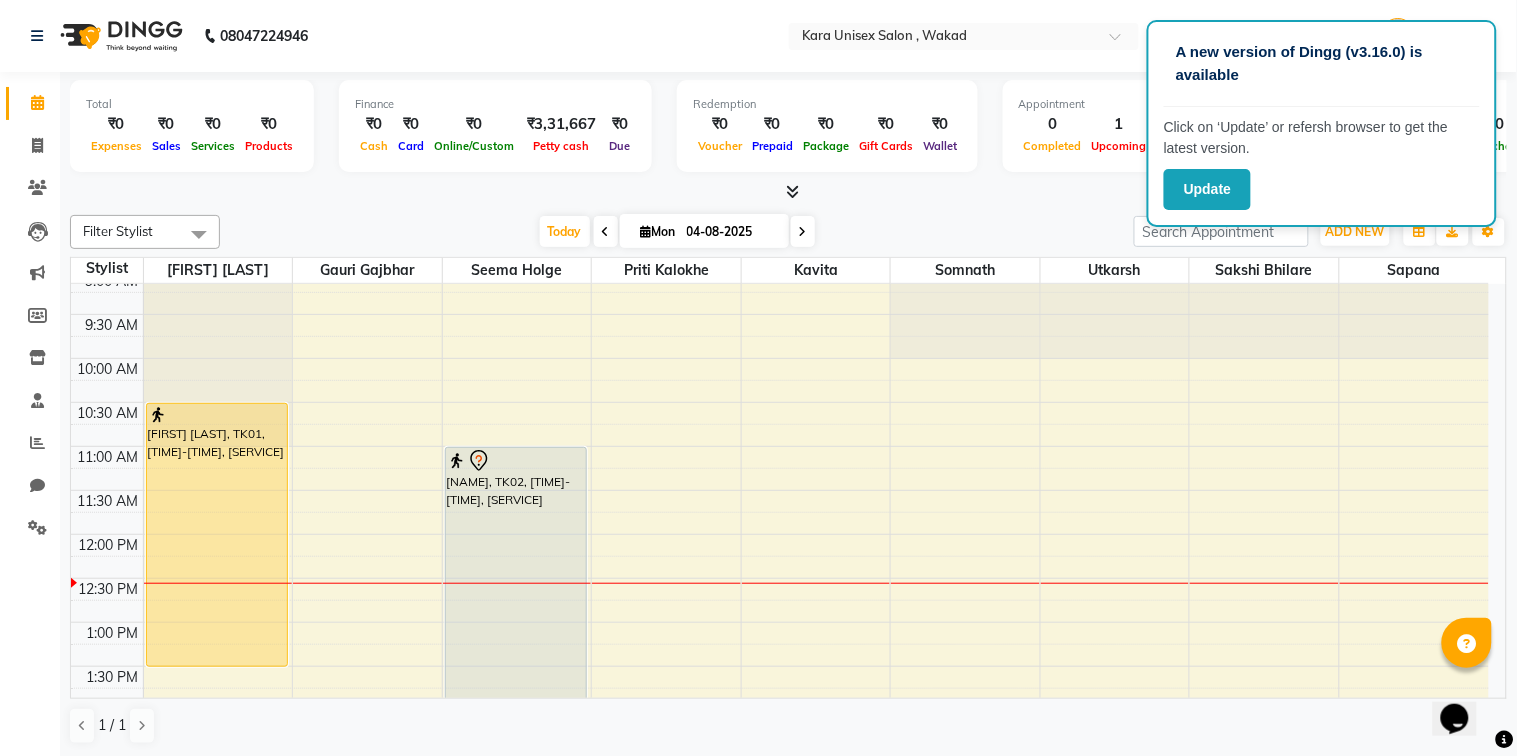 click on "9:00 AM 9:30 AM 10:00 AM 10:30 AM 11:00 AM 11:30 AM 12:00 PM 12:30 PM 1:00 PM 1:30 PM 2:00 PM 2:30 PM 3:00 PM 3:30 PM 4:00 PM 4:30 PM 5:00 PM 5:30 PM 6:00 PM 6:30 PM 7:00 PM 7:30 PM 8:00 PM 8:30 PM     Vaishali Itraj, TK01, 10:30 AM-01:30 PM, Aqua Hair Treatment             Bibekini, TK02, 11:00 AM-02:00 PM, Aqua Hair Treatment" at bounding box center (780, 798) 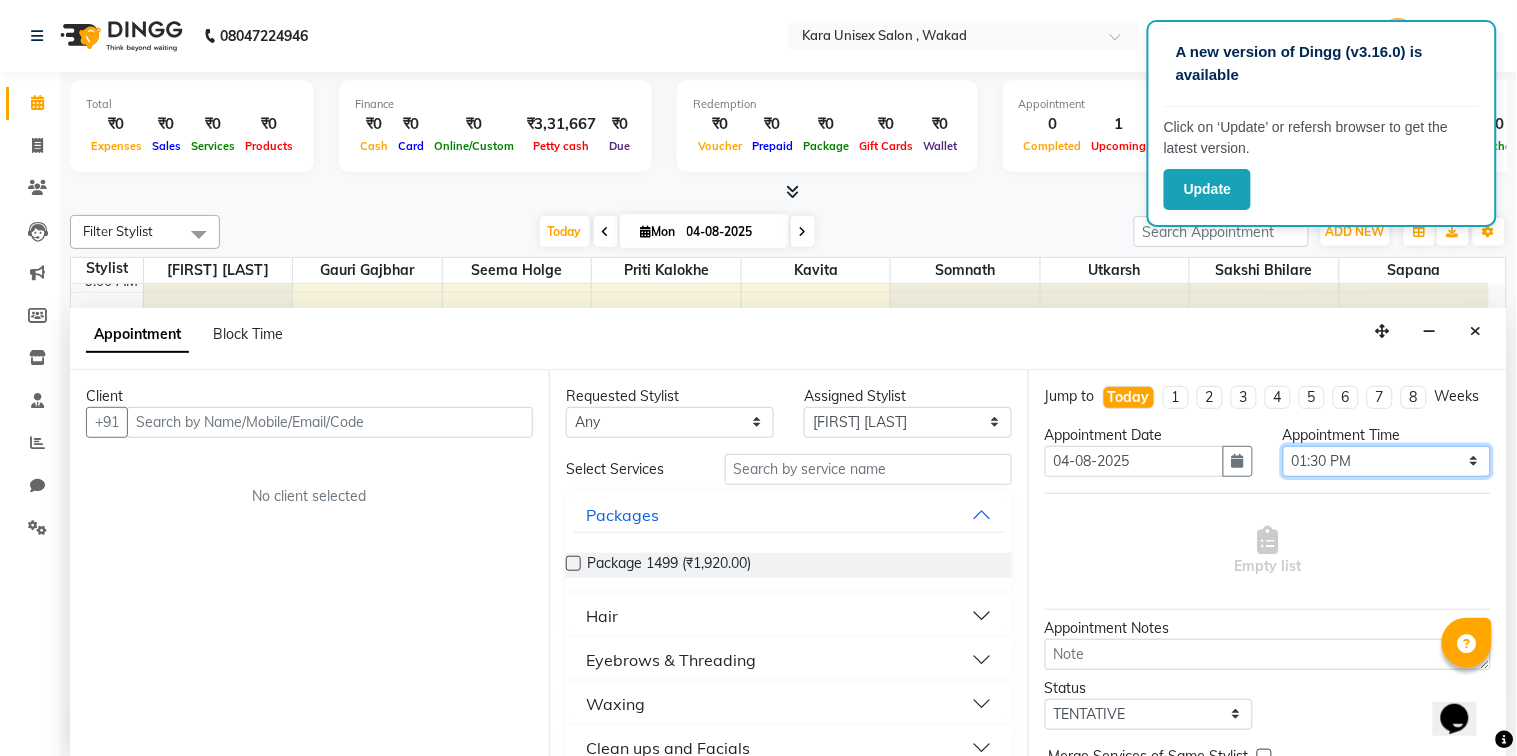 select on "690" 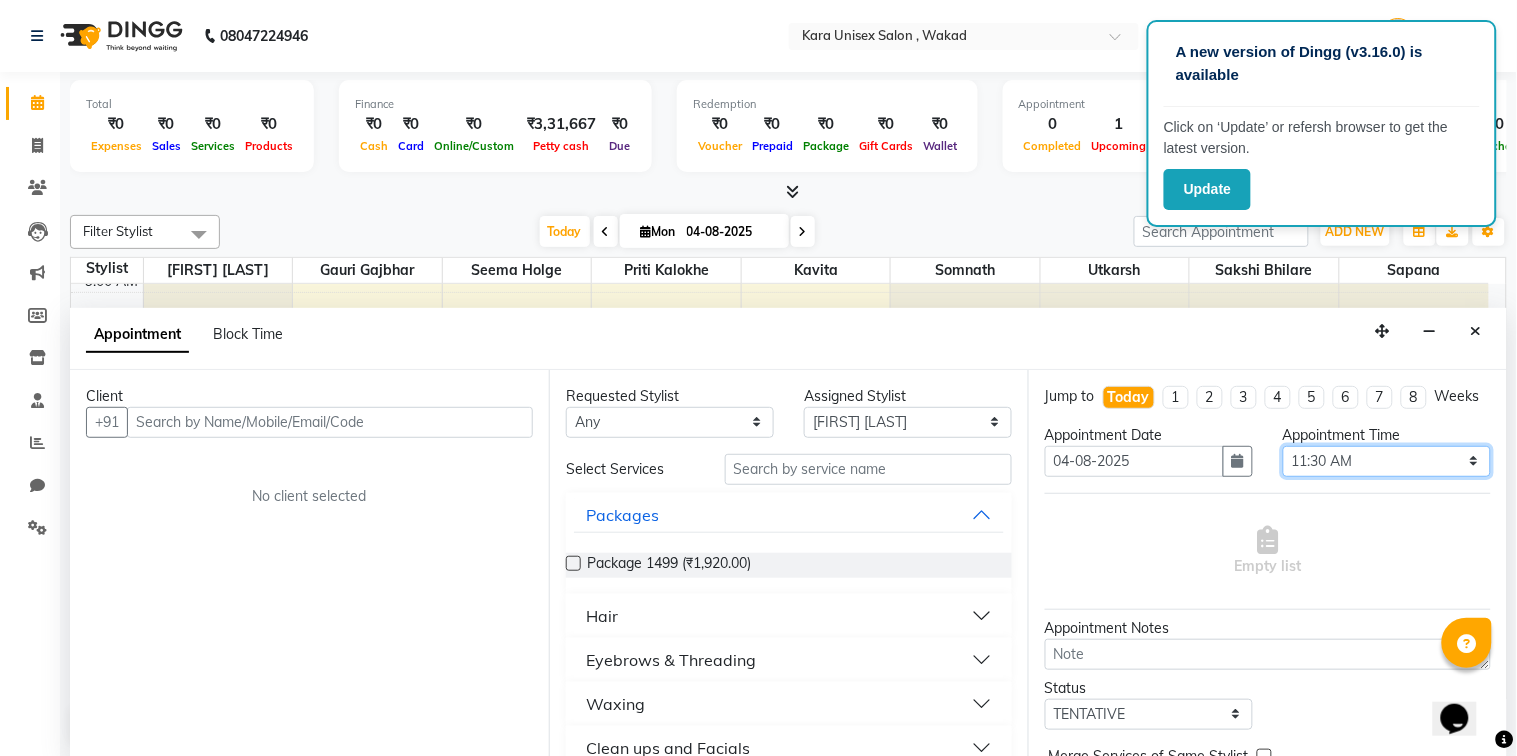 click on "Select 10:00 AM 10:15 AM 10:30 AM 10:45 AM 11:00 AM 11:15 AM 11:30 AM 11:45 AM 12:00 PM 12:15 PM 12:30 PM 12:45 PM 01:00 PM 01:15 PM 01:30 PM 01:45 PM 02:00 PM 02:15 PM 02:30 PM 02:45 PM 03:00 PM 03:15 PM 03:30 PM 03:45 PM 04:00 PM 04:15 PM 04:30 PM 04:45 PM 05:00 PM 05:15 PM 05:30 PM 05:45 PM 06:00 PM 06:15 PM 06:30 PM 06:45 PM 07:00 PM 07:15 PM 07:30 PM 07:45 PM 08:00 PM" at bounding box center (1387, 461) 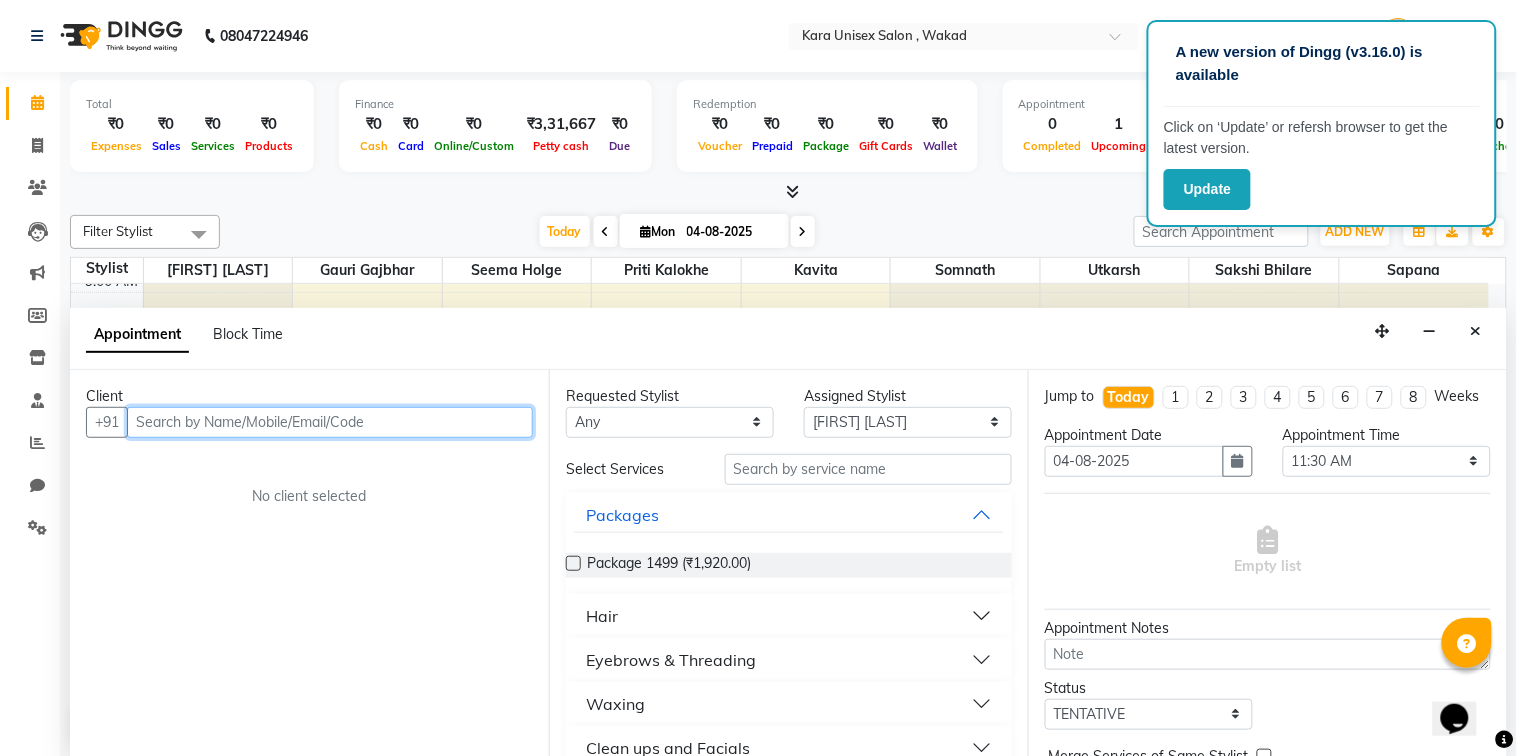 click at bounding box center [330, 422] 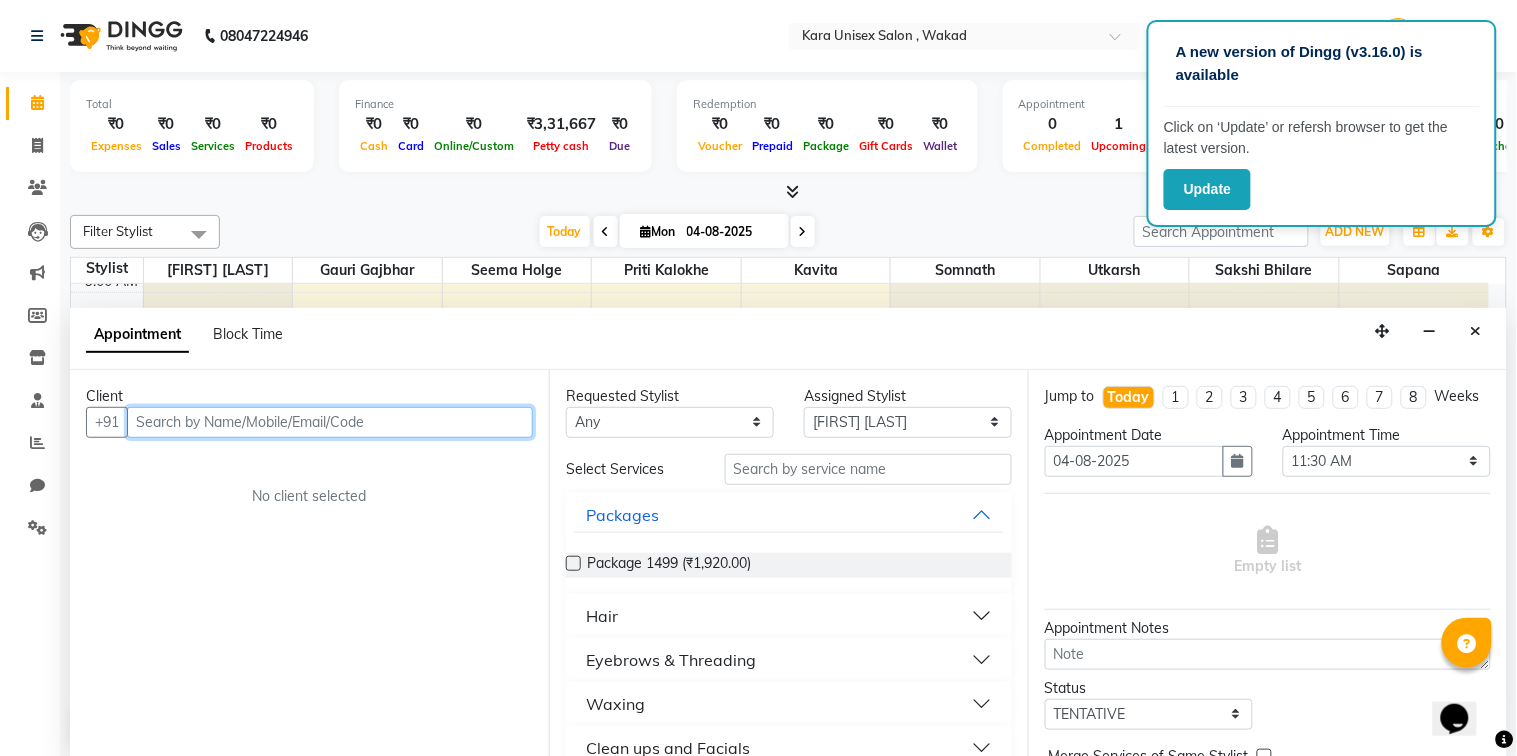 paste on "[PHONE]" 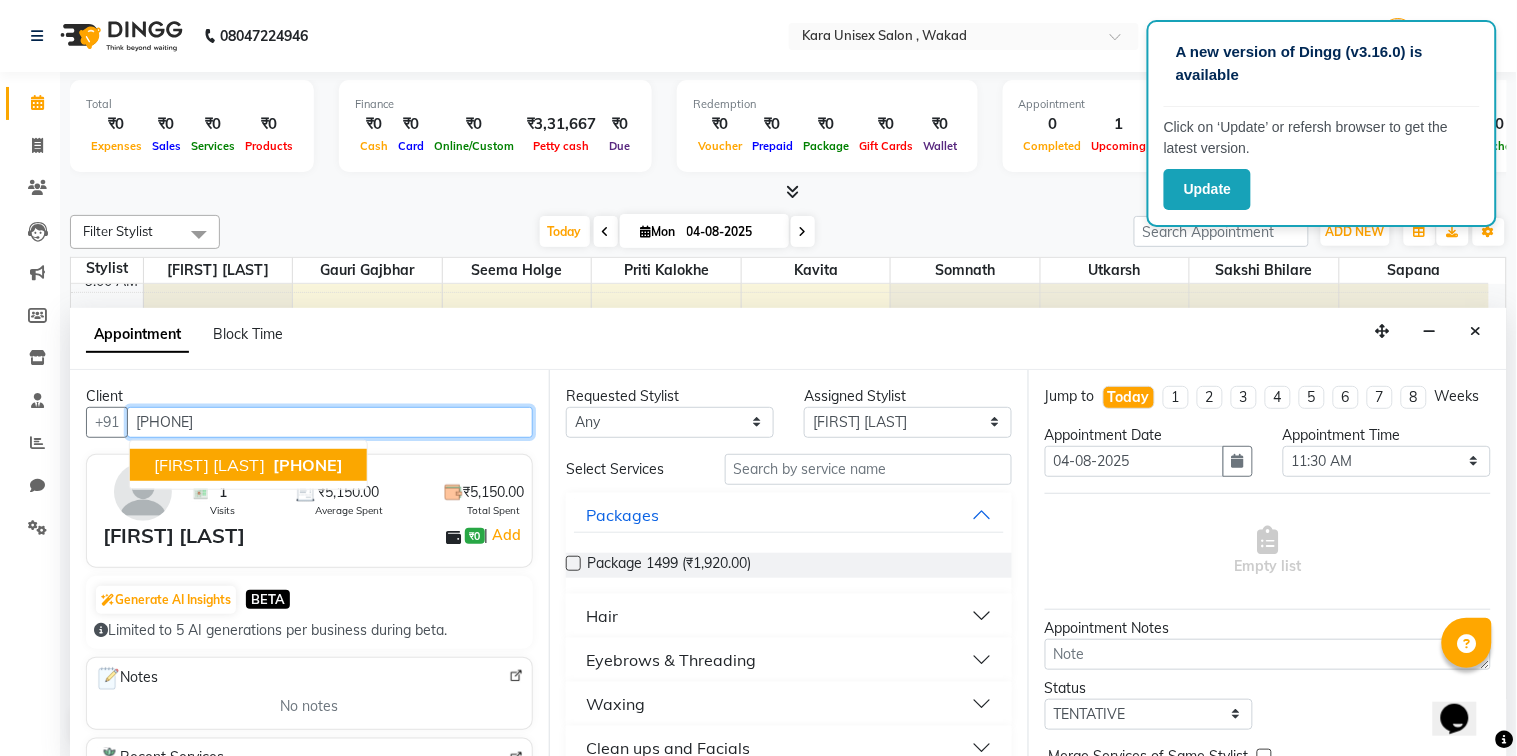 click on "[PHONE]" at bounding box center (308, 465) 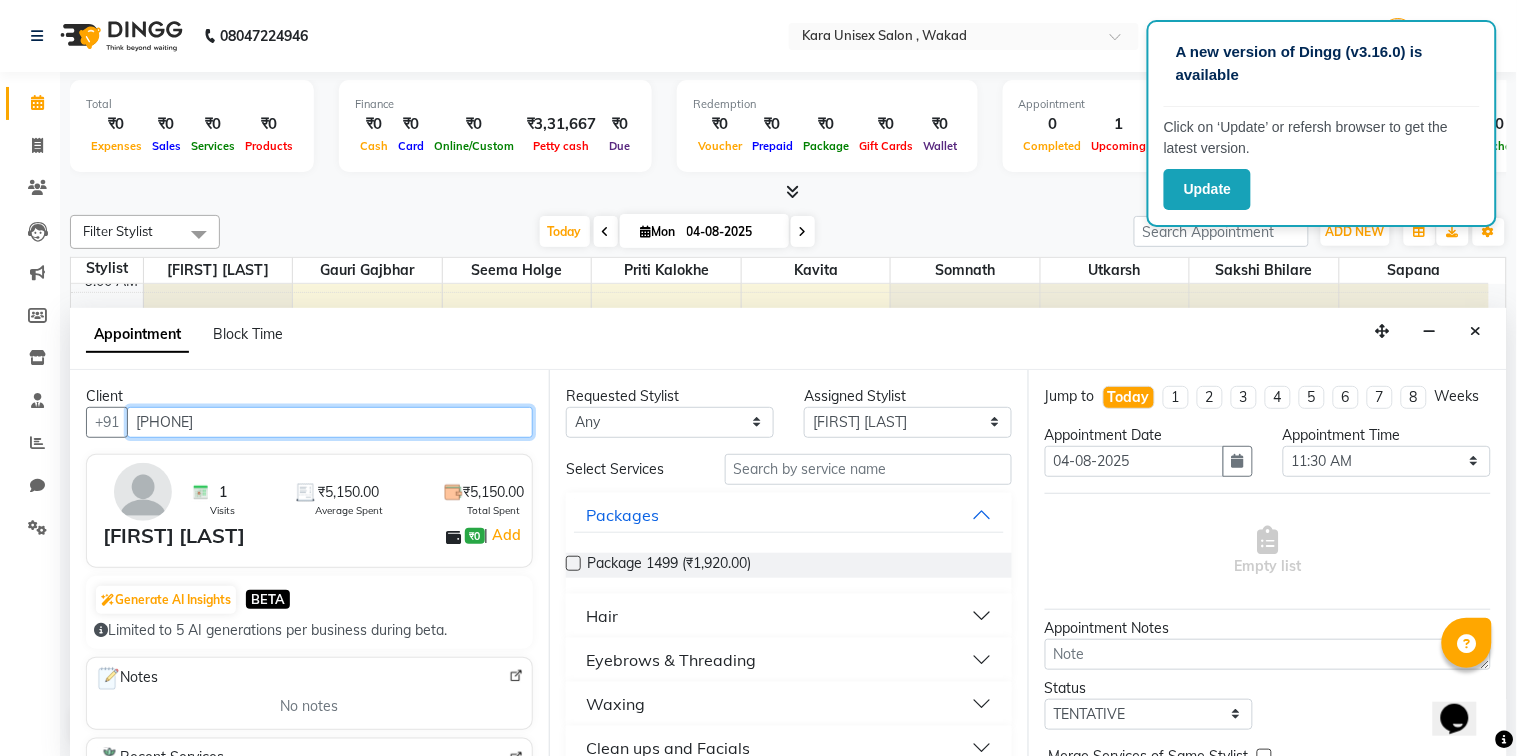type on "[PHONE]" 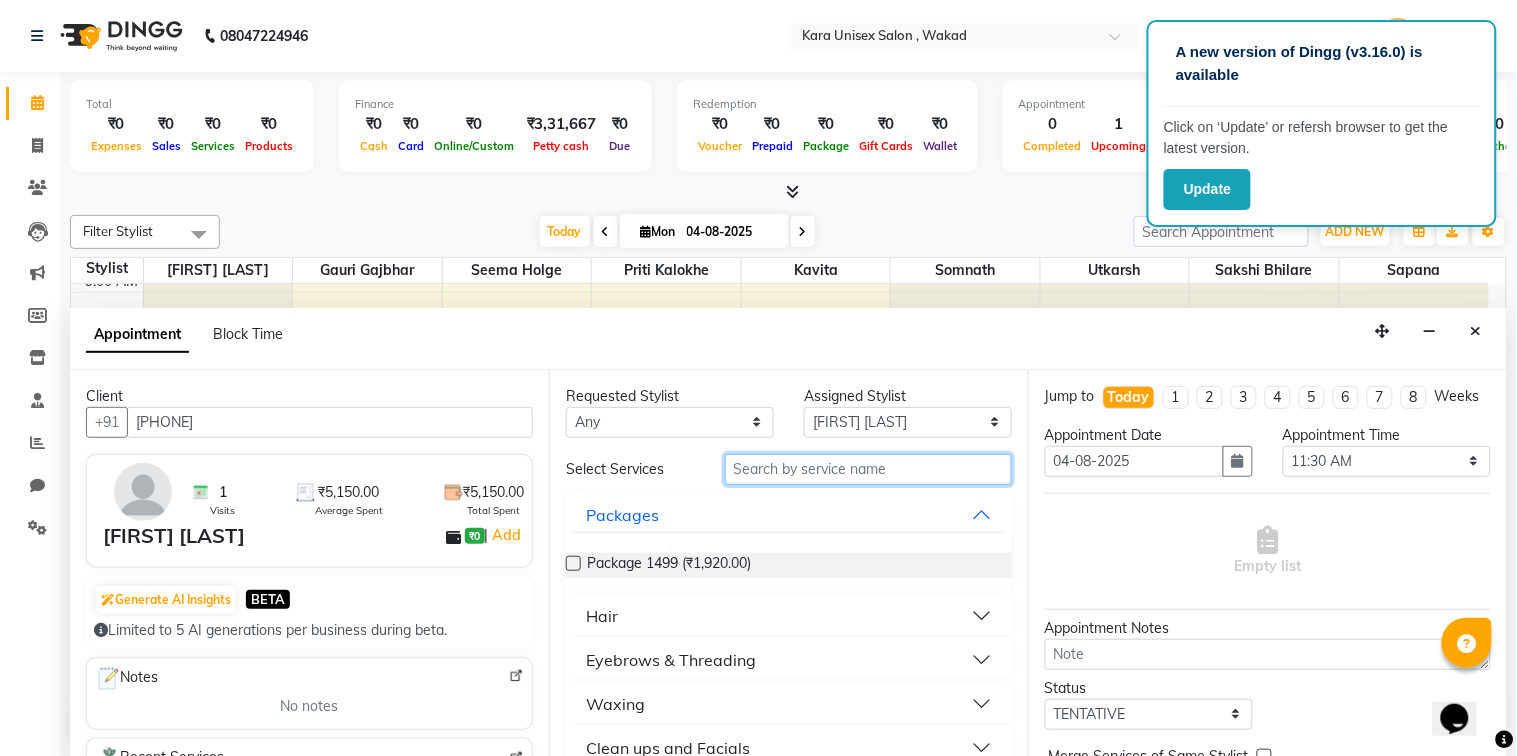 click at bounding box center [868, 469] 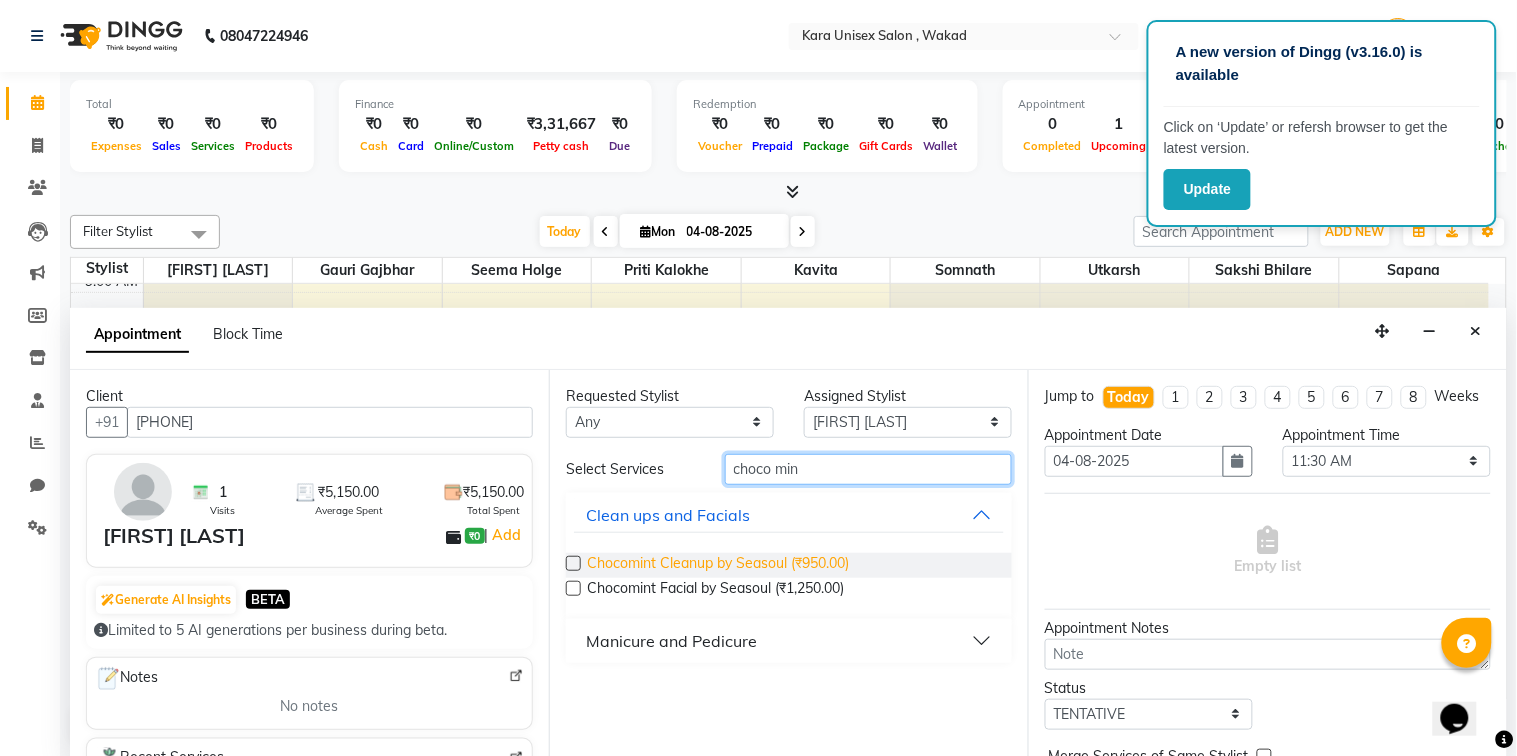drag, startPoint x: 920, startPoint y: 468, endPoint x: 801, endPoint y: 556, distance: 148.00337 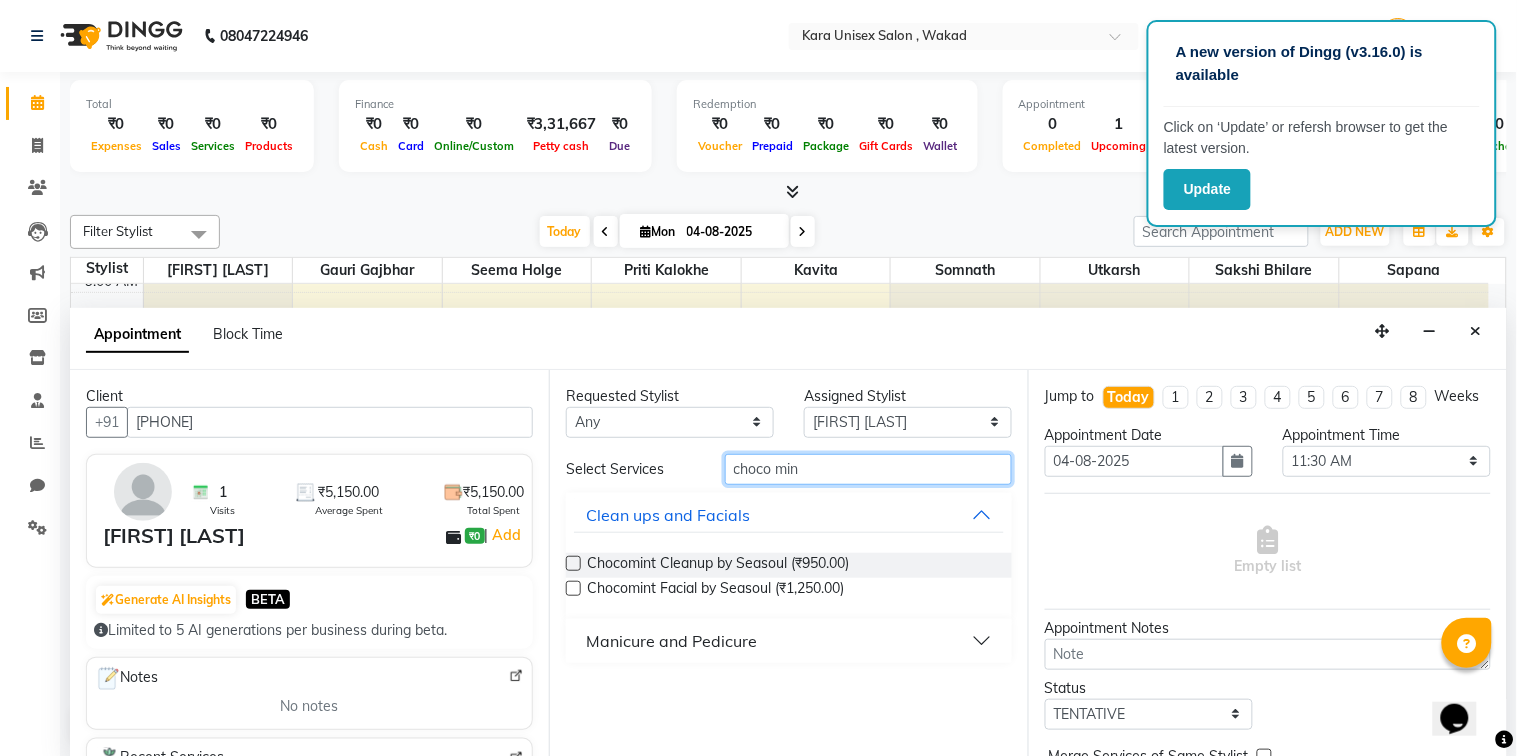 type on "choco min" 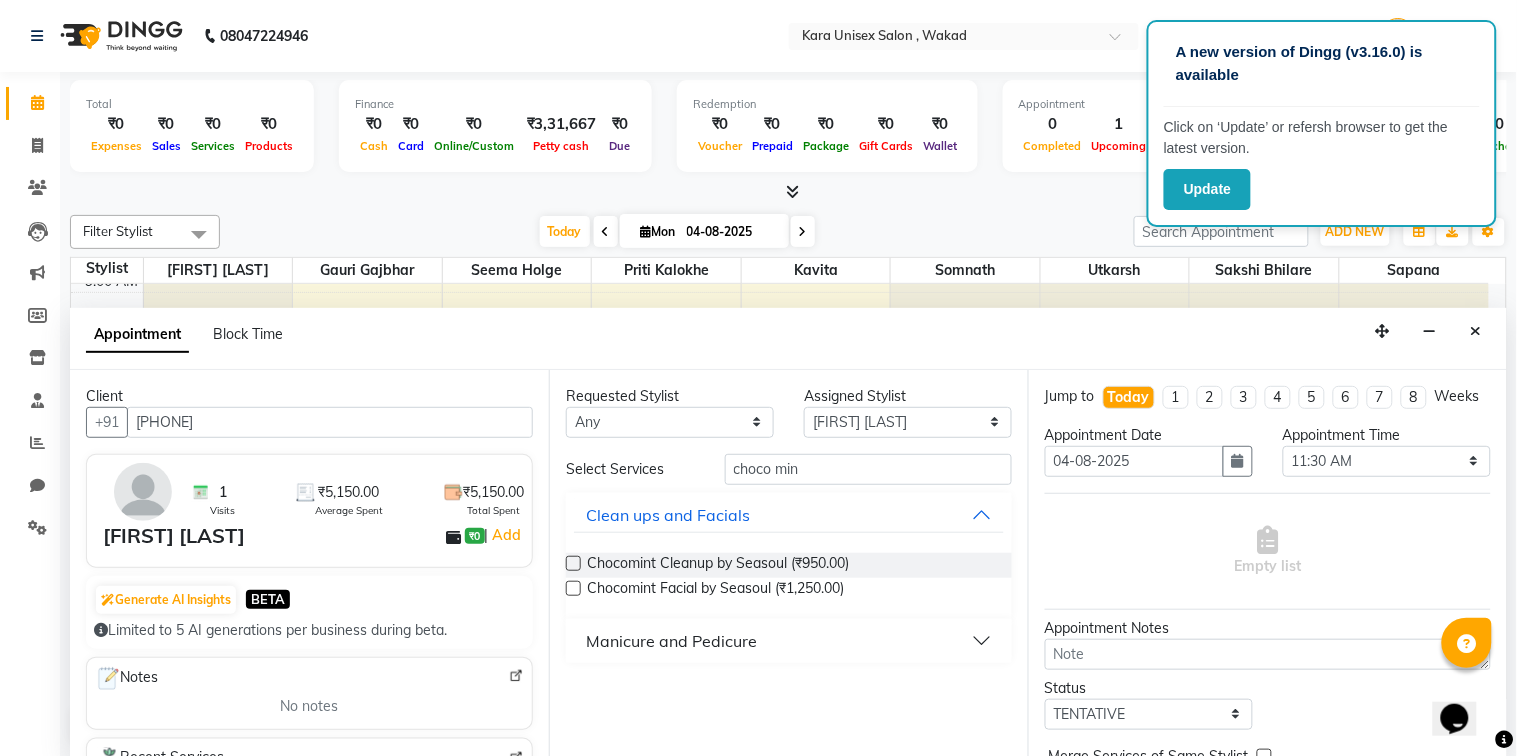 click at bounding box center [573, 588] 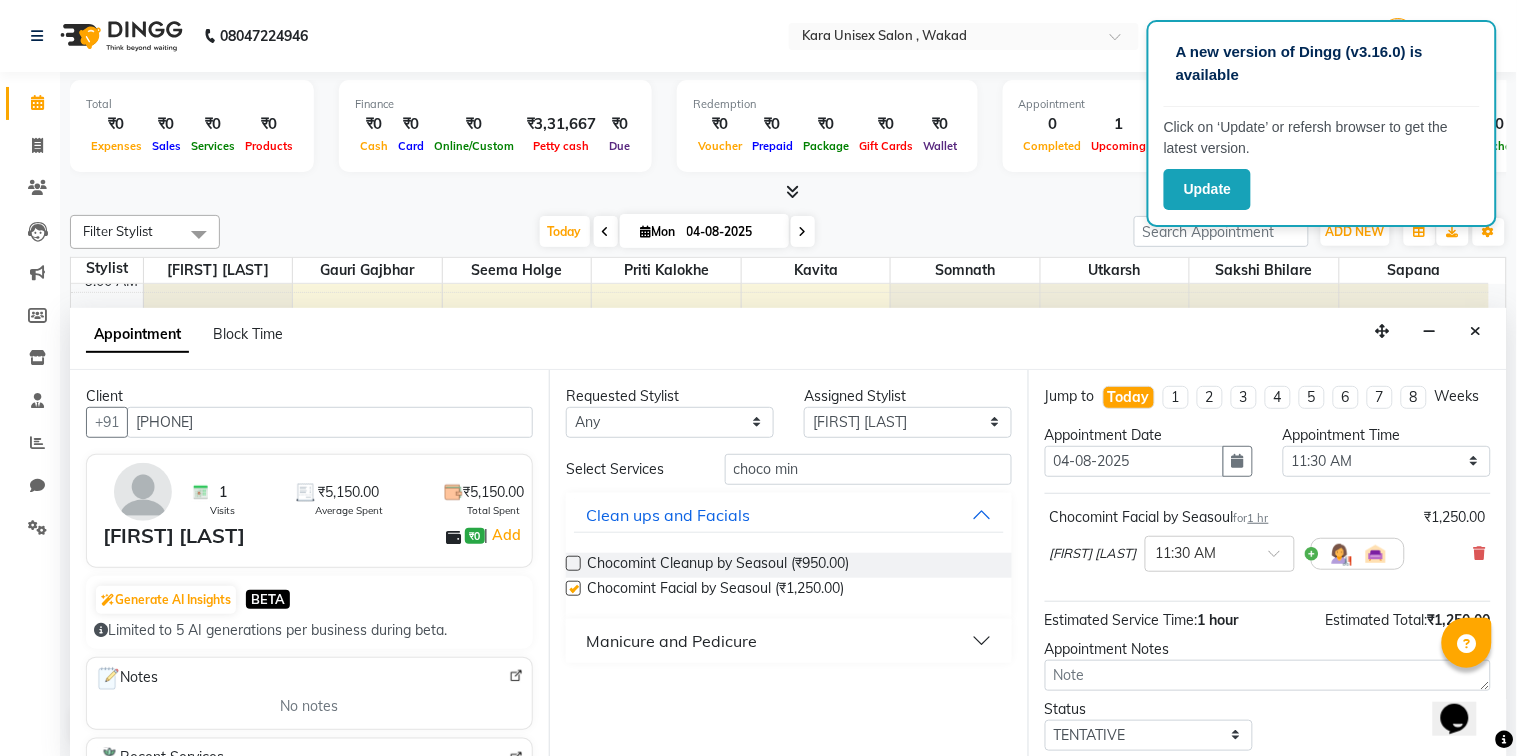 checkbox on "false" 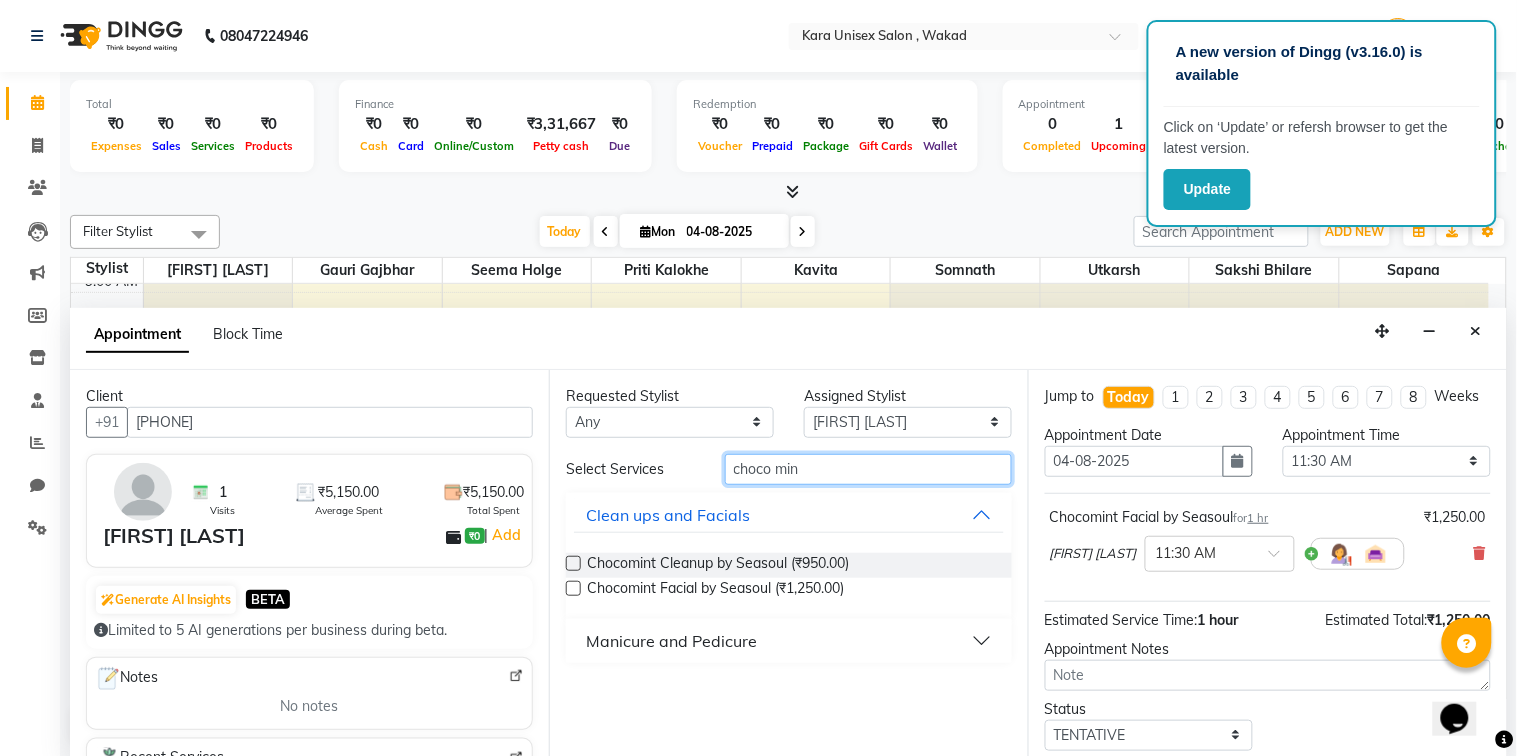 click on "choco min" at bounding box center [868, 469] 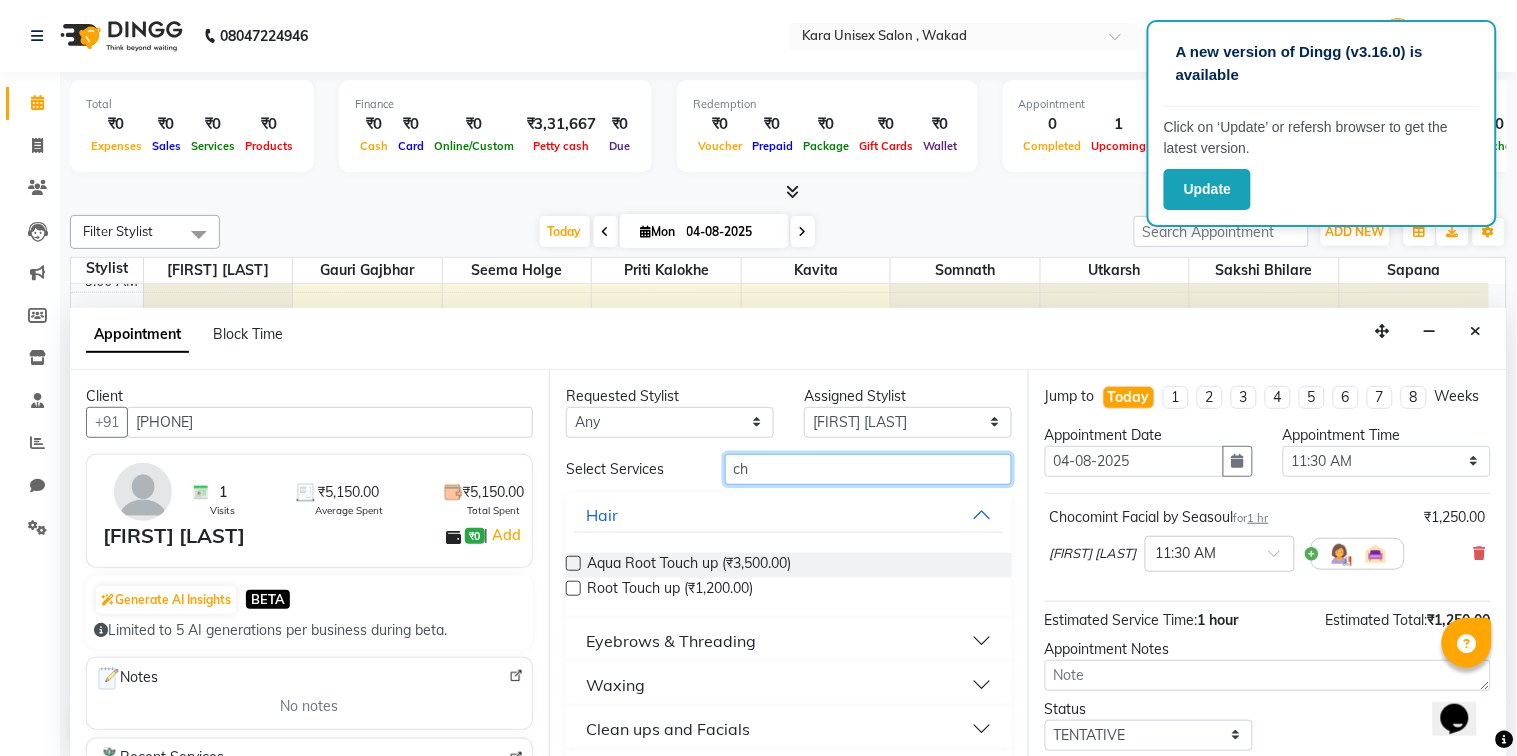type on "c" 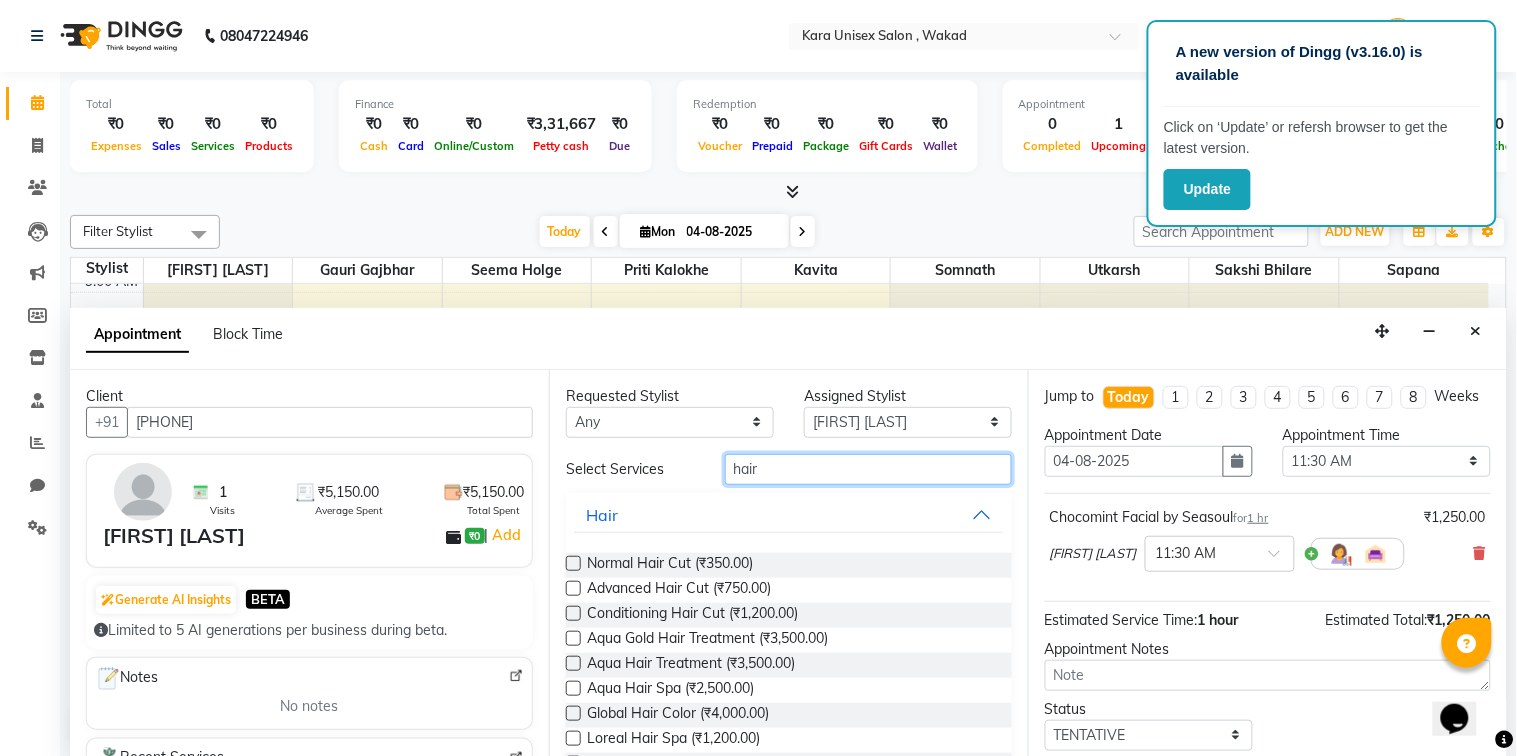 type on "hair" 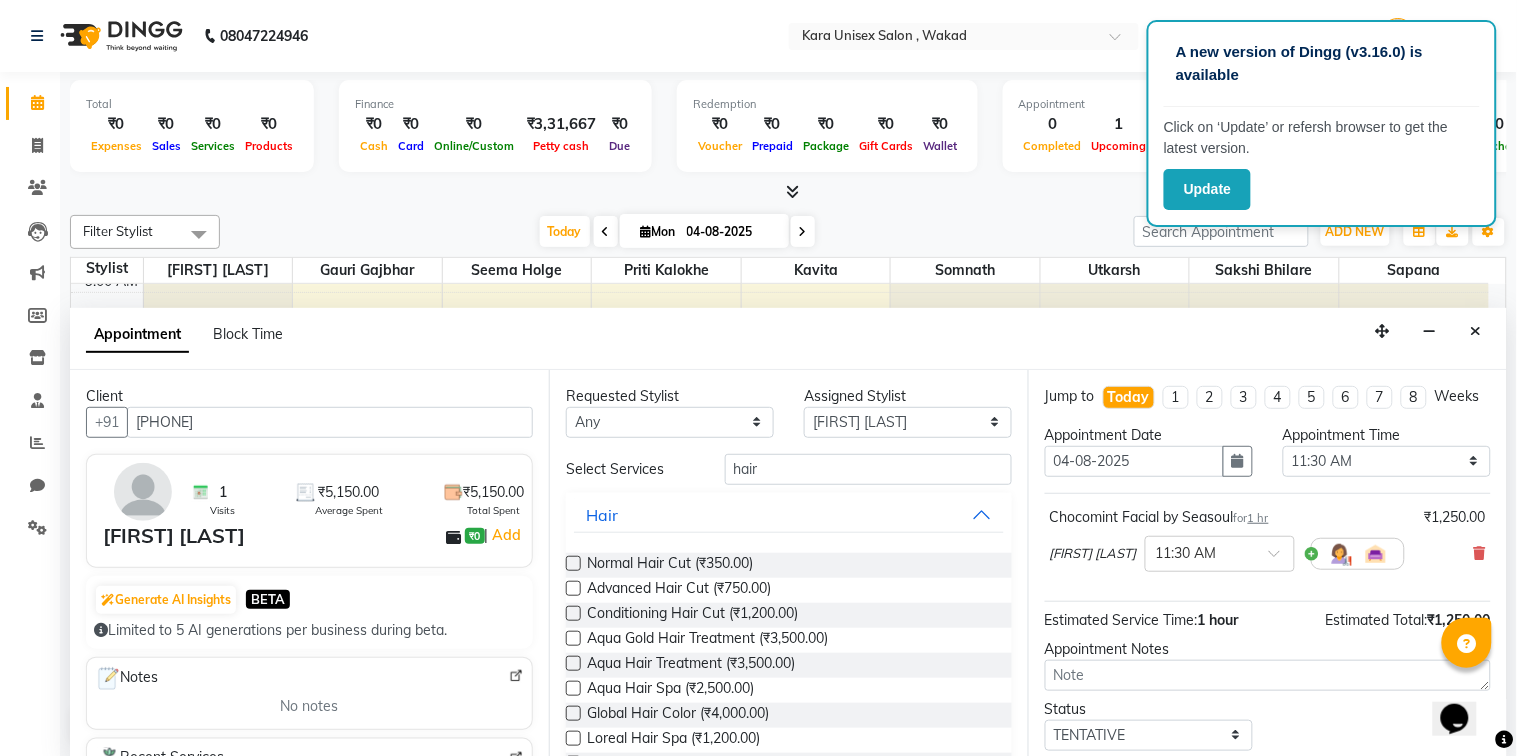 click at bounding box center [573, 588] 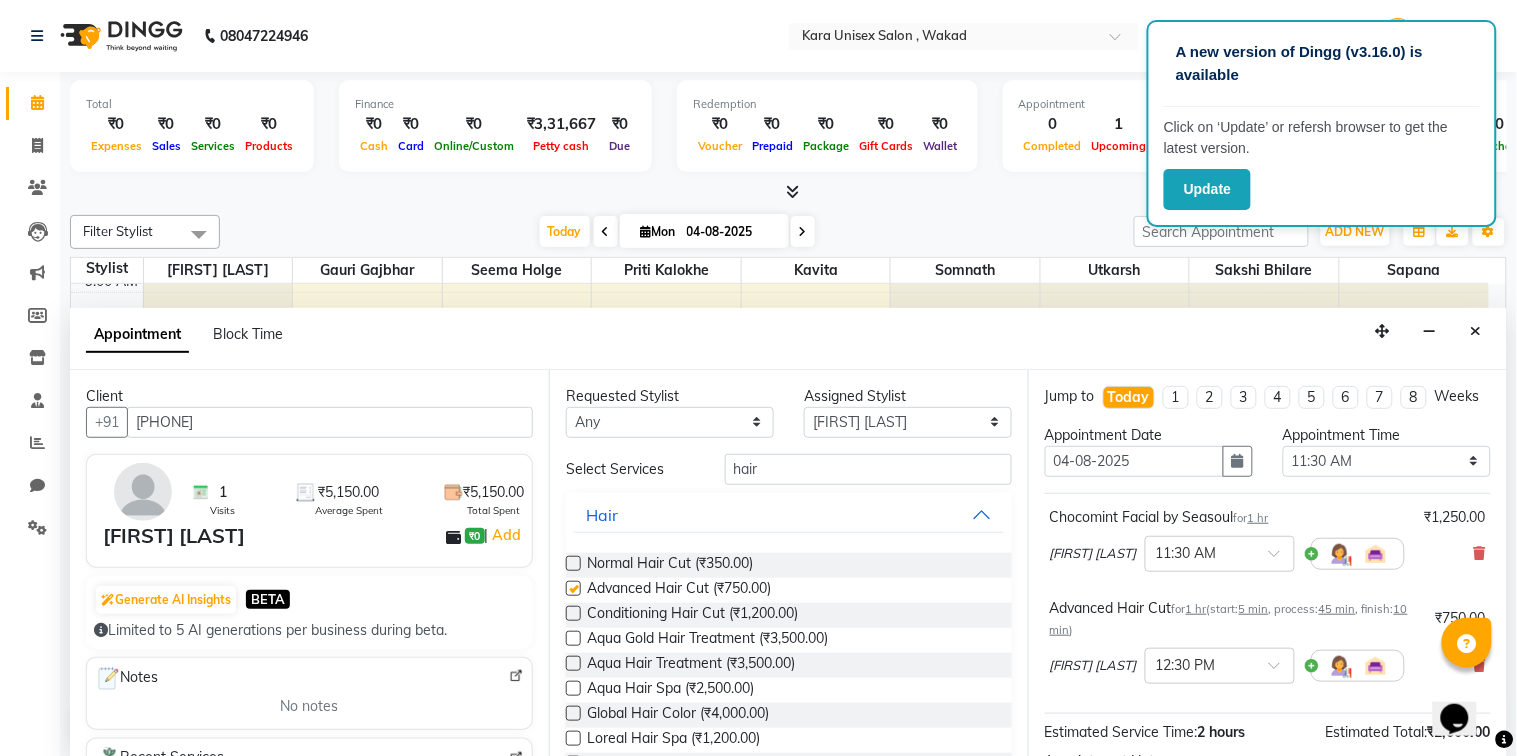 checkbox on "false" 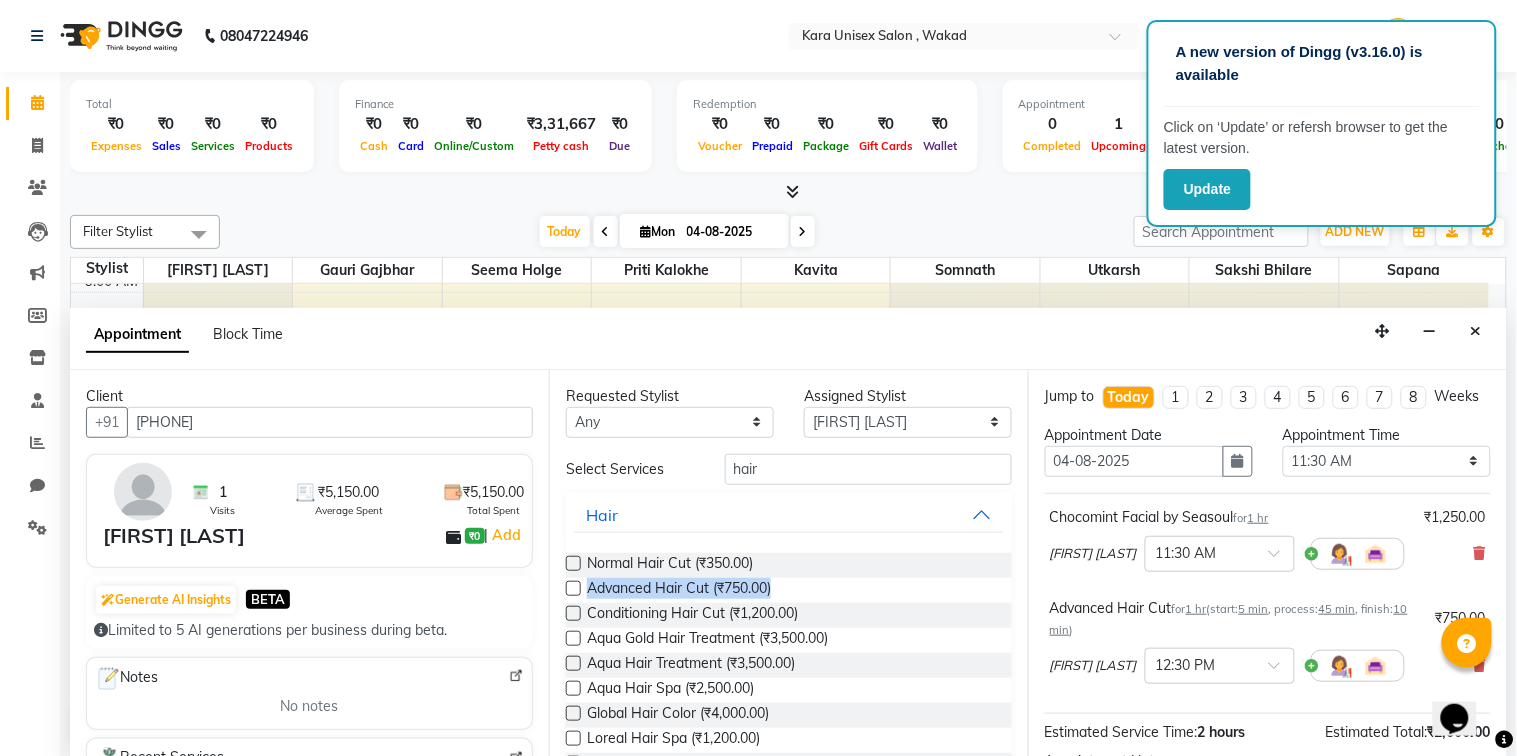 drag, startPoint x: 571, startPoint y: 591, endPoint x: 806, endPoint y: 601, distance: 235.21268 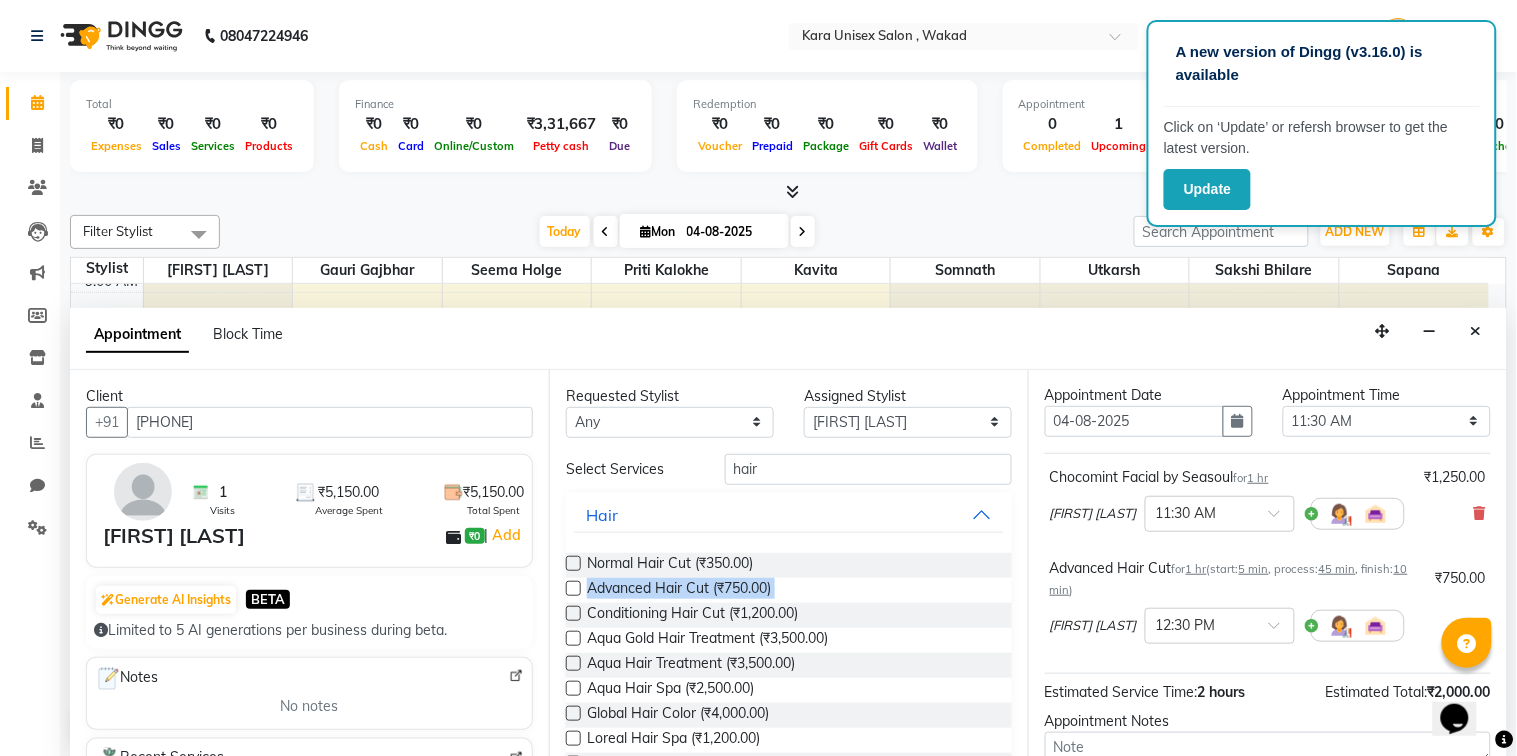 scroll, scrollTop: 250, scrollLeft: 0, axis: vertical 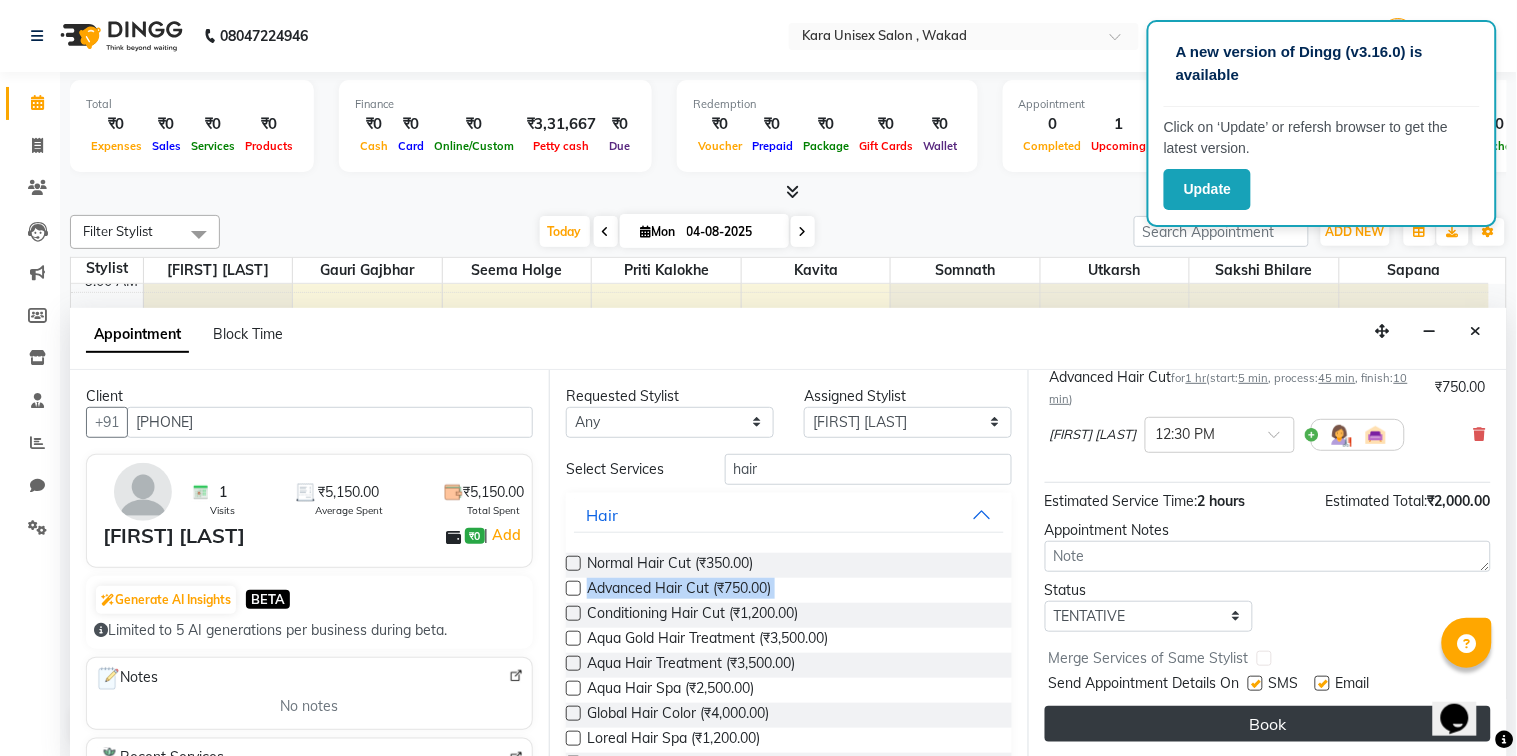 click on "Book" at bounding box center (1268, 724) 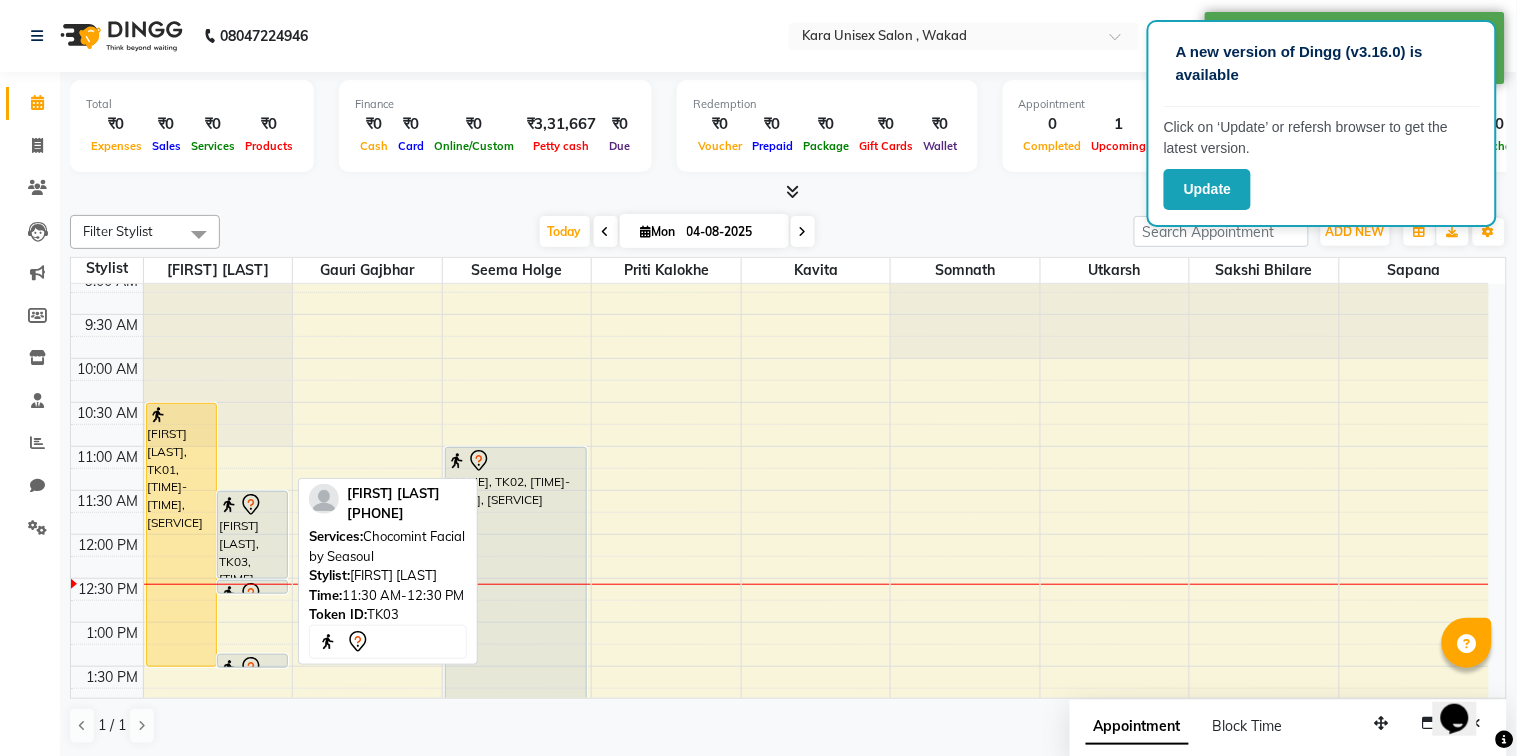 click on "[FIRST] [LAST], TK03, 11:30 AM-12:30 PM, Chocomint Facial by Seasoul" at bounding box center [252, 535] 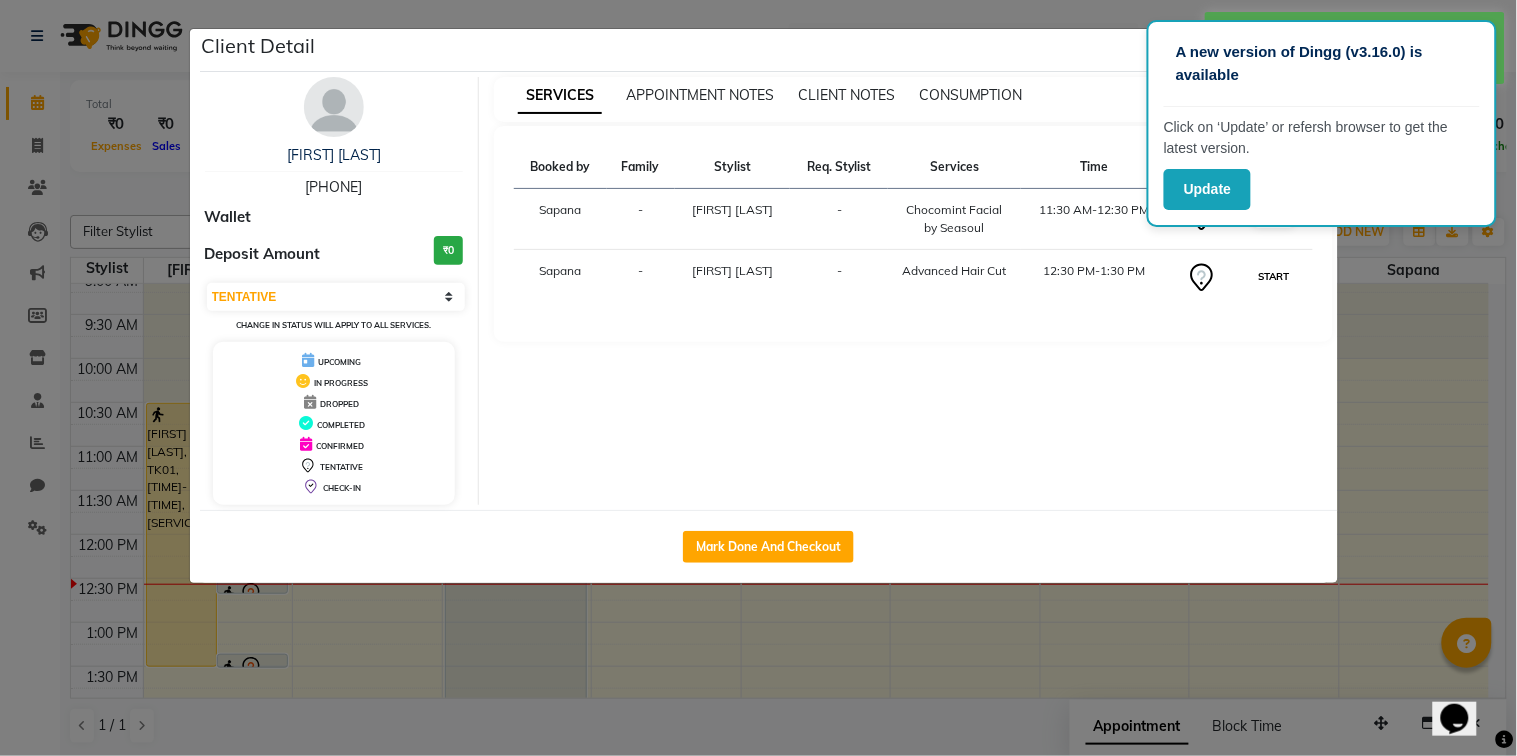 click on "START" at bounding box center [1274, 276] 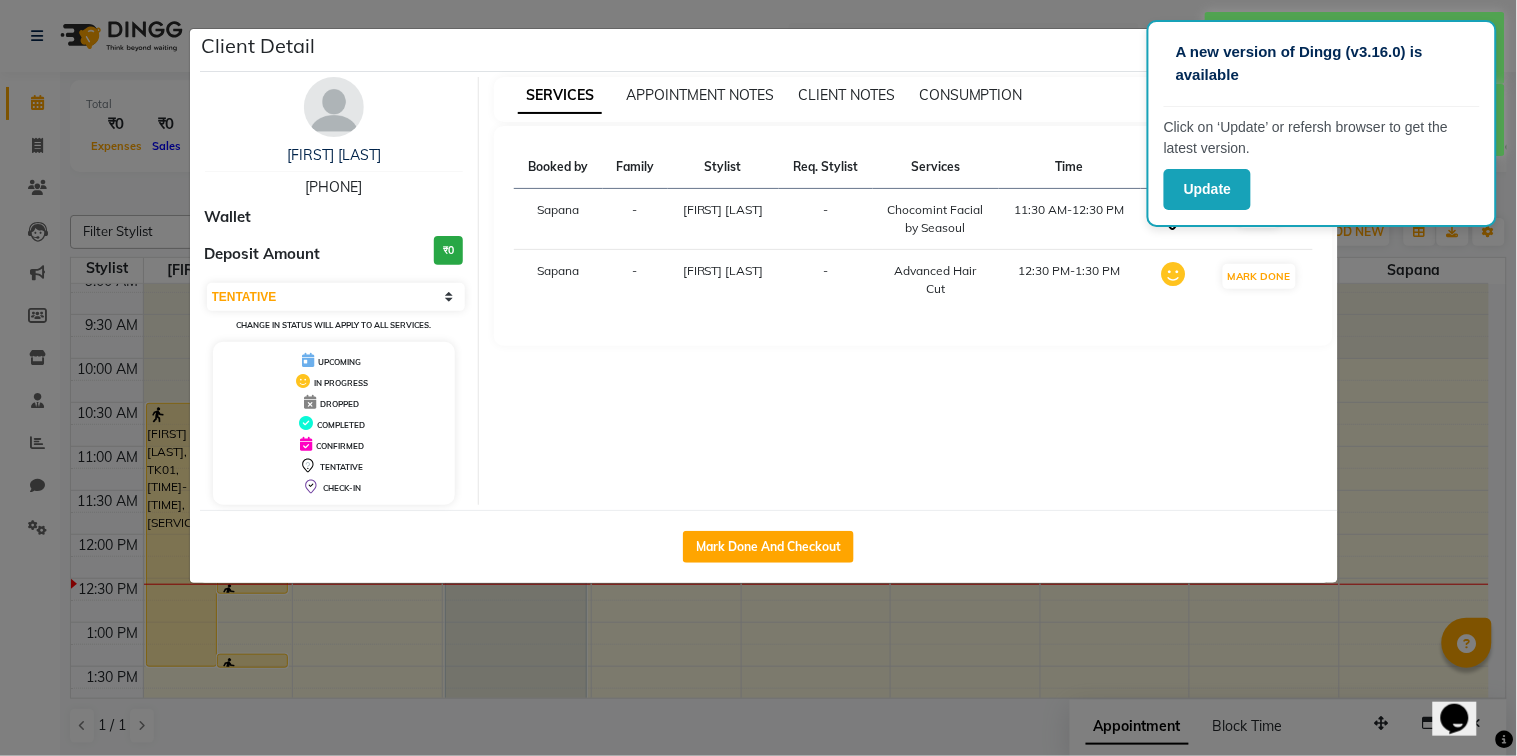 select on "select" 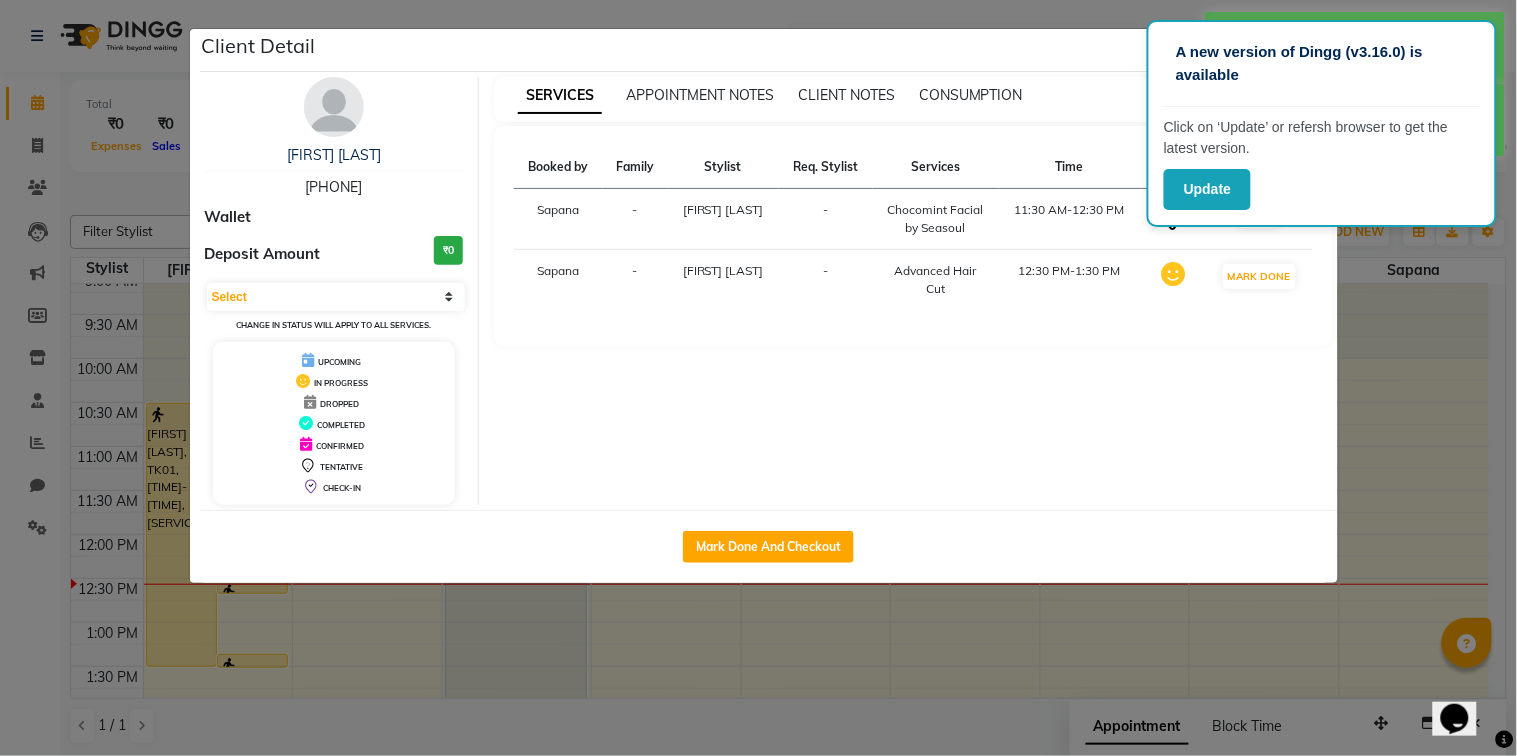 click on "Client Detail  Nilima Bhagwat   7028018757 Wallet Deposit Amount  ₹0  Select IN SERVICE CONFIRMED TENTATIVE CHECK IN MARK DONE DROPPED UPCOMING Change in status will apply to all services. UPCOMING IN PROGRESS DROPPED COMPLETED CONFIRMED TENTATIVE CHECK-IN SERVICES APPOINTMENT NOTES CLIENT NOTES CONSUMPTION Booked by Family Stylist Req. Stylist Services Time Status  Sapana   - Priyanka khade -  Chocomint Facial by Seasoul   11:30 AM-12:30 PM   START   Sapana   - Priyanka khade -  Advanced Hair Cut   12:30 PM-1:30 PM   MARK DONE   Mark Done And Checkout" 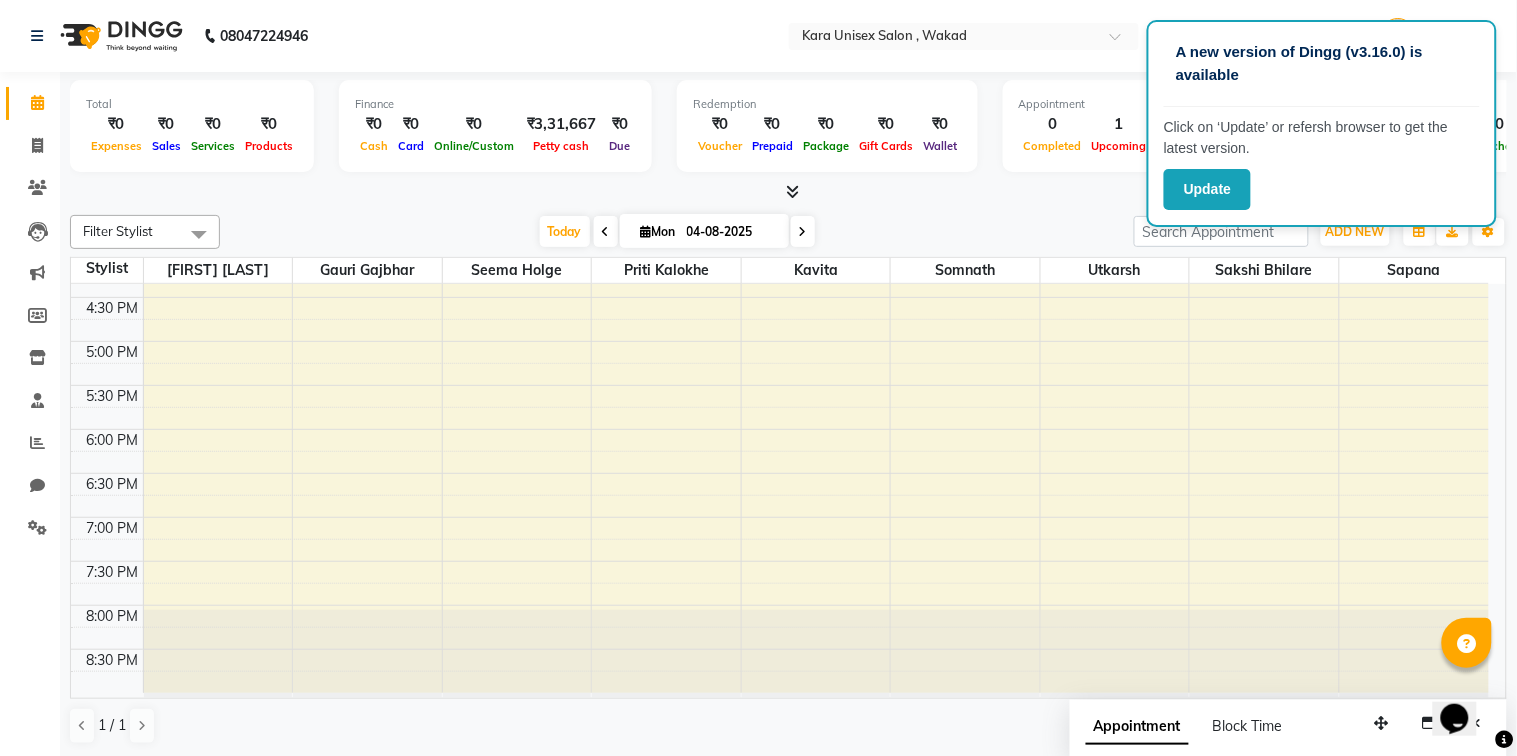 scroll, scrollTop: 0, scrollLeft: 0, axis: both 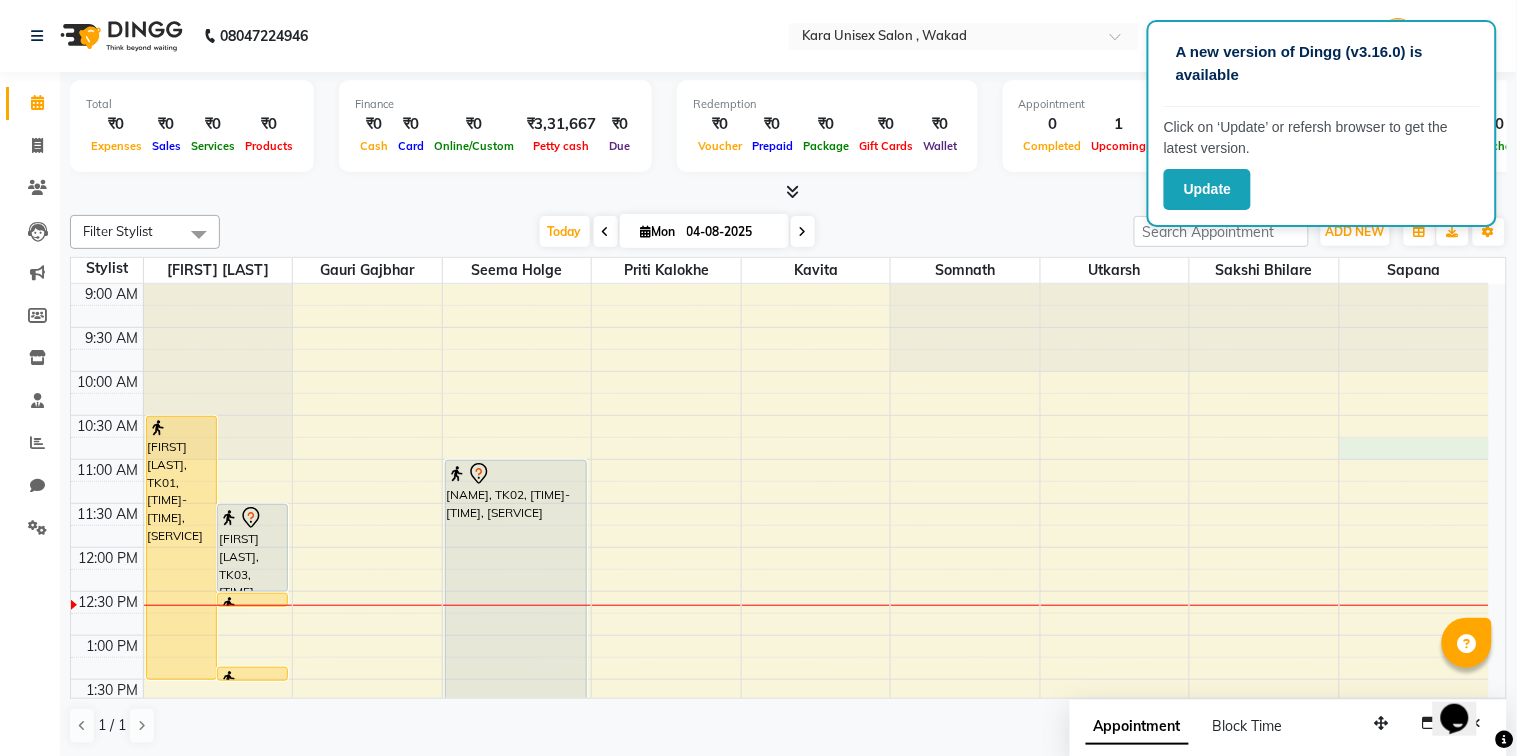 click on "70485 9:00 AM 9:30 AM 10:00 AM 10:30 AM 11:00 AM 11:30 AM 12:00 PM 12:30 PM 1:00 PM 1:30 PM 2:00 PM 2:30 PM 3:00 PM 3:30 PM 4:00 PM 4:30 PM 5:00 PM 5:30 PM 6:00 PM 6:30 PM 7:00 PM 7:30 PM 8:00 PM 8:30 PM [FIRST] [LAST], TK01, 10:30 AM-01:30 PM, Aqua Hair Treatment [FIRST] [LAST], TK03, 11:30 AM-12:30 PM, Chocomint Facial by Seasoul [FIRST] [LAST], TK03, 12:30 PM-01:30 PM, Advanced Hair Cut [FIRST] [LAST], TK03, 12:30 PM-01:30 PM, Advanced Hair Cut [FIRST], TK02, 11:00 AM-02:00 PM, Aqua Hair Treatment" at bounding box center [780, 811] 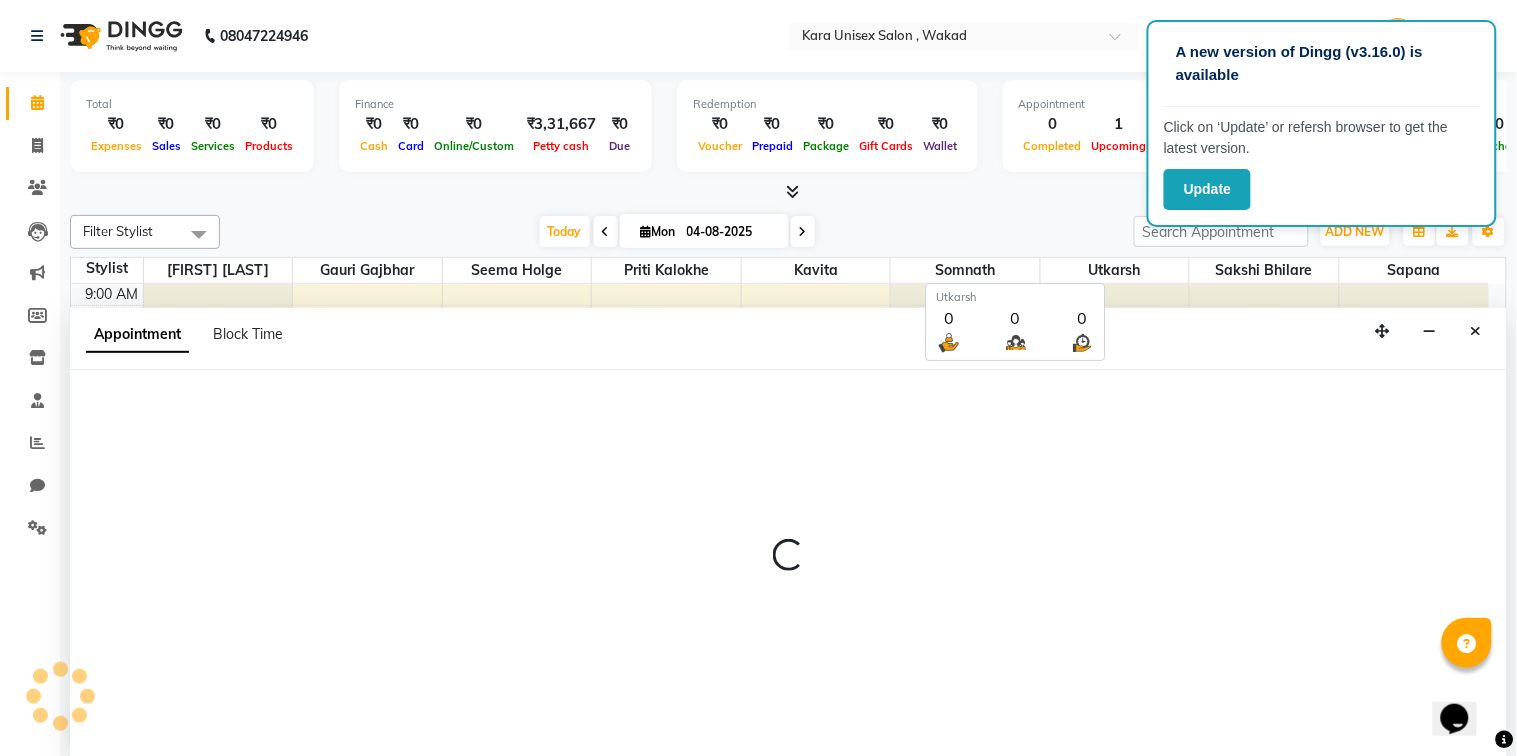 select on "84509" 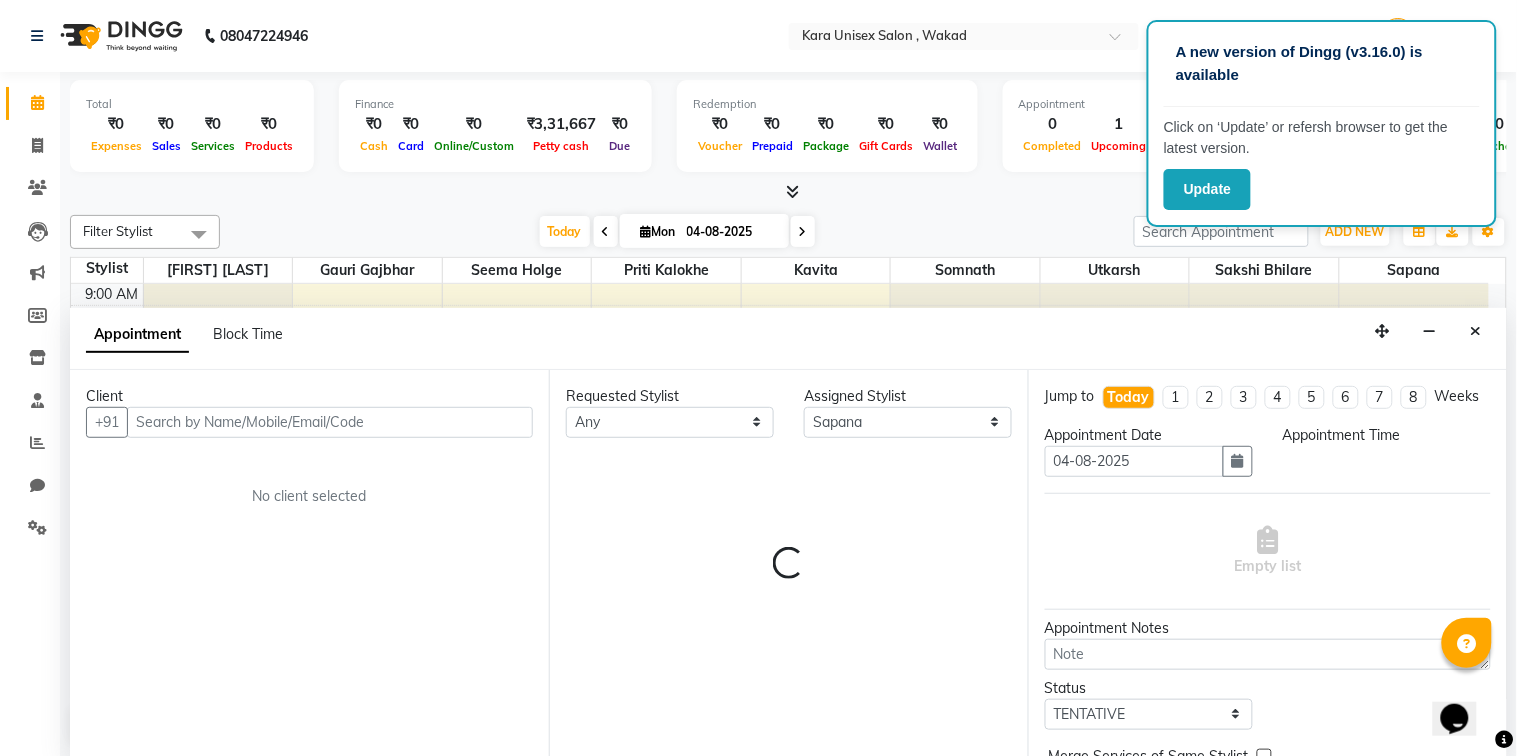click at bounding box center [788, 192] 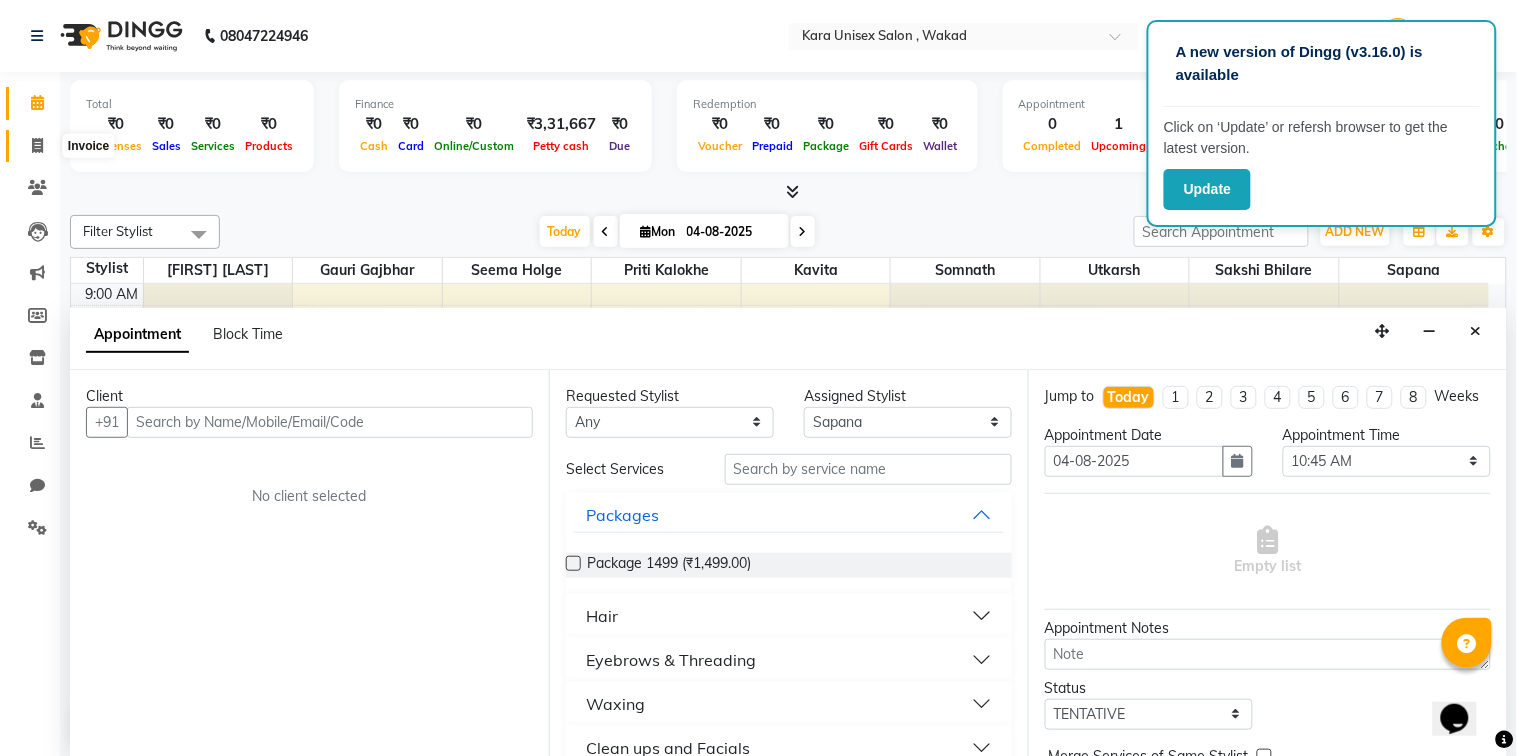 click 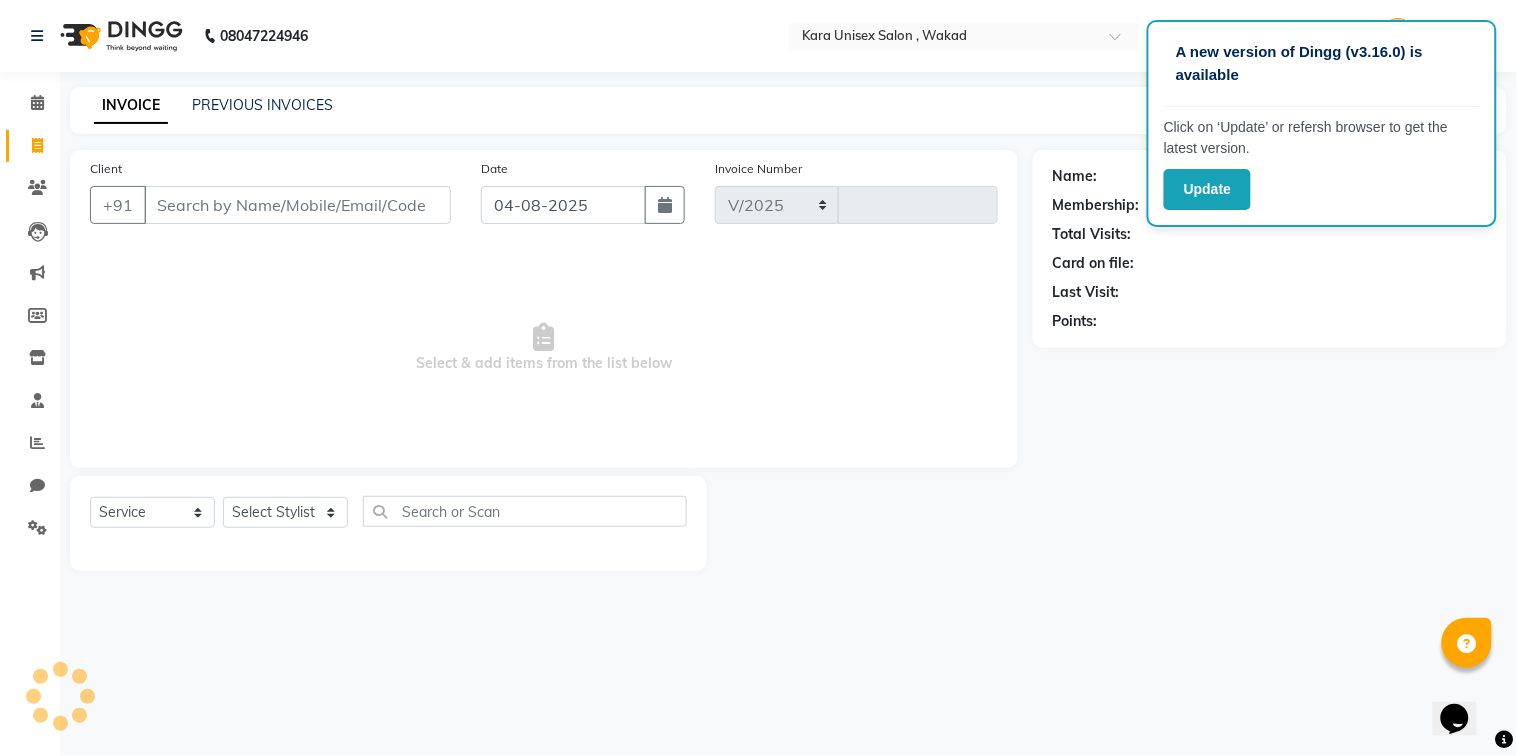select on "7293" 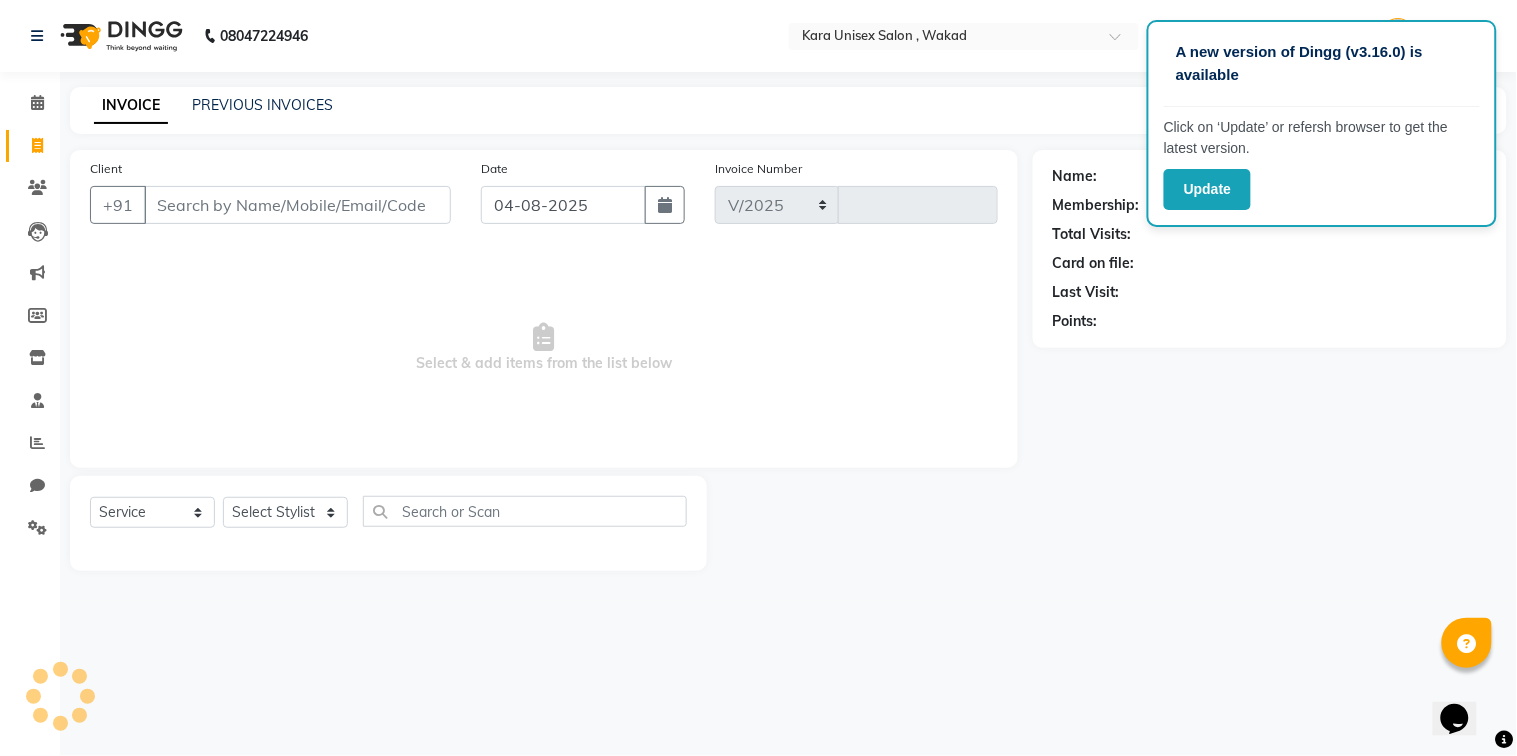 type on "0442" 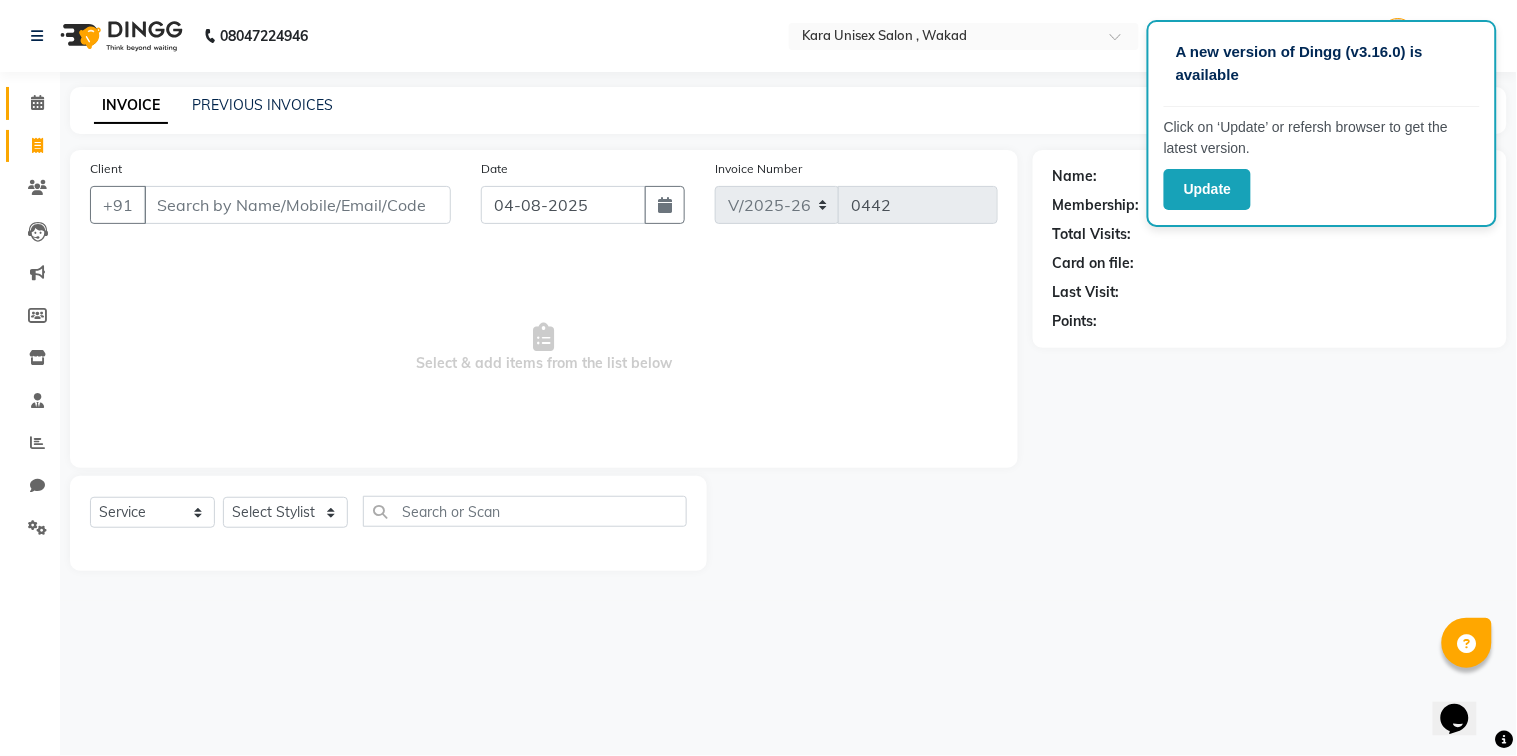 click 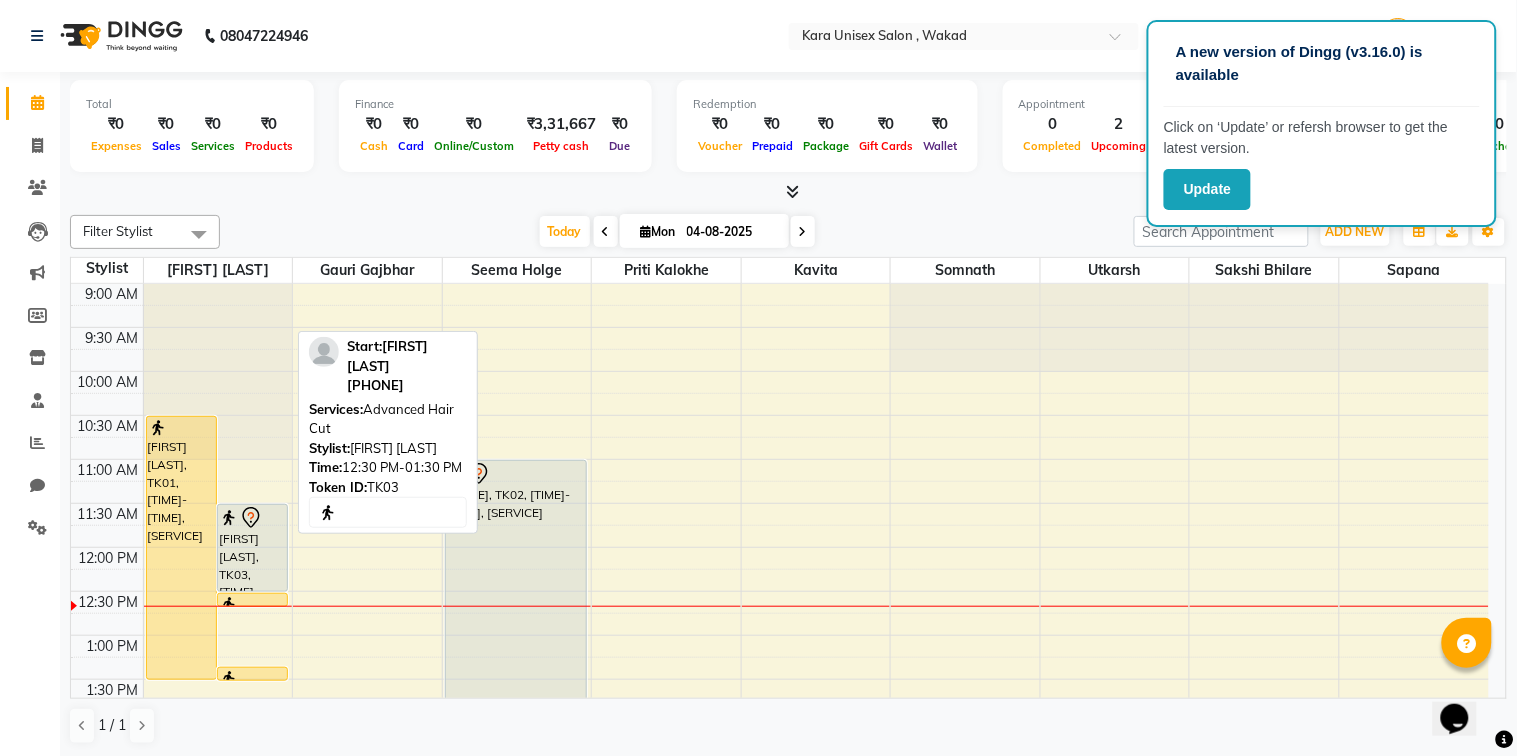 scroll, scrollTop: 13, scrollLeft: 0, axis: vertical 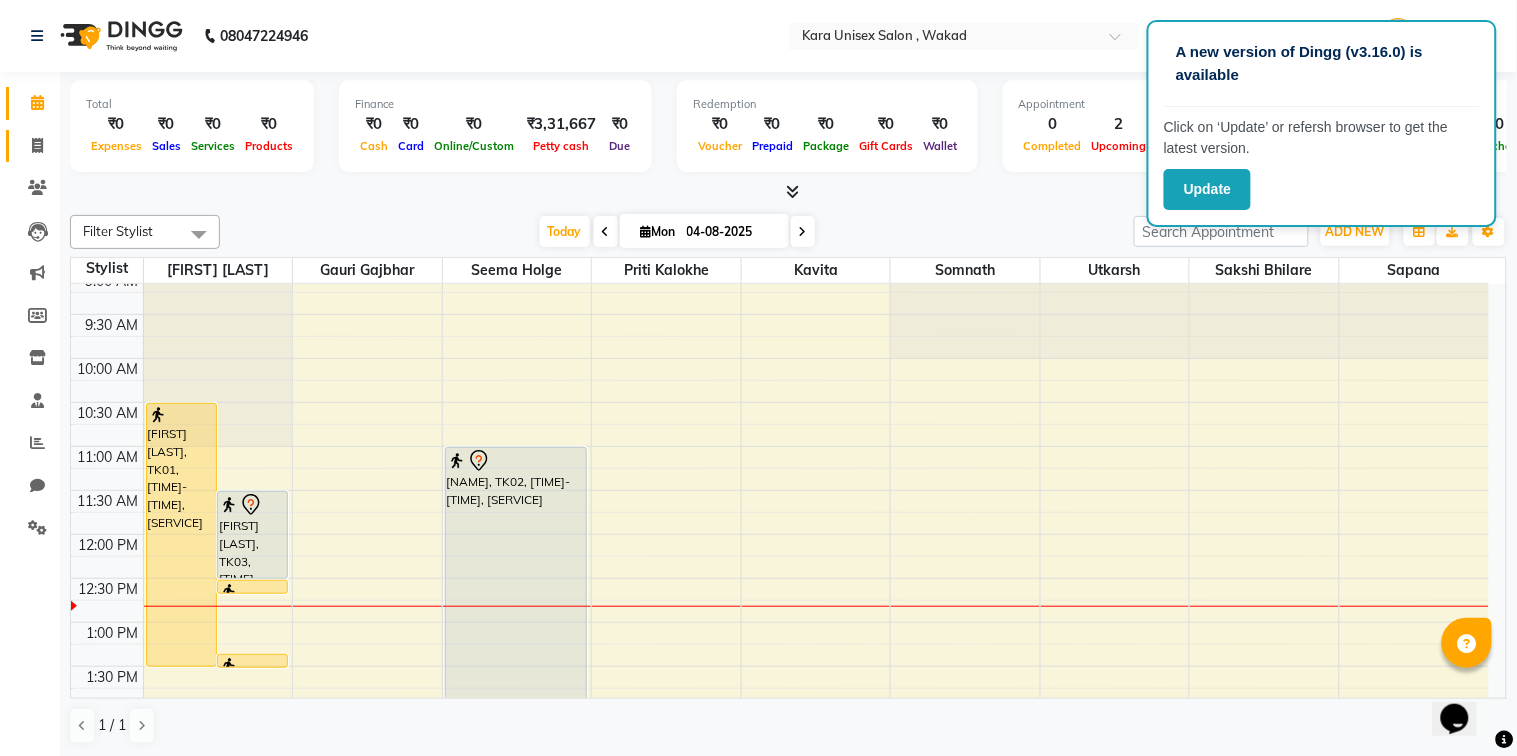 click on "Invoice" 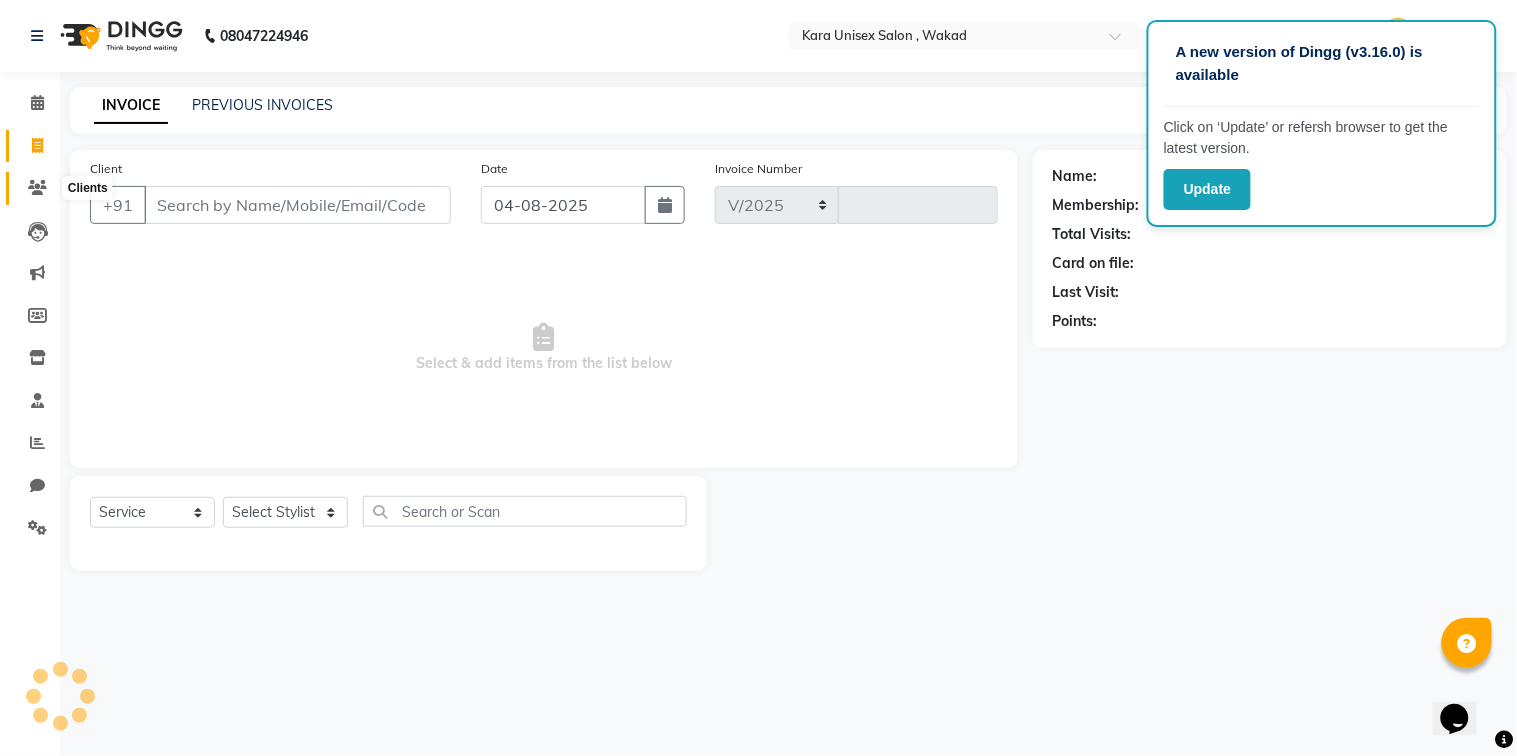 select on "7293" 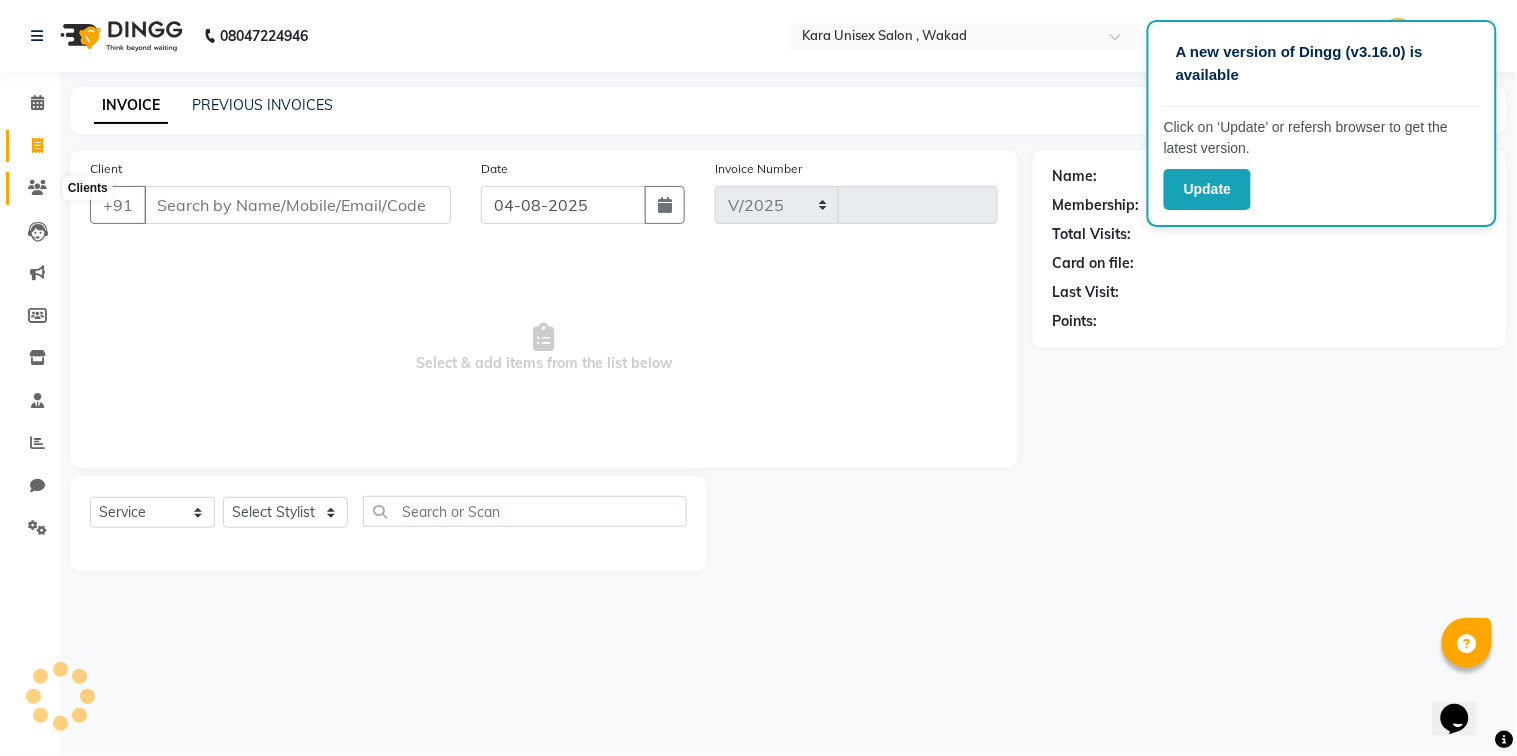 type on "0442" 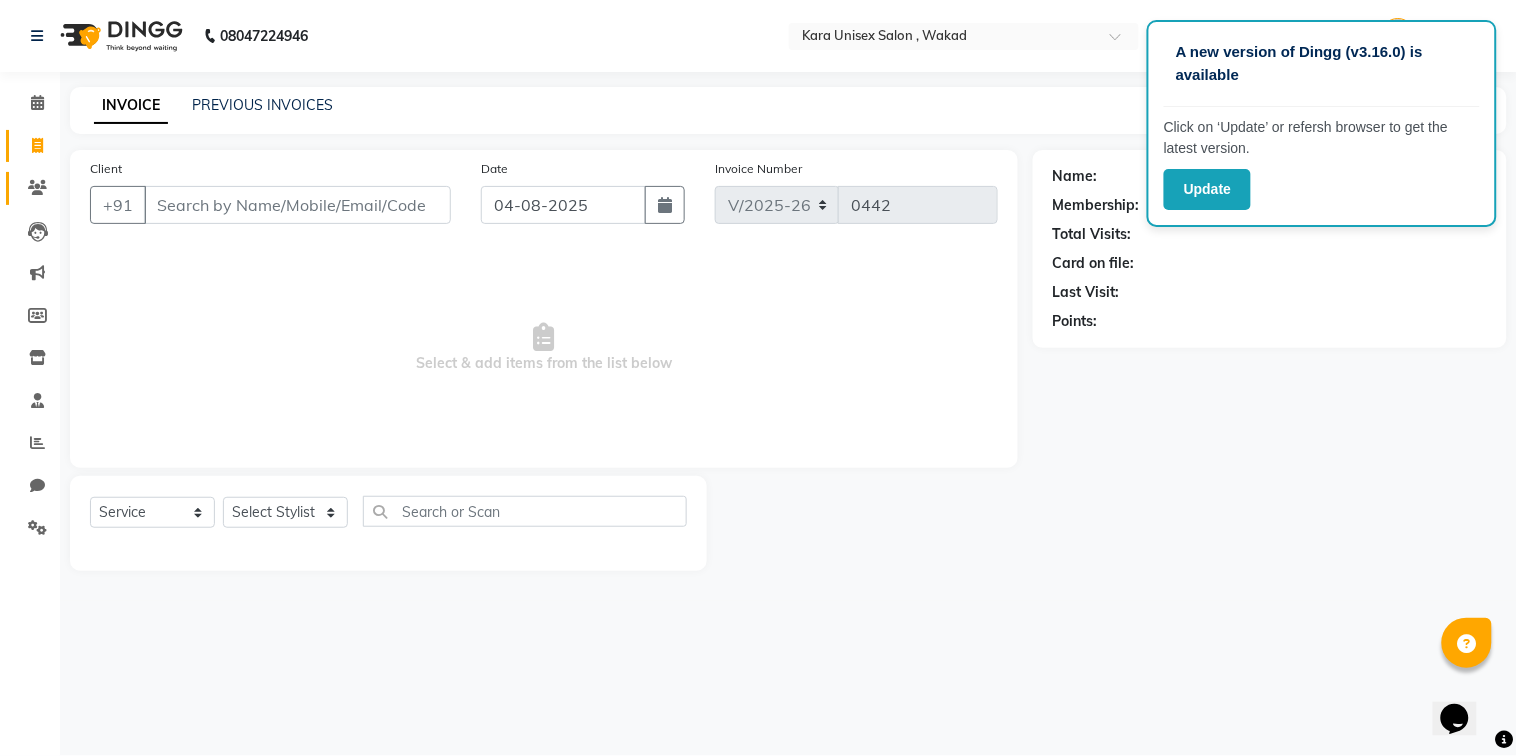 click on "Clients" 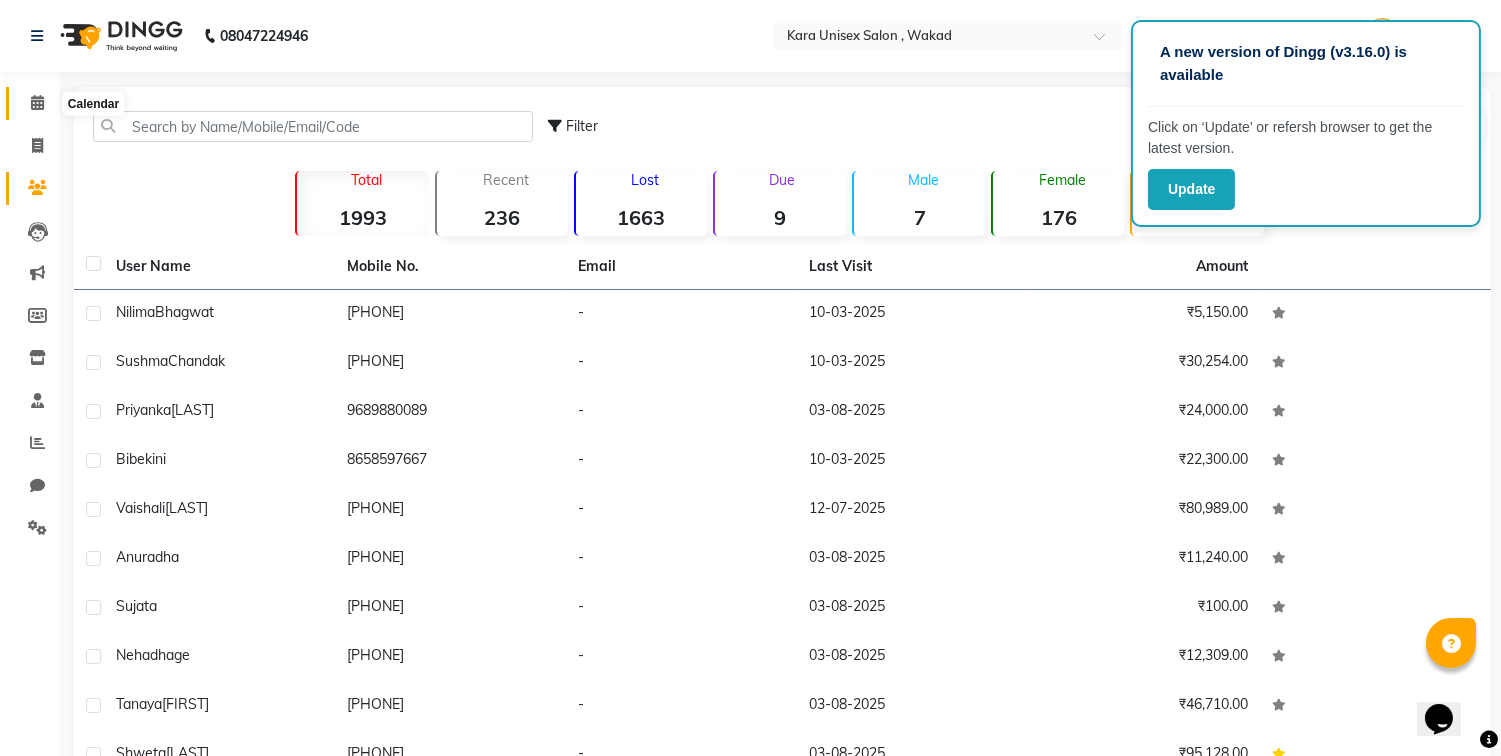 click 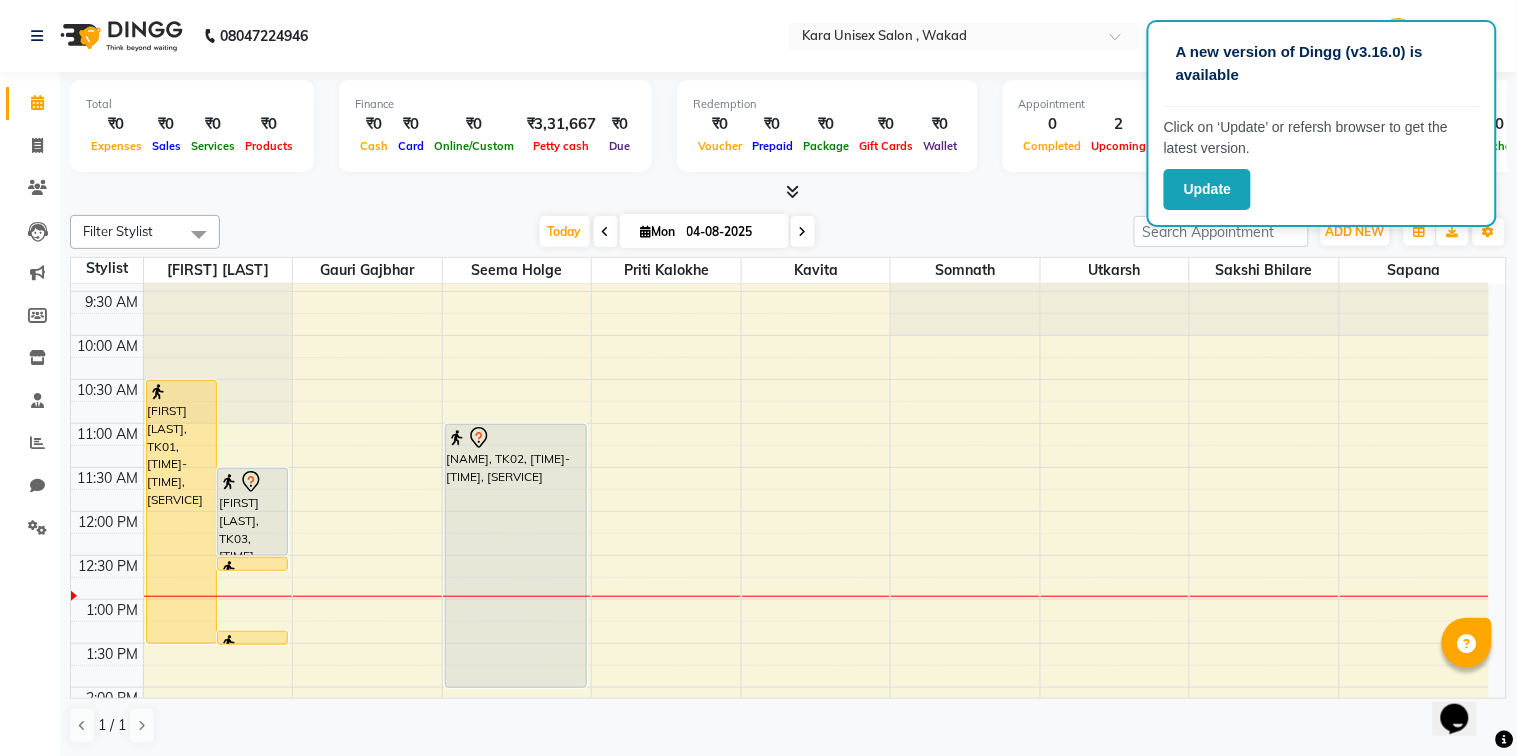 scroll, scrollTop: 0, scrollLeft: 0, axis: both 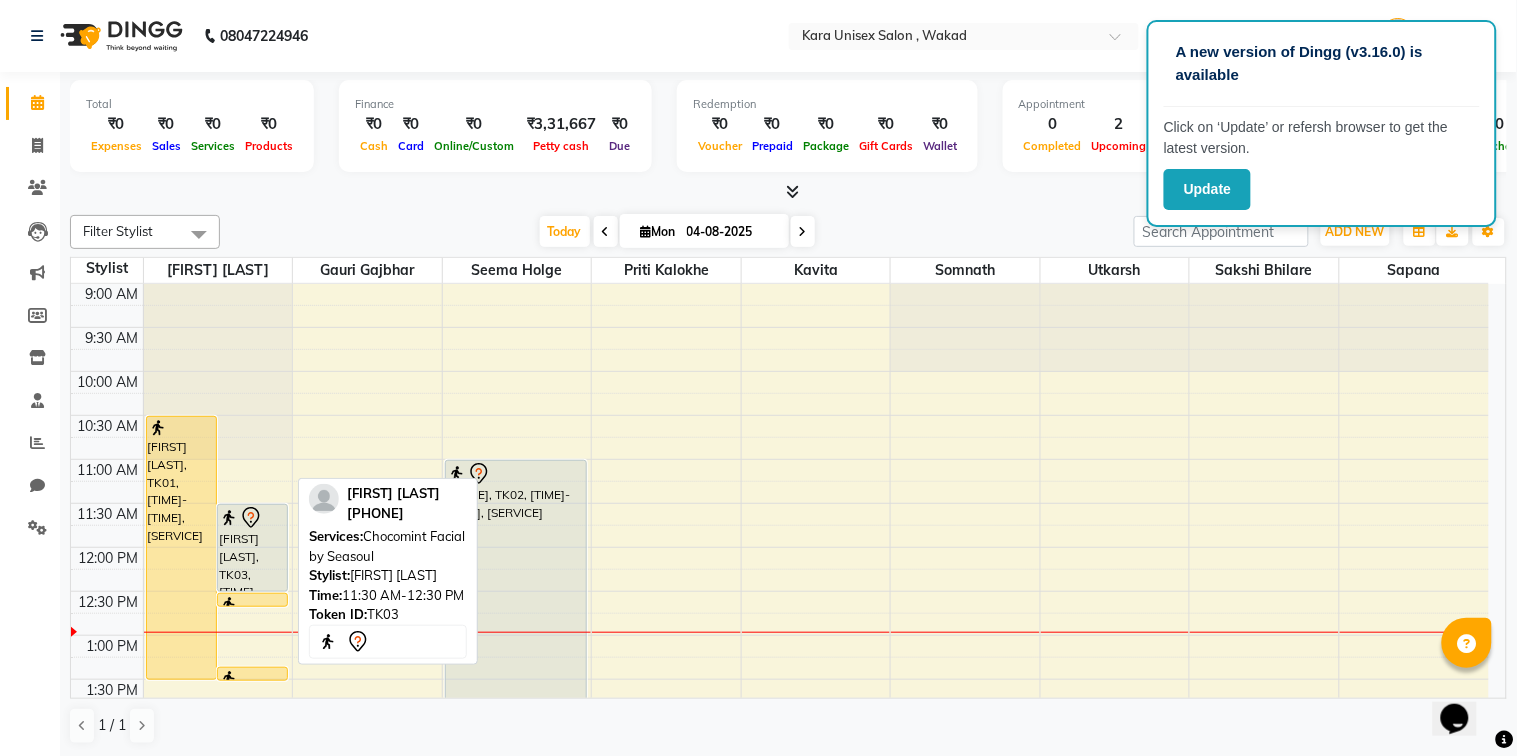 click 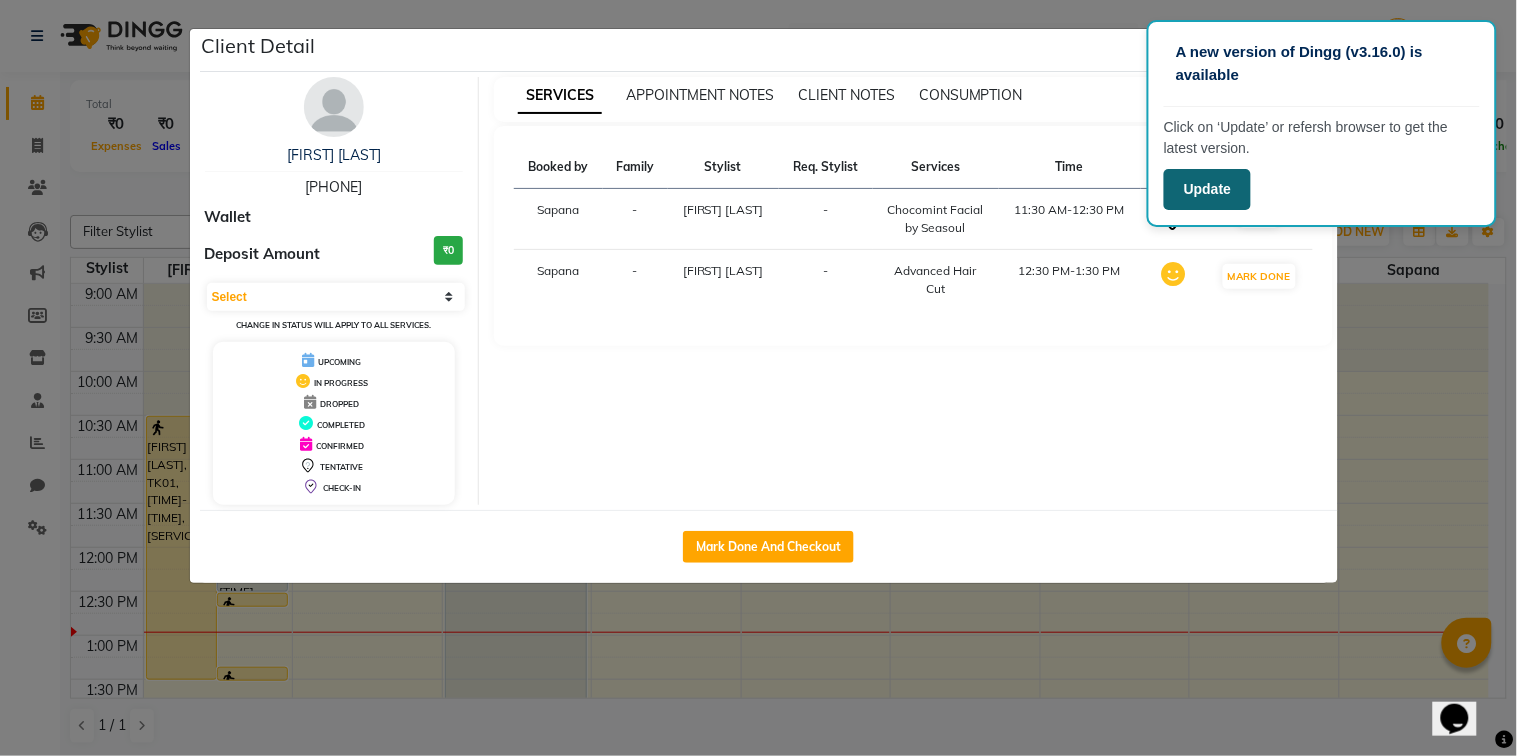 click on "Update" 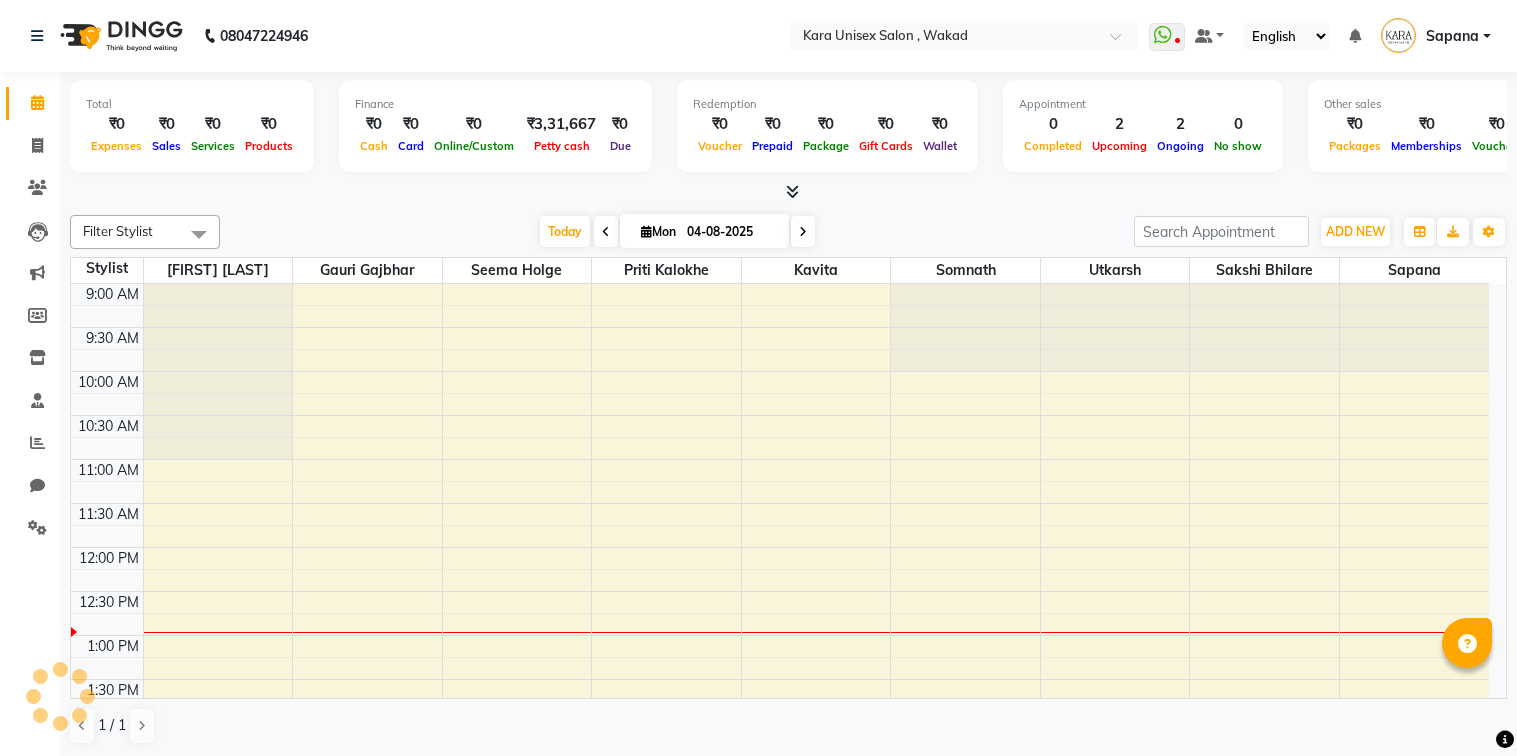 scroll, scrollTop: 0, scrollLeft: 0, axis: both 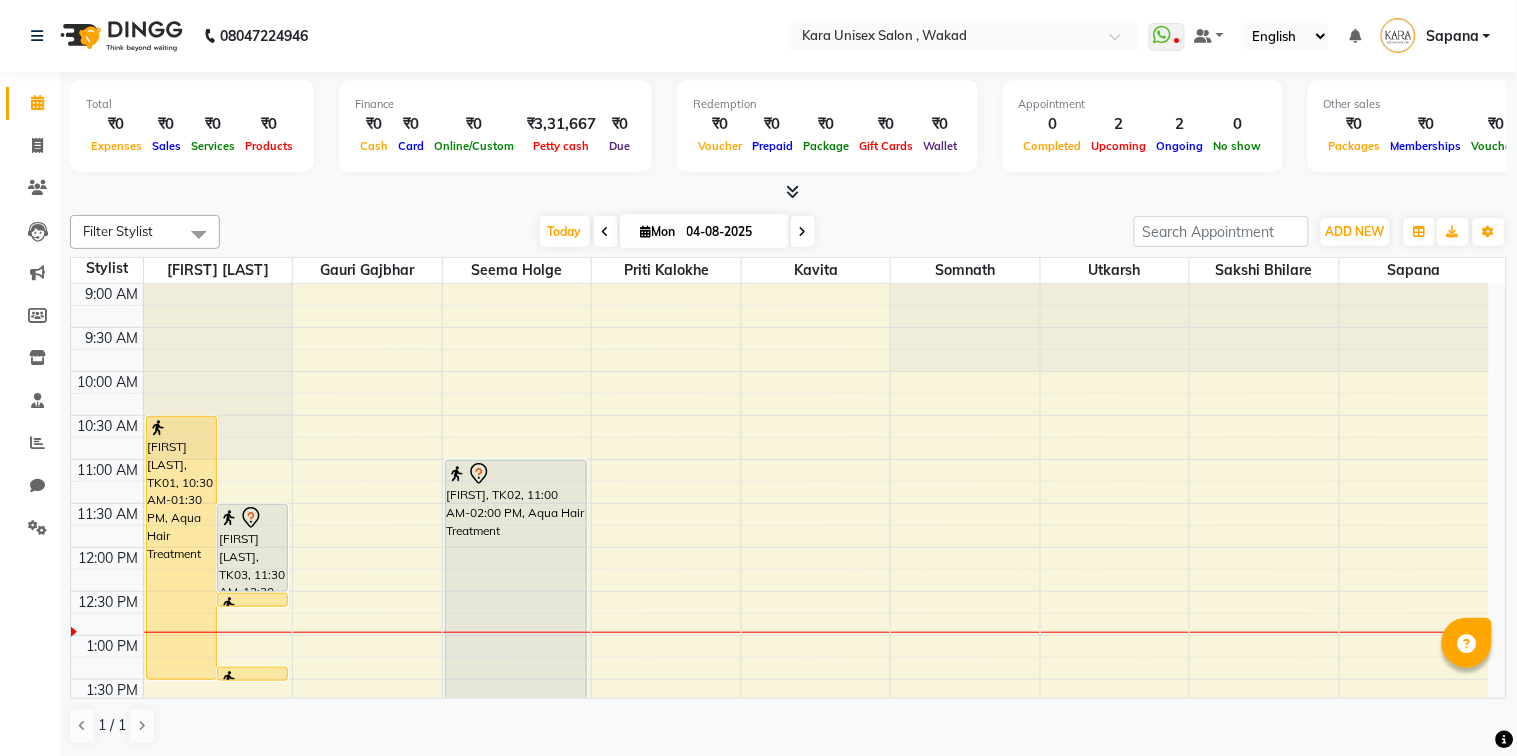click on "70485 9:00 AM 9:30 AM 10:00 AM 10:30 AM 11:00 AM 11:30 AM 12:00 PM 12:30 PM 1:00 PM 1:30 PM 2:00 PM 2:30 PM 3:00 PM 3:30 PM 4:00 PM 4:30 PM 5:00 PM 5:30 PM 6:00 PM 6:30 PM 7:00 PM 7:30 PM 8:00 PM 8:30 PM [FIRST] [LAST], TK01, 10:30 AM-01:30 PM, Aqua Hair Treatment [FIRST] [LAST], TK03, 11:30 AM-12:30 PM, Chocomint Facial by Seasoul [FIRST] [LAST], TK03, 12:30 PM-01:30 PM, Advanced Hair Cut [FIRST] [LAST], TK03, 12:30 PM-01:30 PM, Advanced Hair Cut [FIRST], TK02, 11:00 AM-02:00 PM, Aqua Hair Treatment" at bounding box center (780, 811) 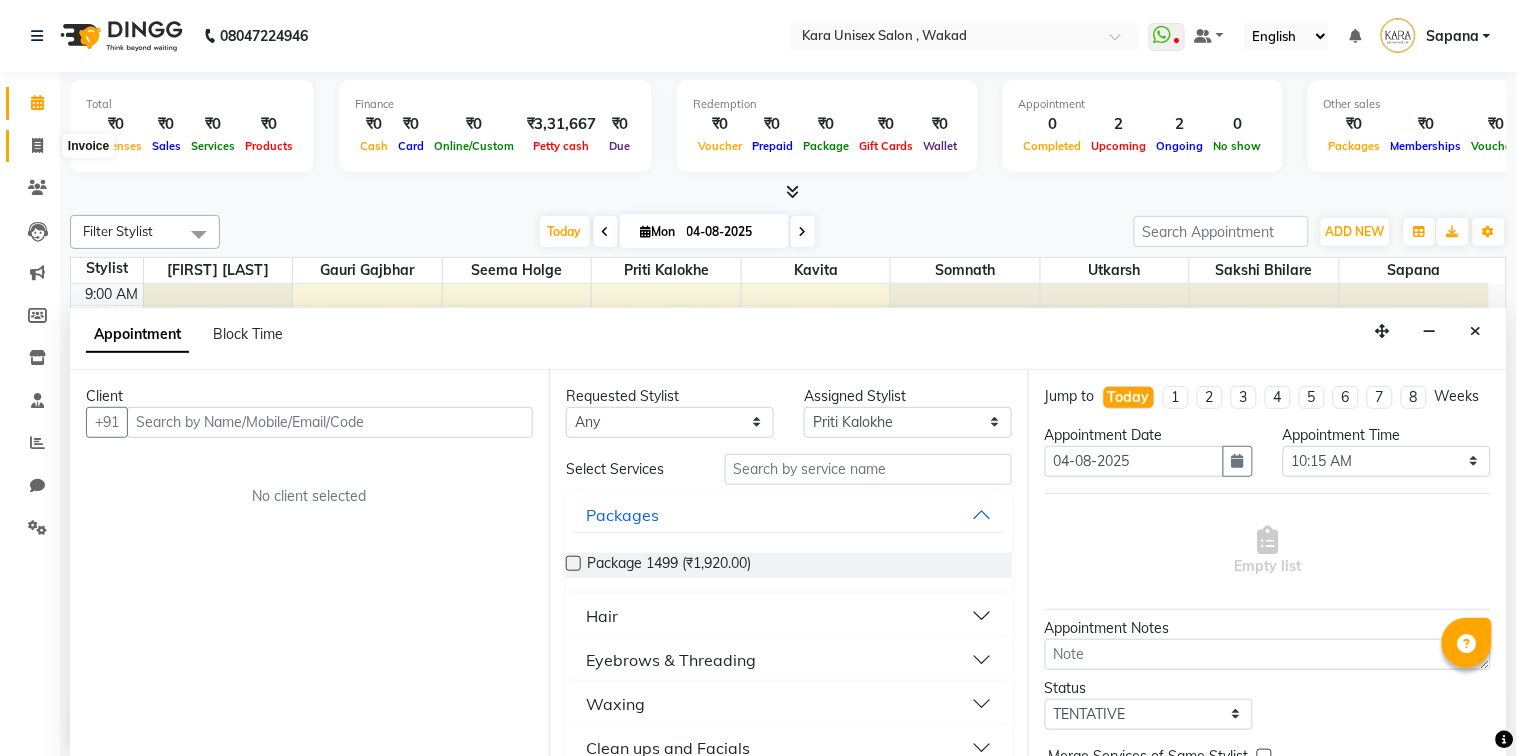 click 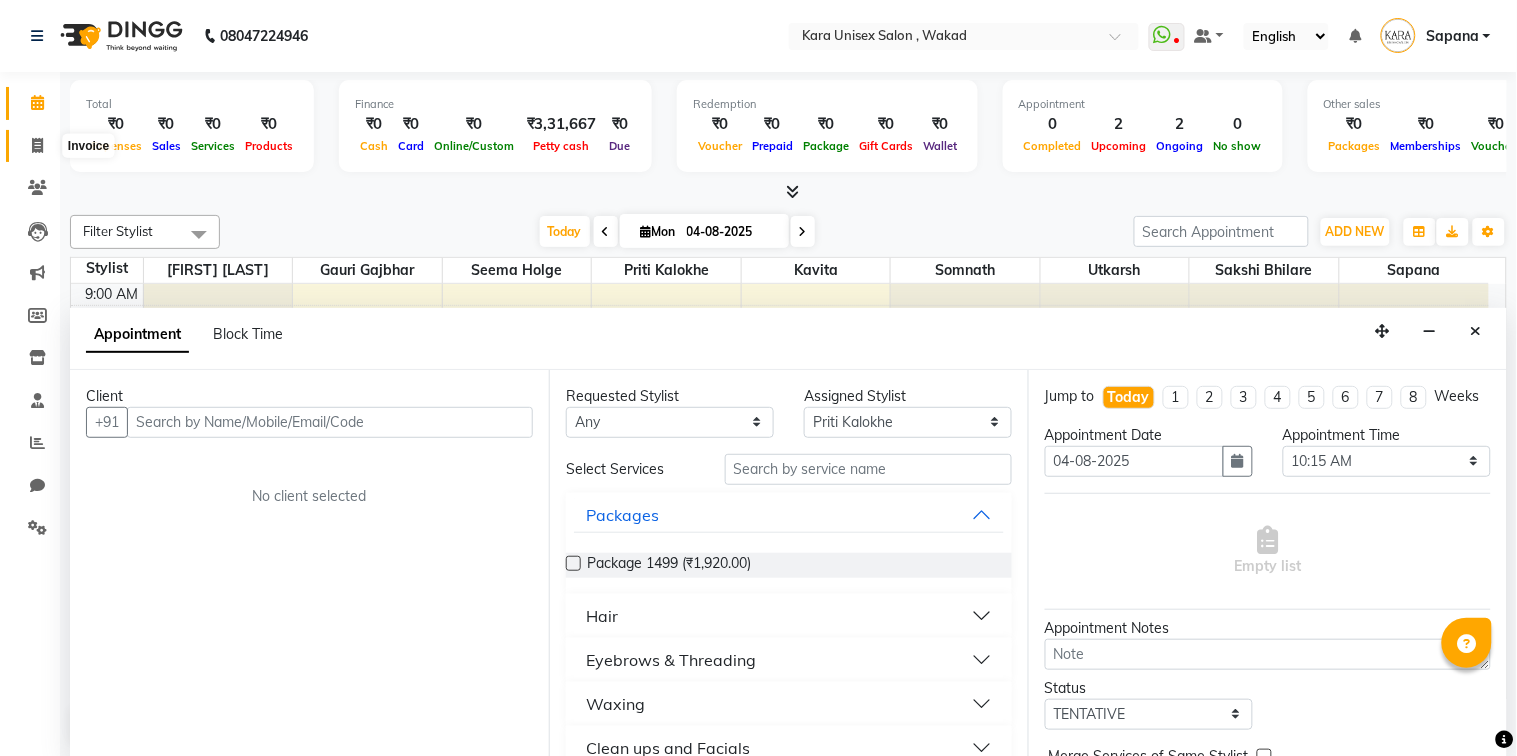 select on "service" 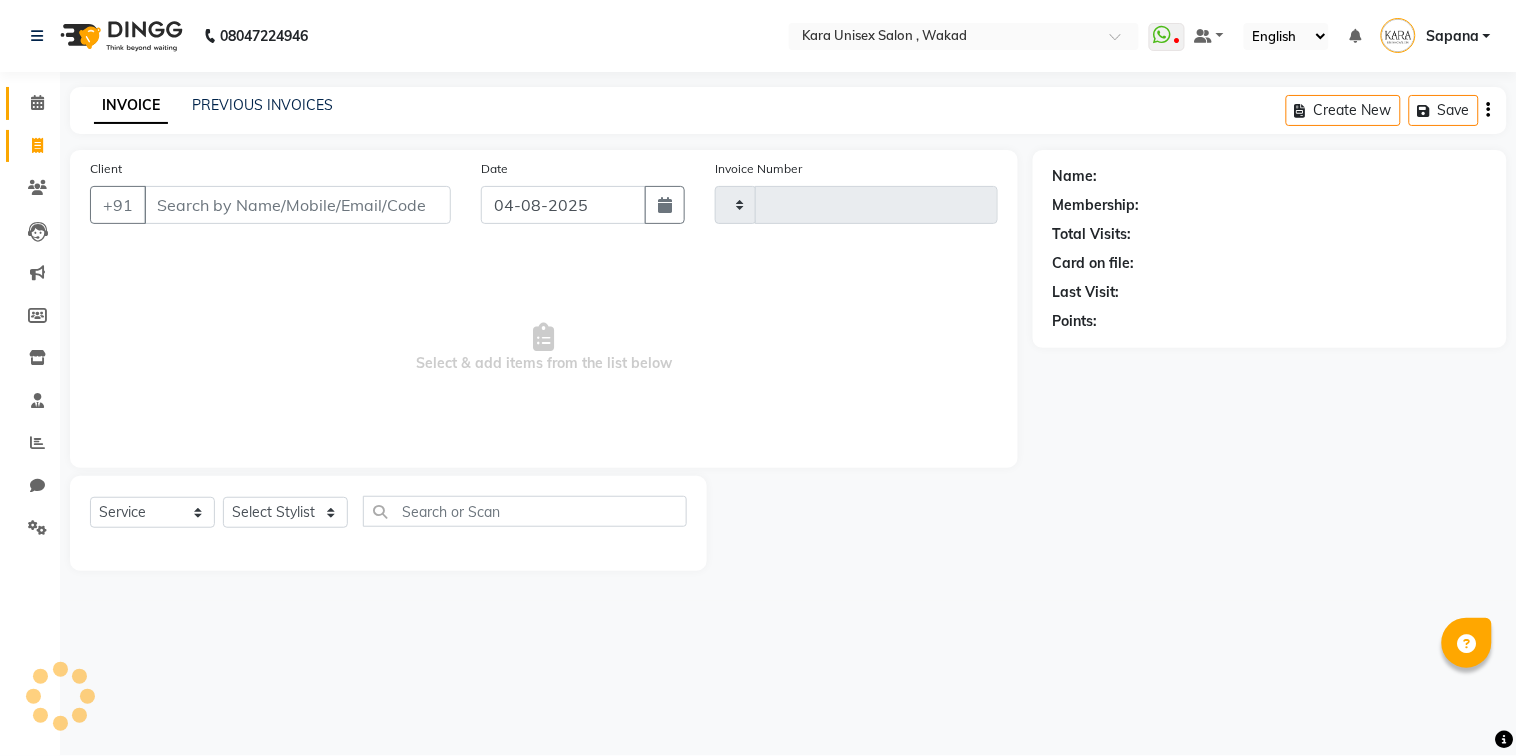 click 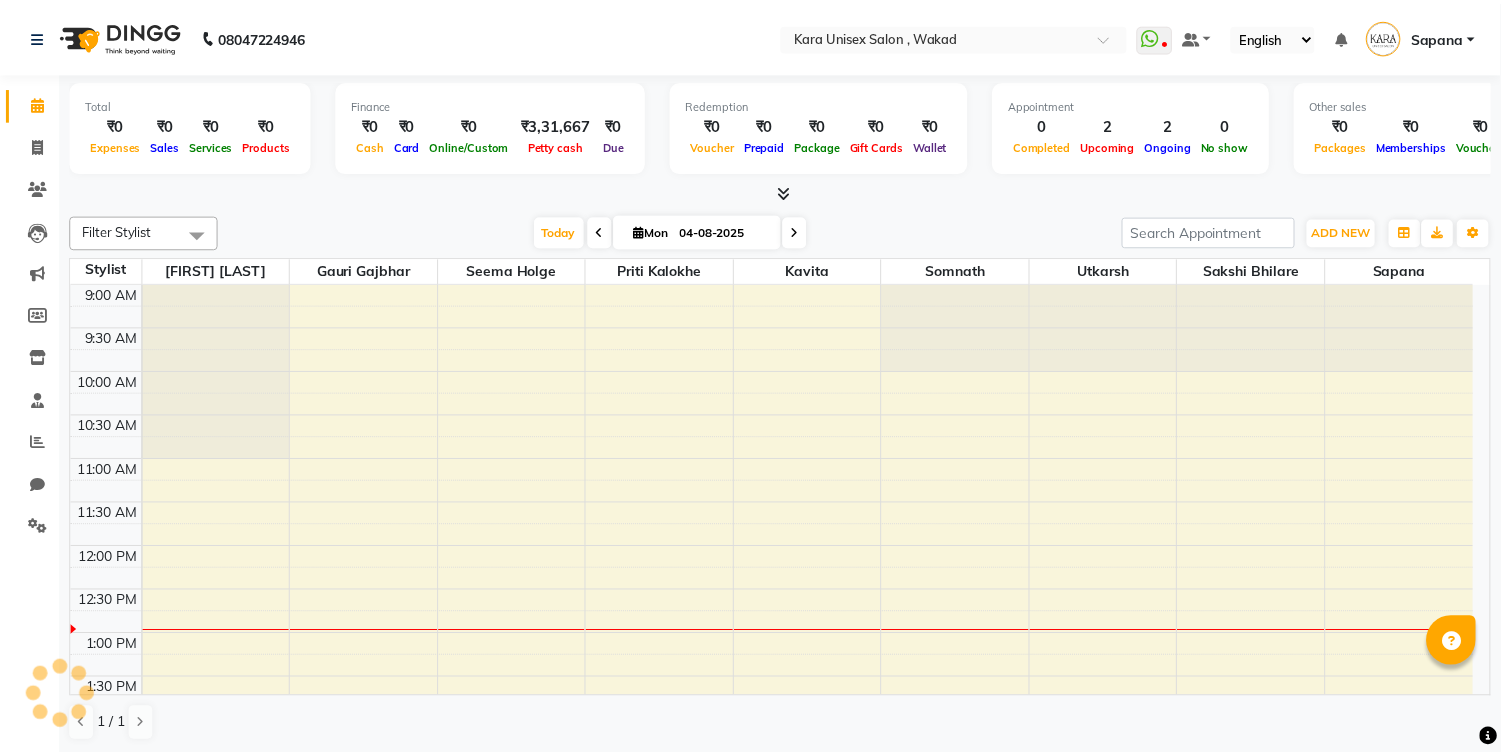 scroll, scrollTop: 0, scrollLeft: 0, axis: both 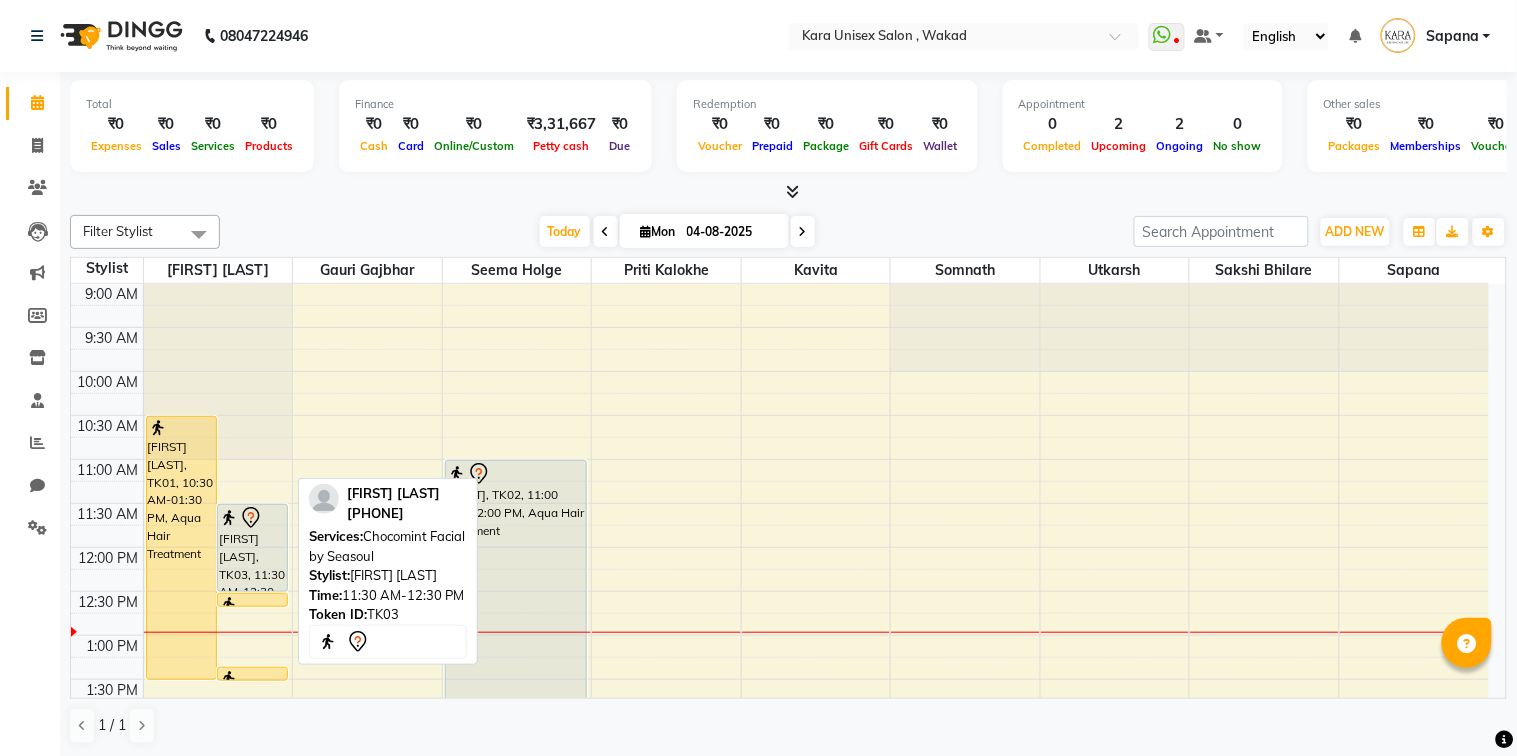 click 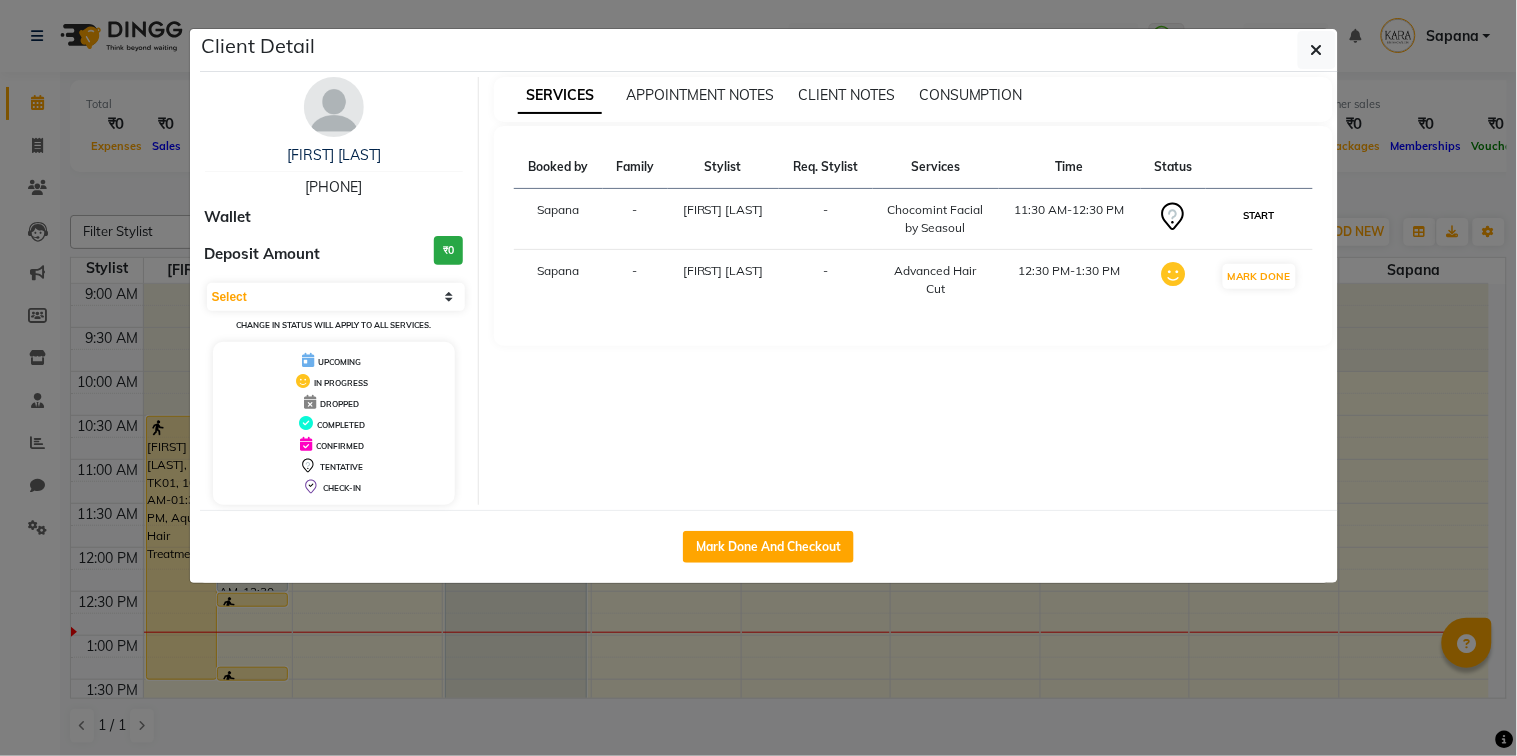 click on "START" at bounding box center [1259, 215] 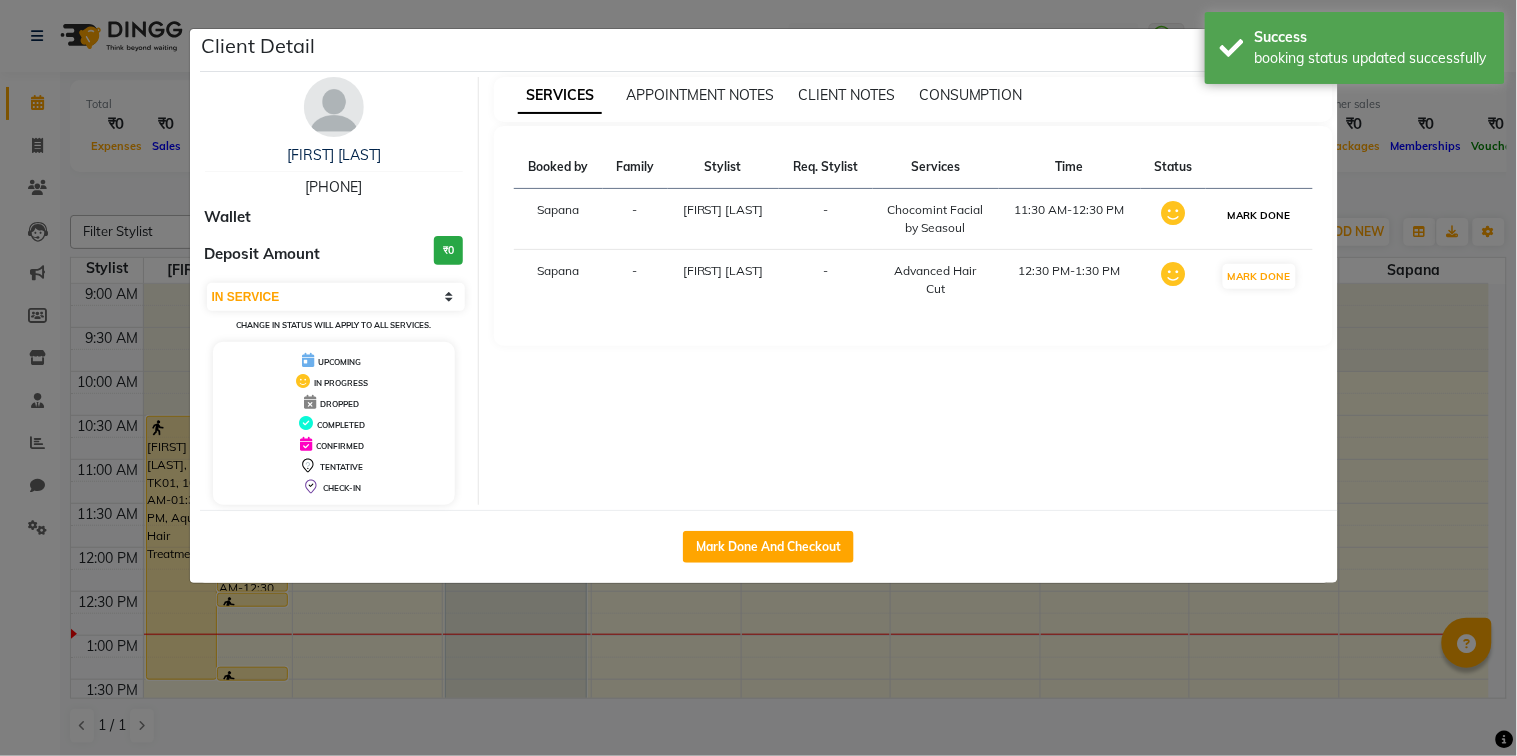 click on "MARK DONE" at bounding box center (1259, 215) 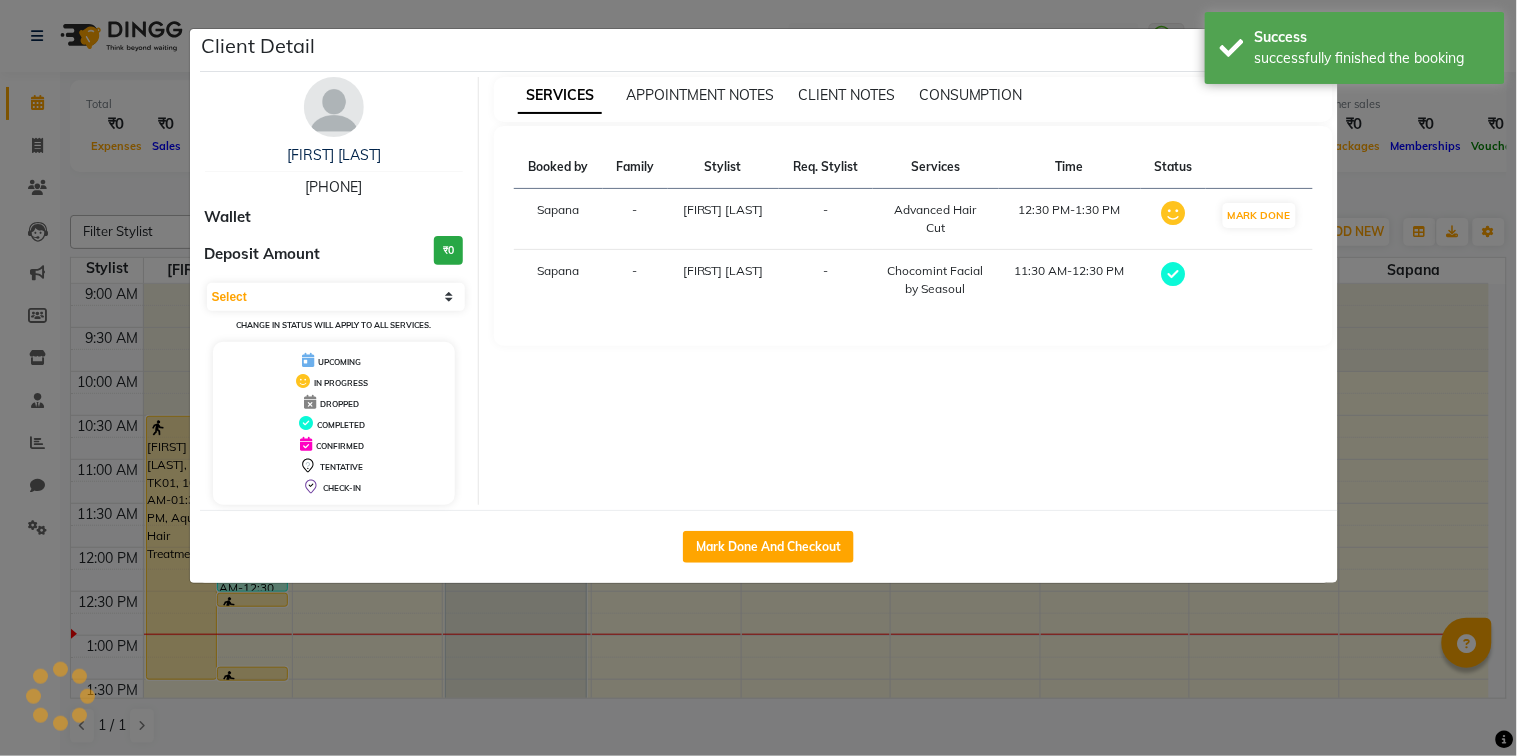 select on "select" 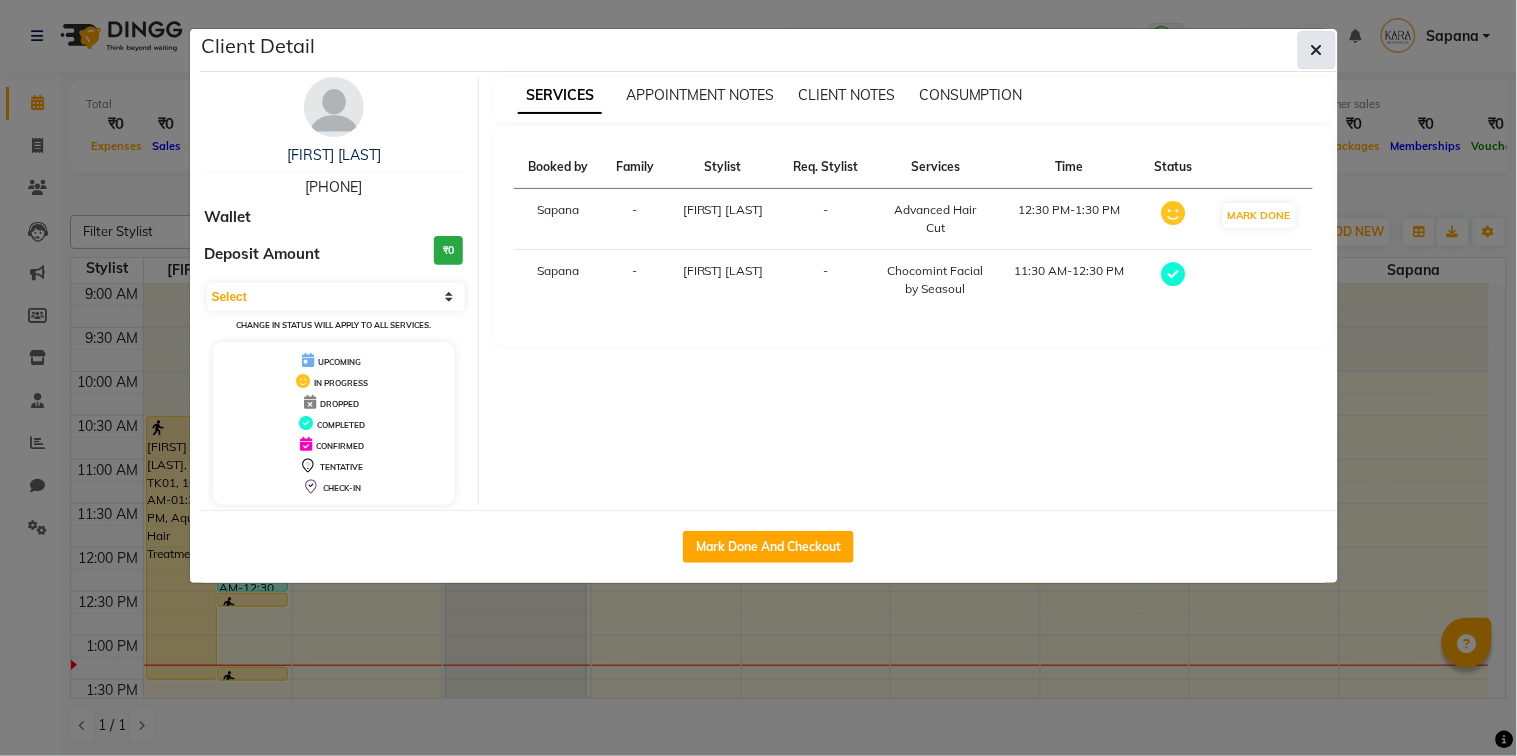 click 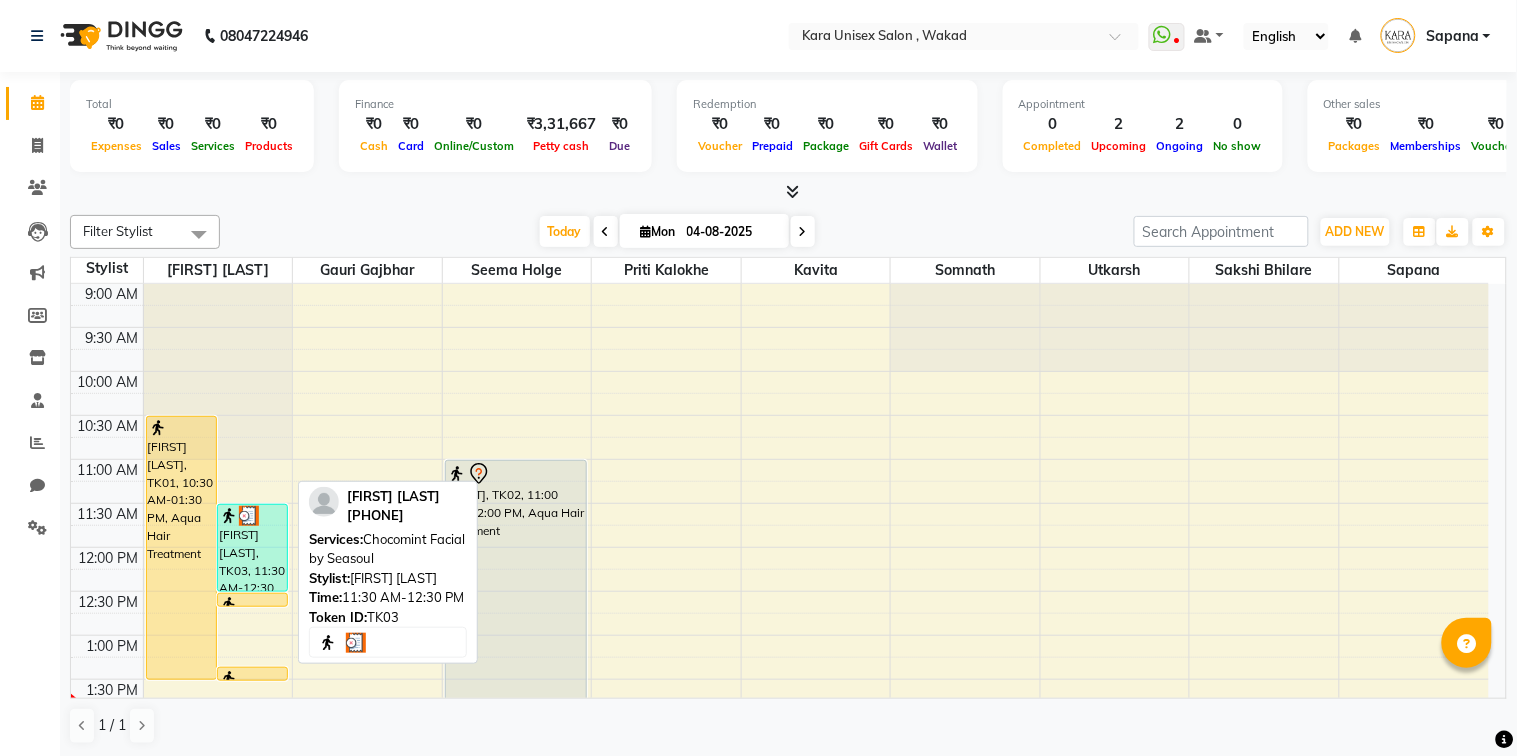 click on "[FIRST] [LAST], TK03, 11:30 AM-12:30 PM, Chocomint Facial by Seasoul" at bounding box center (252, 548) 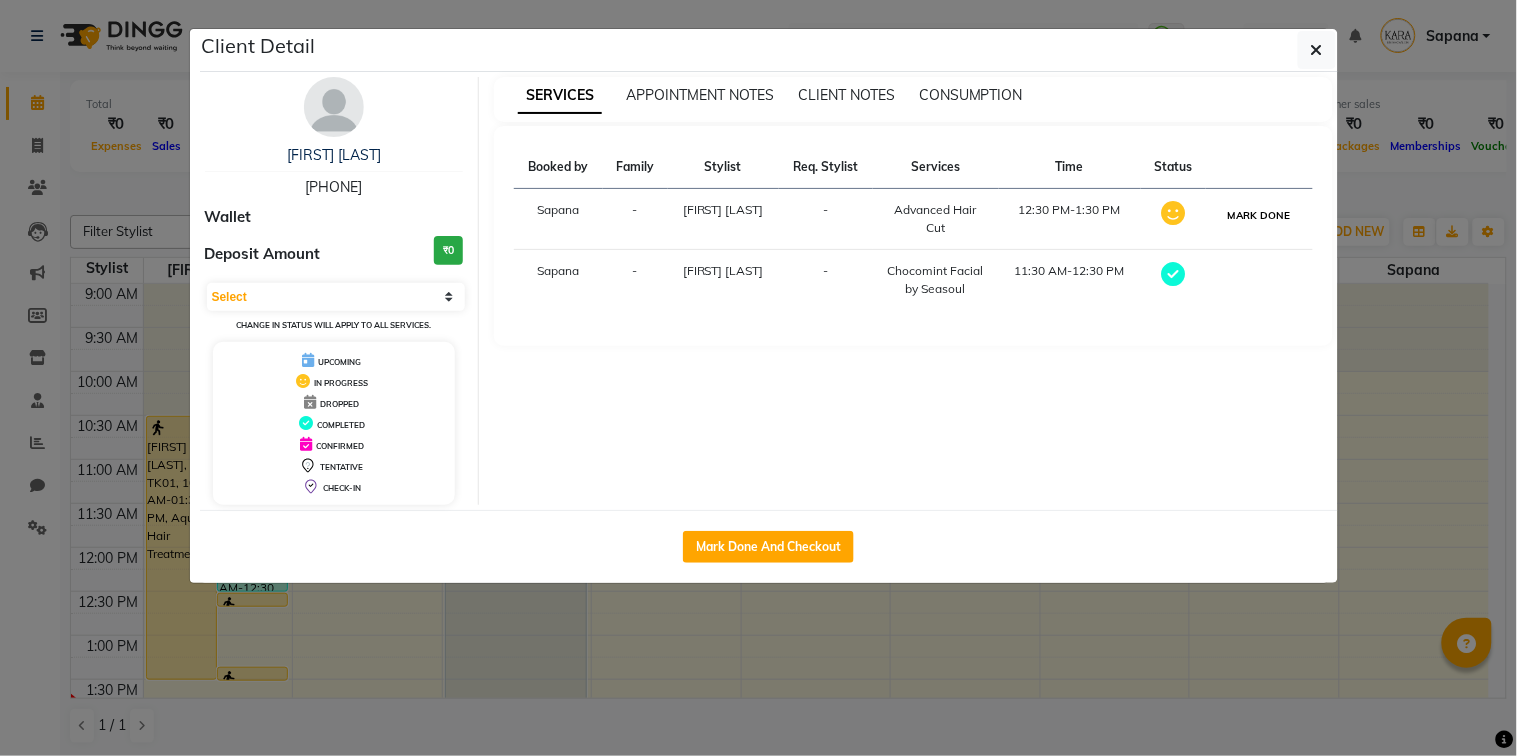 click on "MARK DONE" at bounding box center (1259, 215) 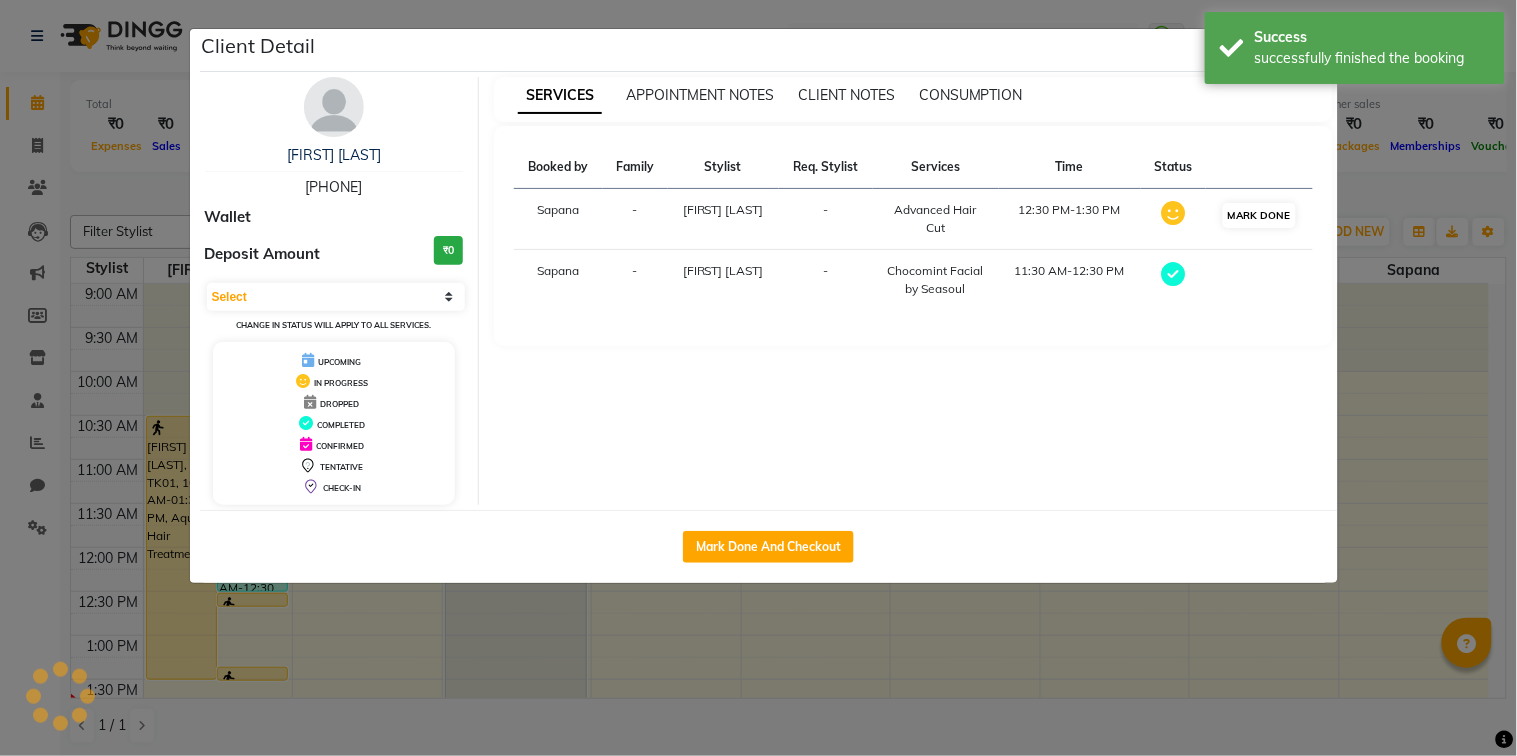 select on "3" 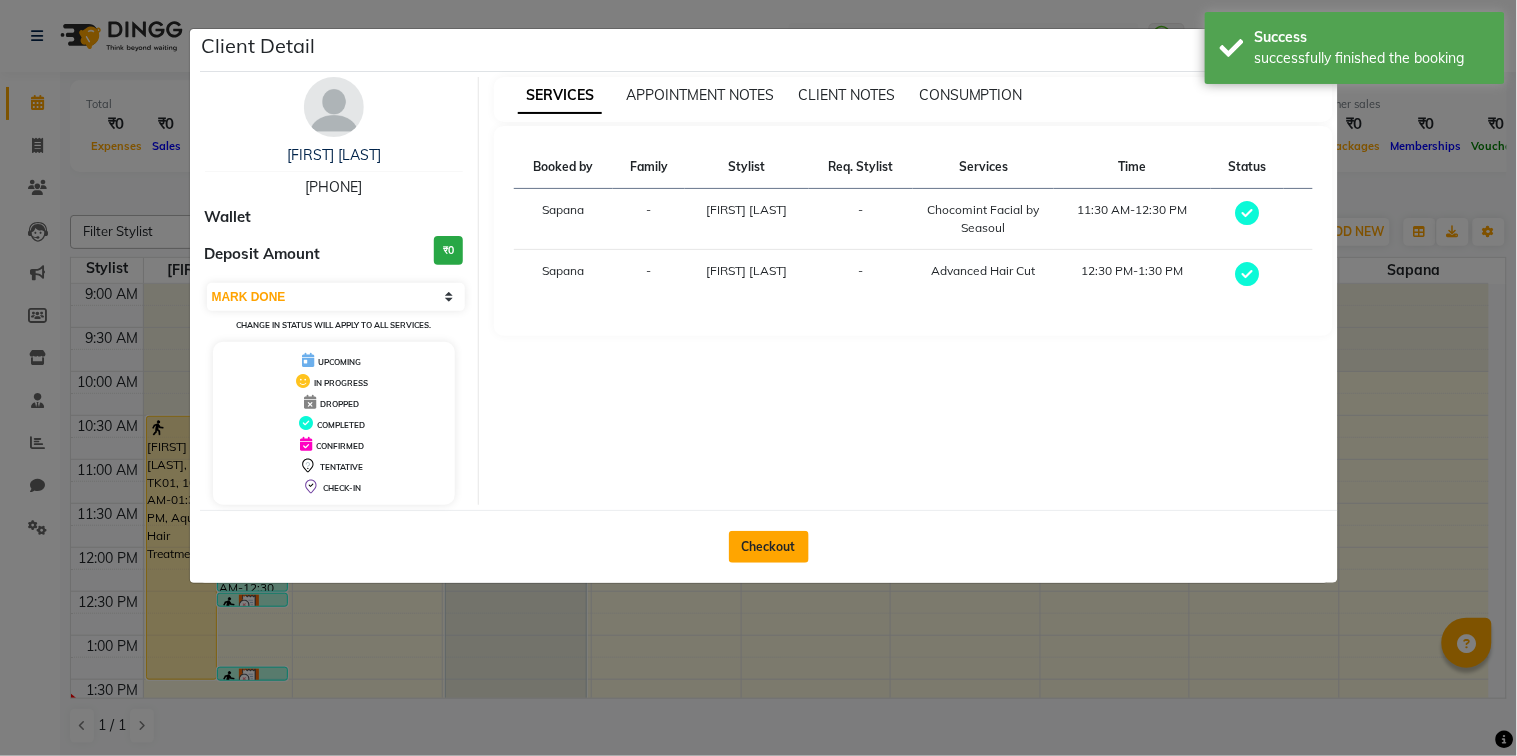 click on "Checkout" 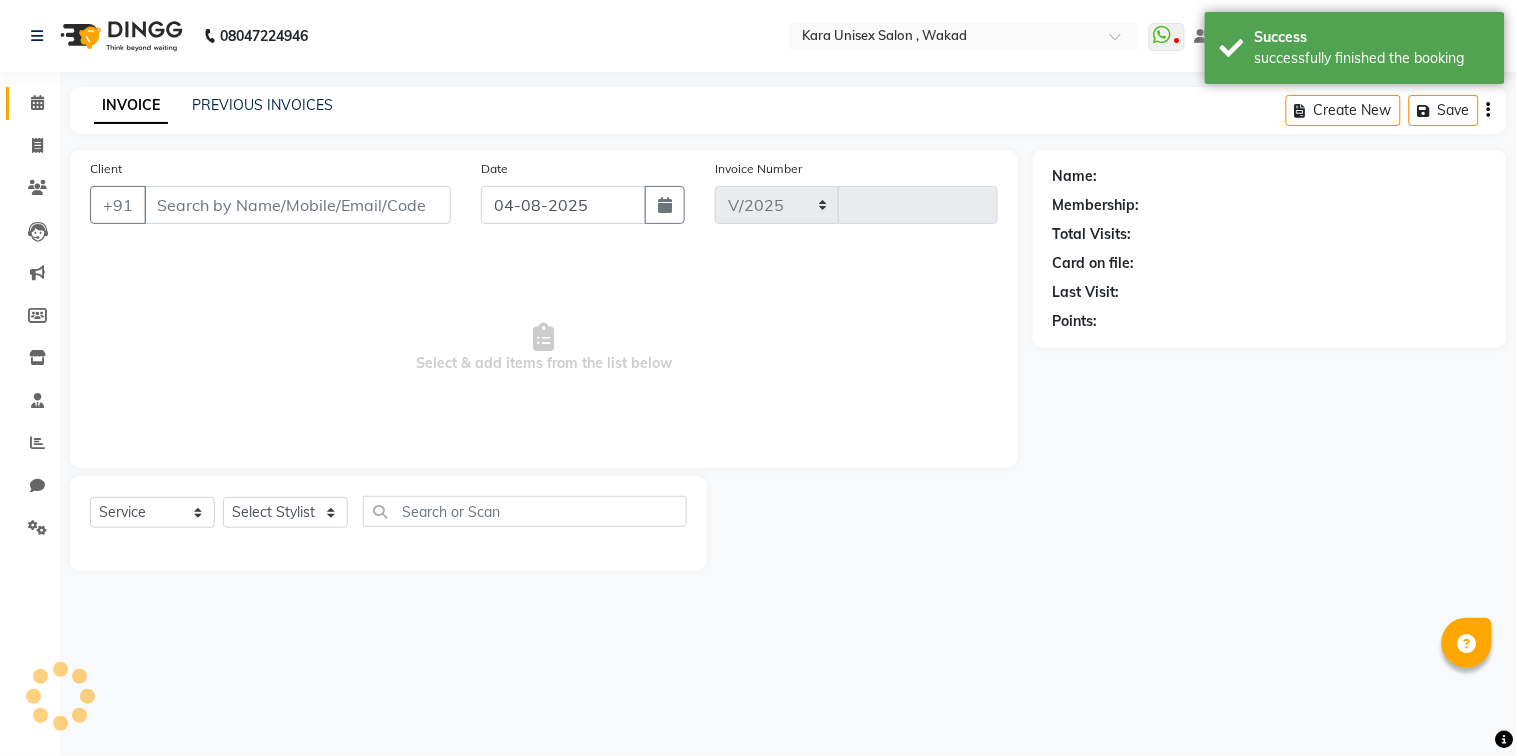 select on "7293" 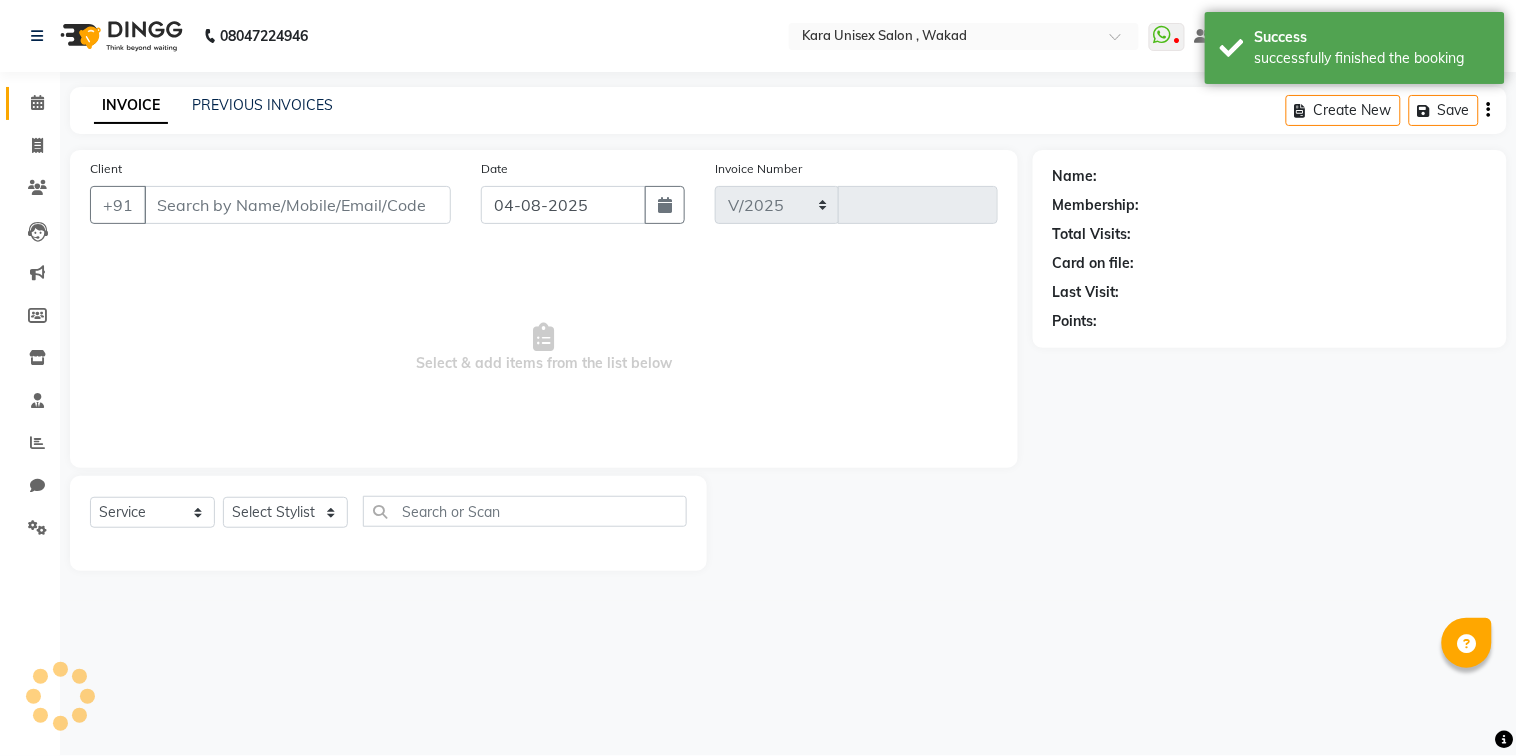type on "0442" 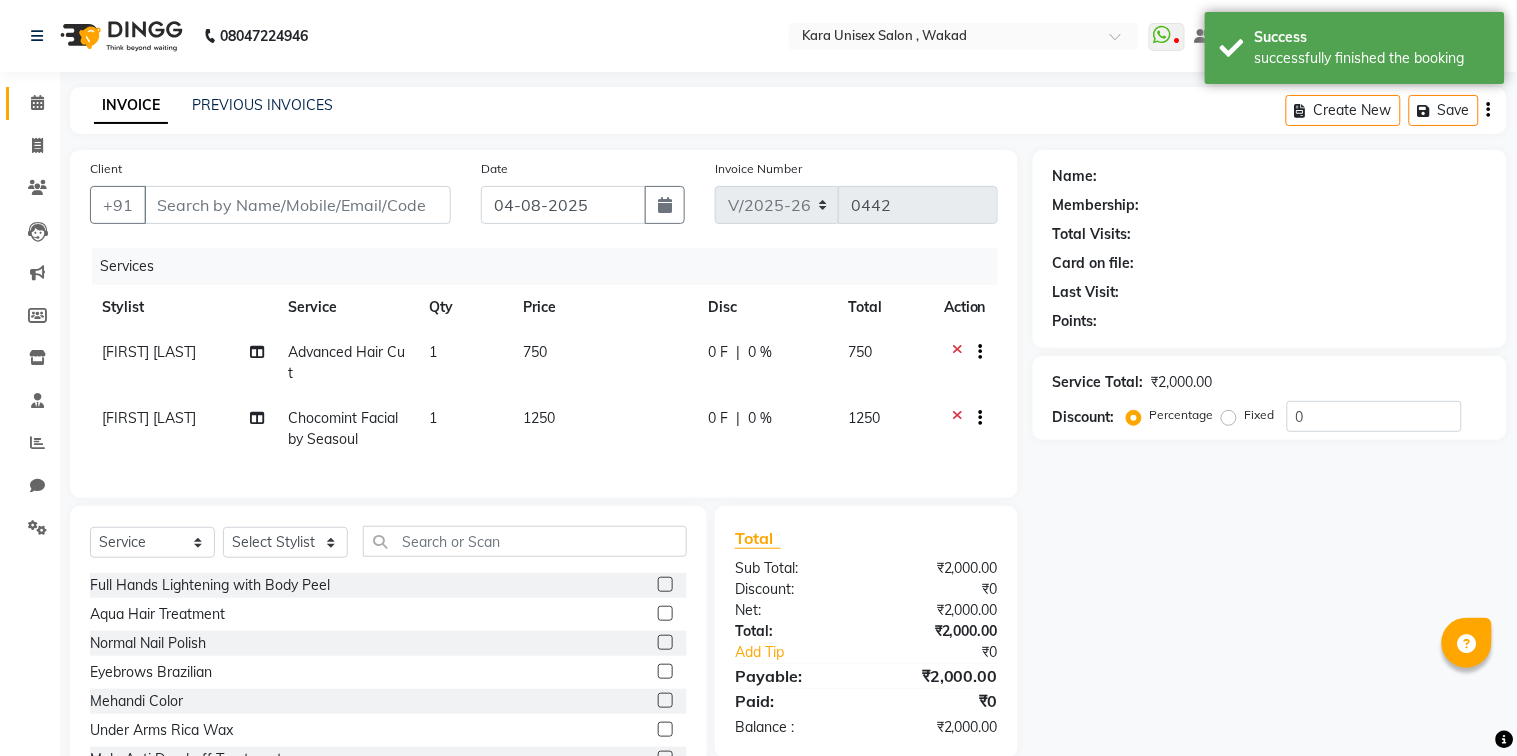 type on "[PHONE]" 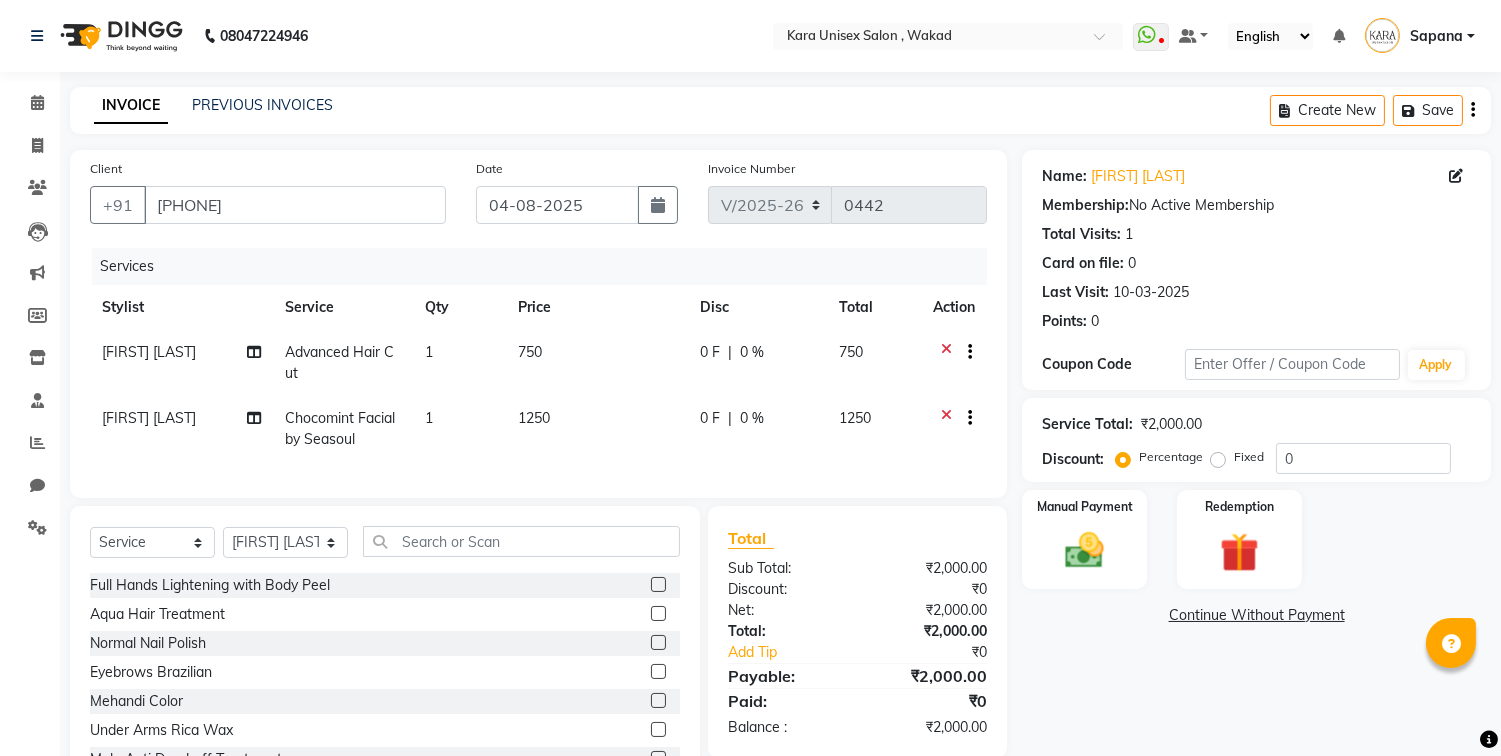 click on "750" 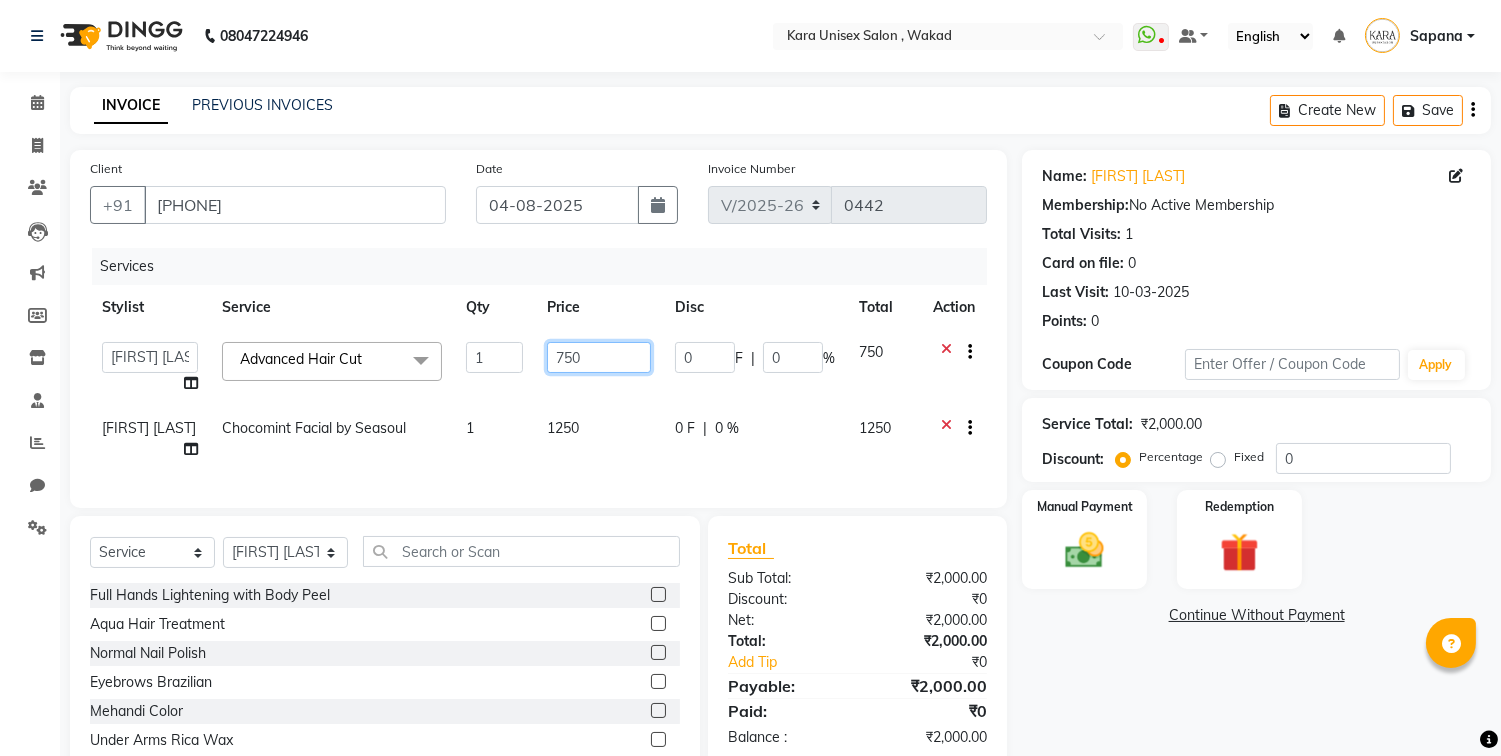 click on "750" 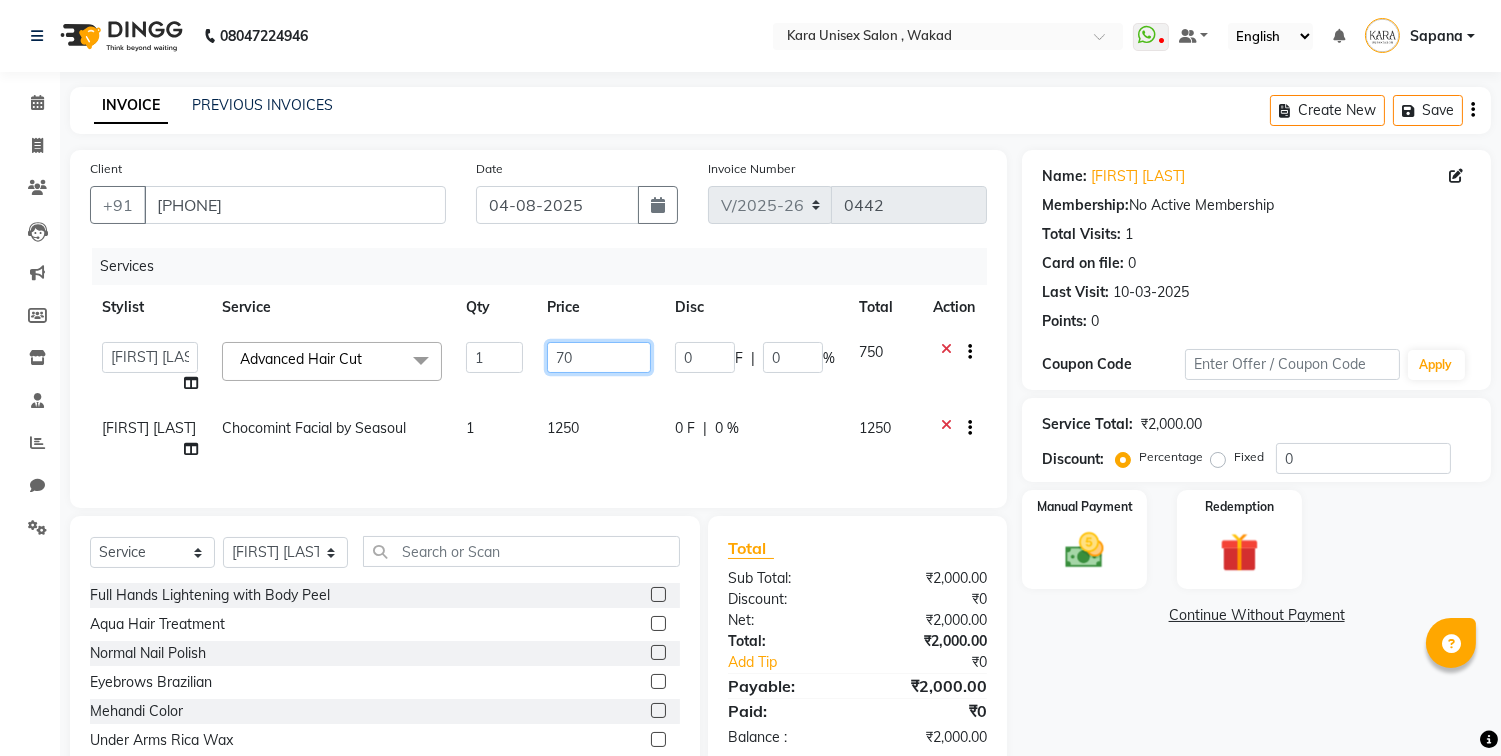type on "700" 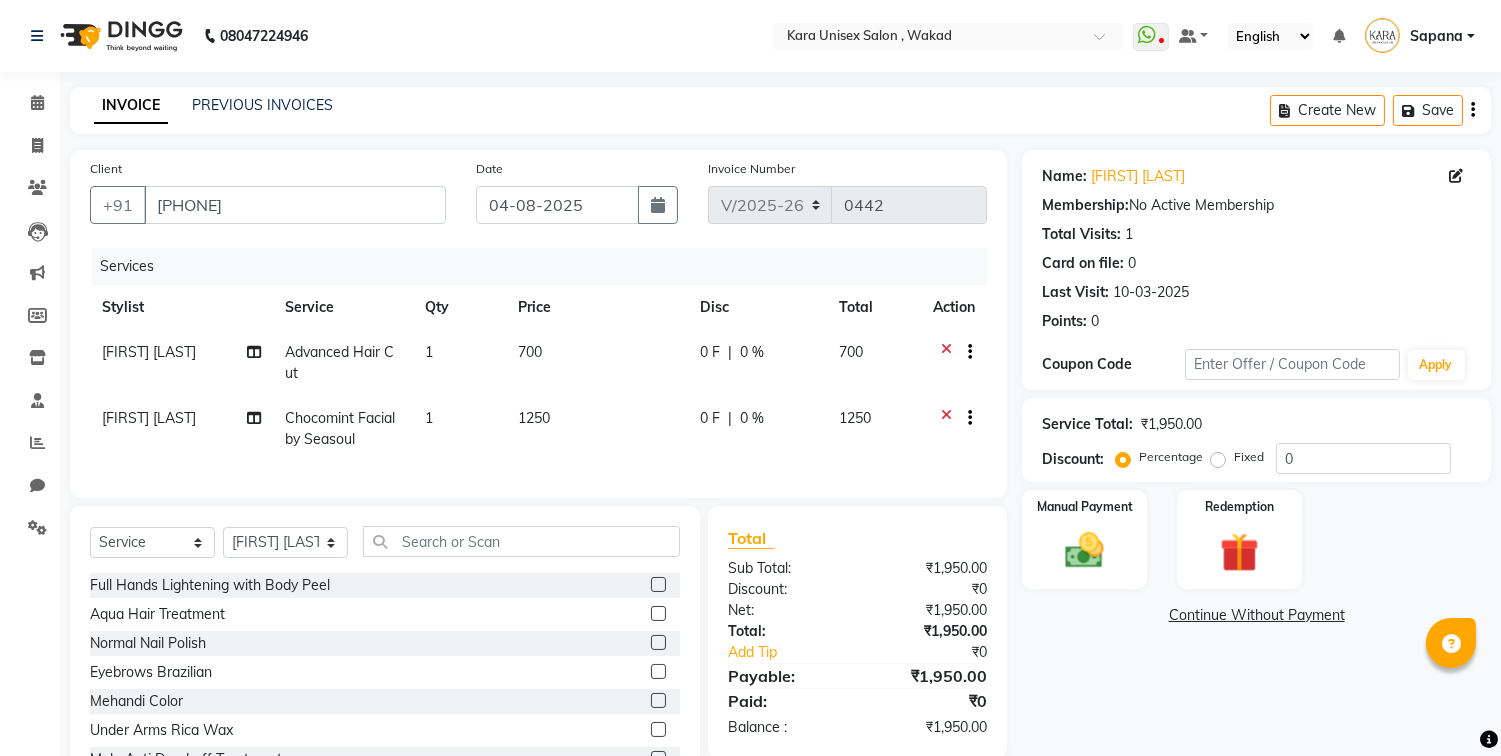 drag, startPoint x: 922, startPoint y: 550, endPoint x: 1116, endPoint y: 684, distance: 235.77956 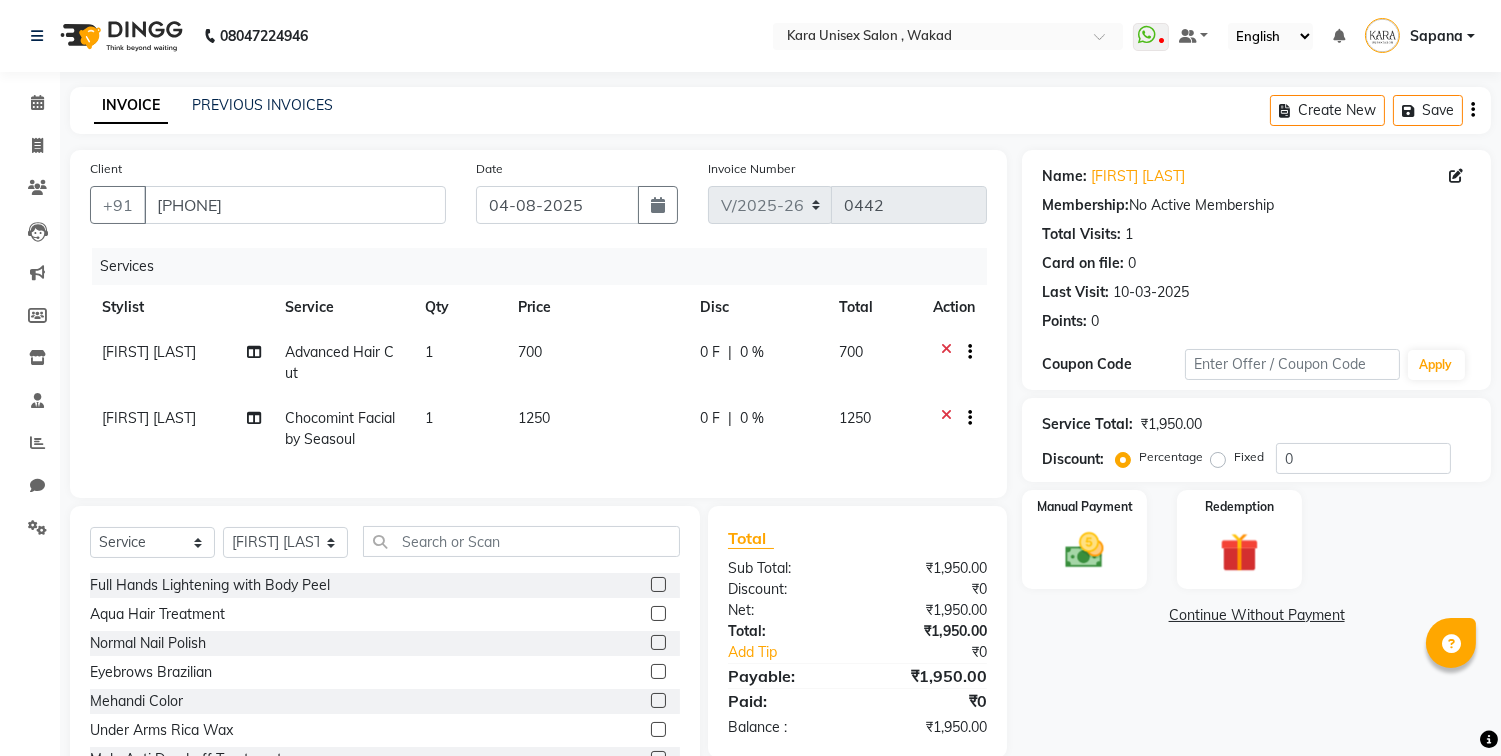 click on "Client +[COUNTRY CODE] [PHONE] Date 04-08-2025 Invoice Number V/2025 V/2025-26 0442 Services Stylist Service Qty Price Disc Total Action Priyanka khade Advanced Hair Cut 1 700 0 F | 0 % 700 Priyanka khade Chocomint Facial by Seasoul 1 1250 0 F | 0 % 1250 Select Service Product Membership Package Voucher Prepaid Gift Card Select Stylist Alka Atul Gauri Gajbhar Guru Jyotsana Kavita Payal Prajakta Priti Kalokhe Priyanka khade Rubina Nadaf Sadhana Awtade Sakshi Bhilare Sapana Seema Holge Somnath Swati Utkarsh Full Hands Lightening with Body Peel Aqua Hair Treatment Normal Nail Polish Eyebrows Brazilian Mehandi Color Under Arms Rica Wax Male Anti Dandruff Treatment Gel Polish removal Chin Brazilian Strawberry & Kiwi Manicure by Aroma Aqua Gold Hair Treatment Micro needling Treatment - Add on Fruit Cleanup Head Massage With Aroma oil & Steam Potli Massage - Add on Full Body Chocolate Wax Full Leg Bleach Luxuary package @2999 Gel Extentions removal Beard shaping Bridal Makeup Tummy Rica Wax Total" 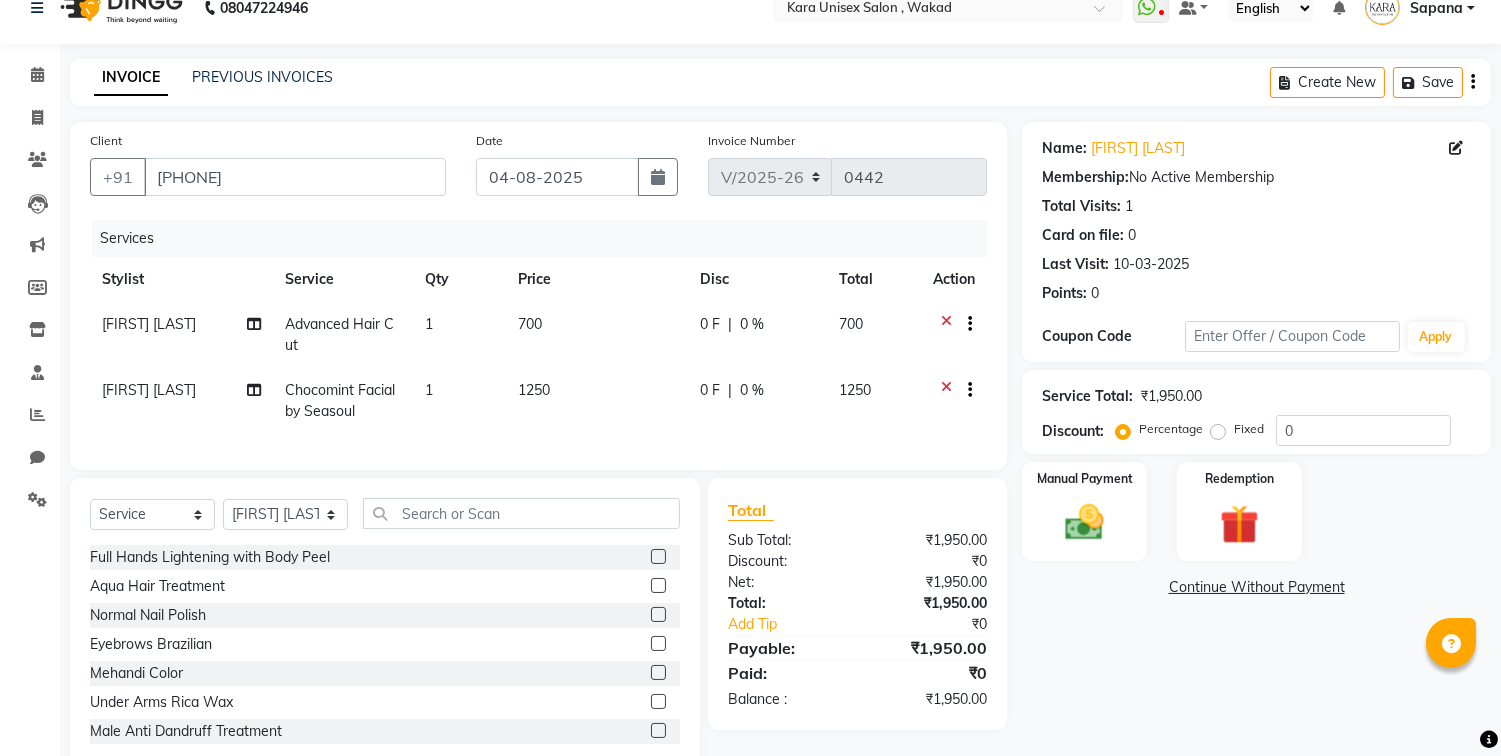 scroll, scrollTop: 91, scrollLeft: 0, axis: vertical 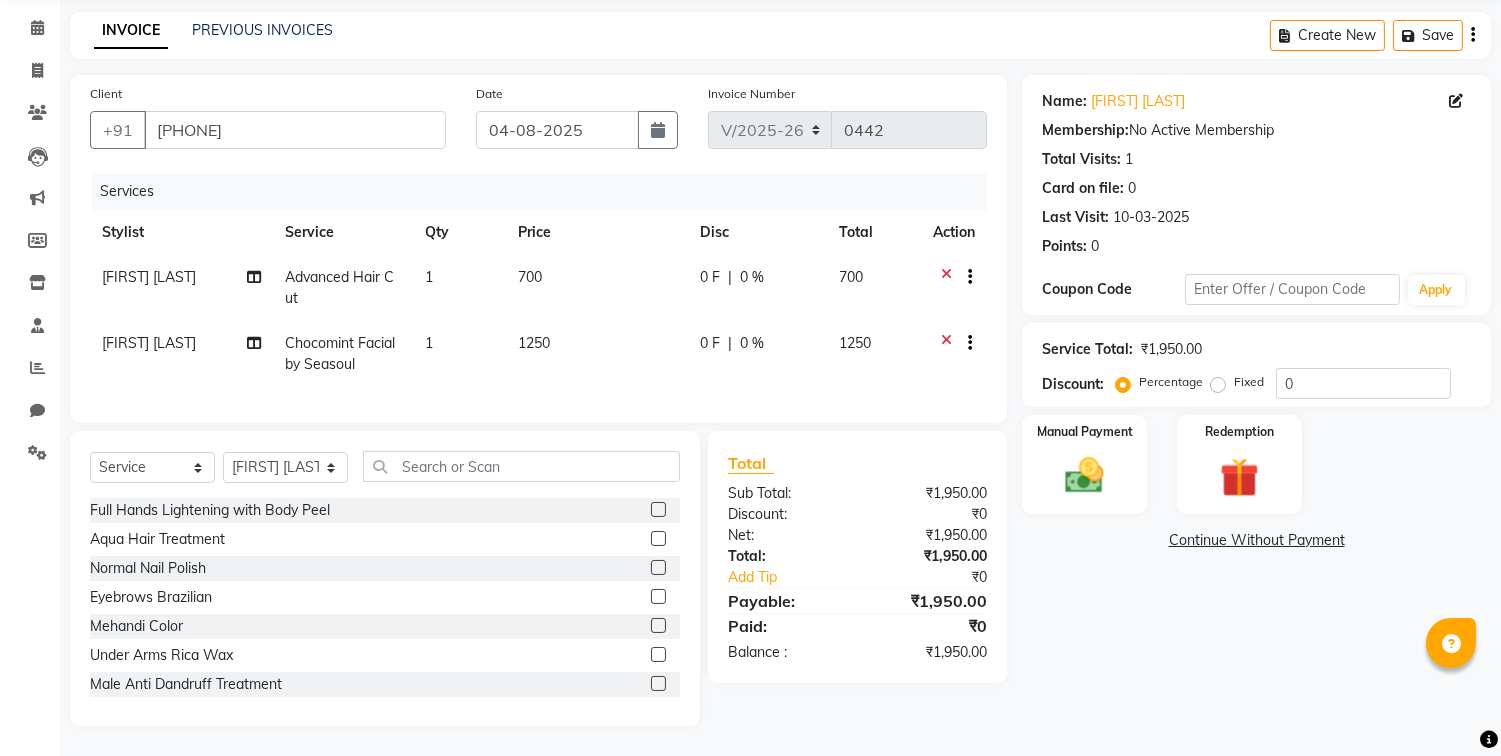 click on "700" 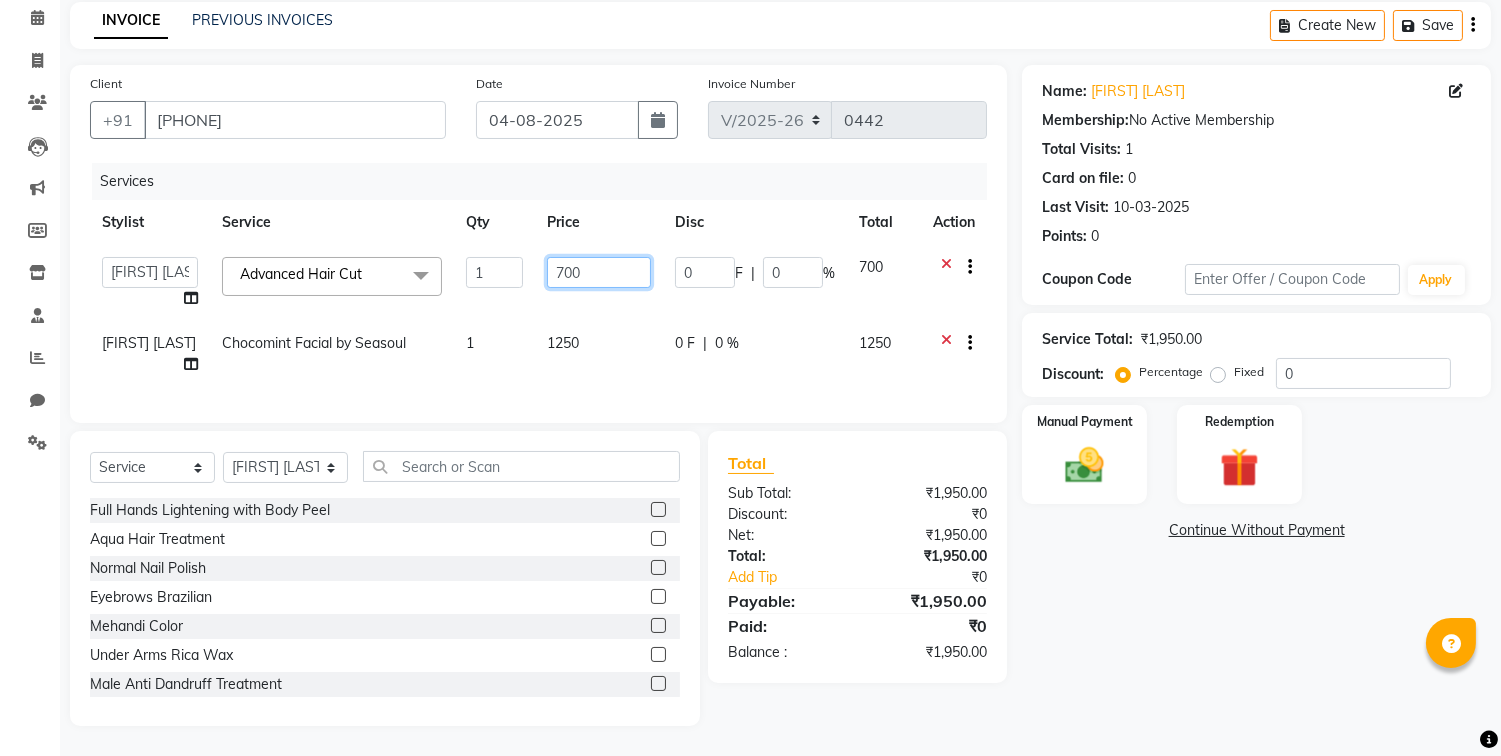 click on "700" 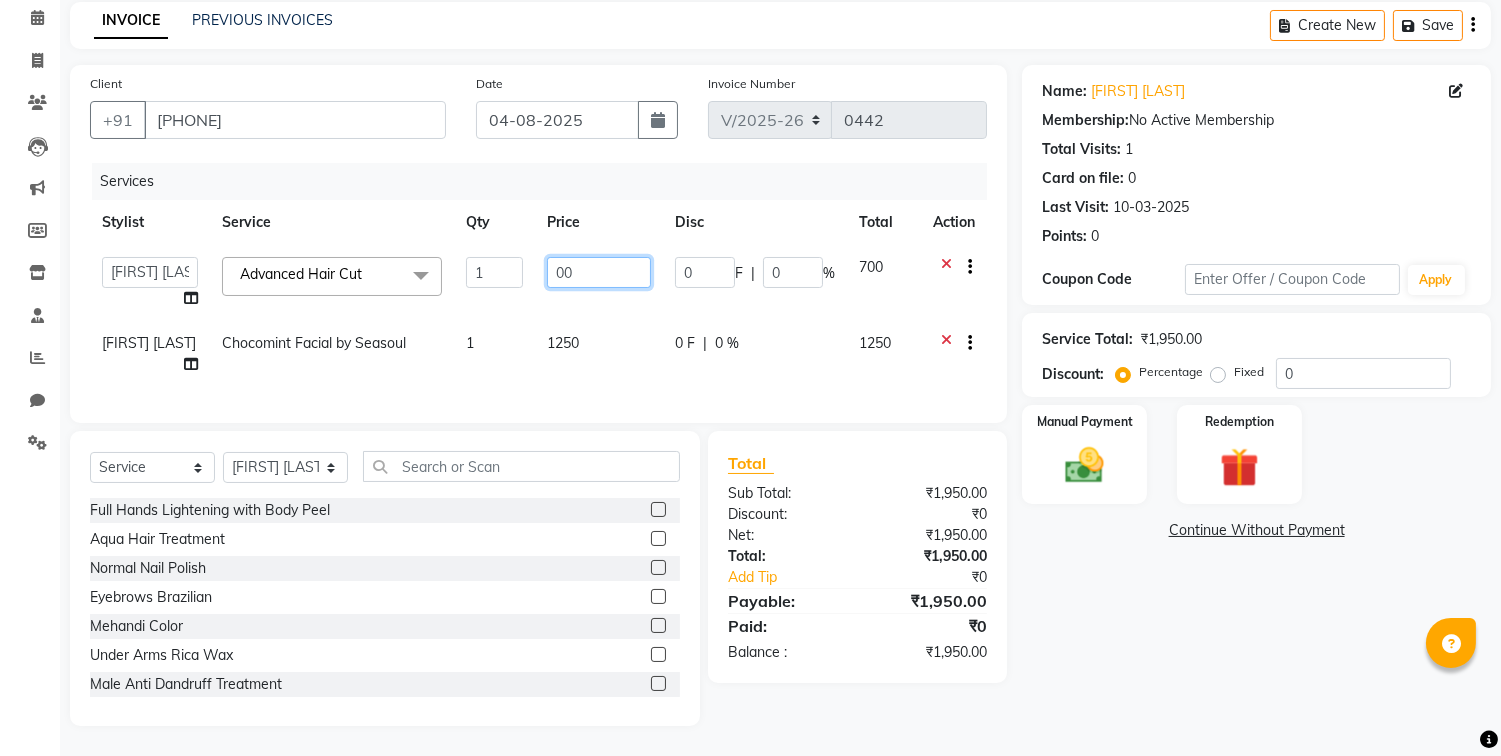 type on "500" 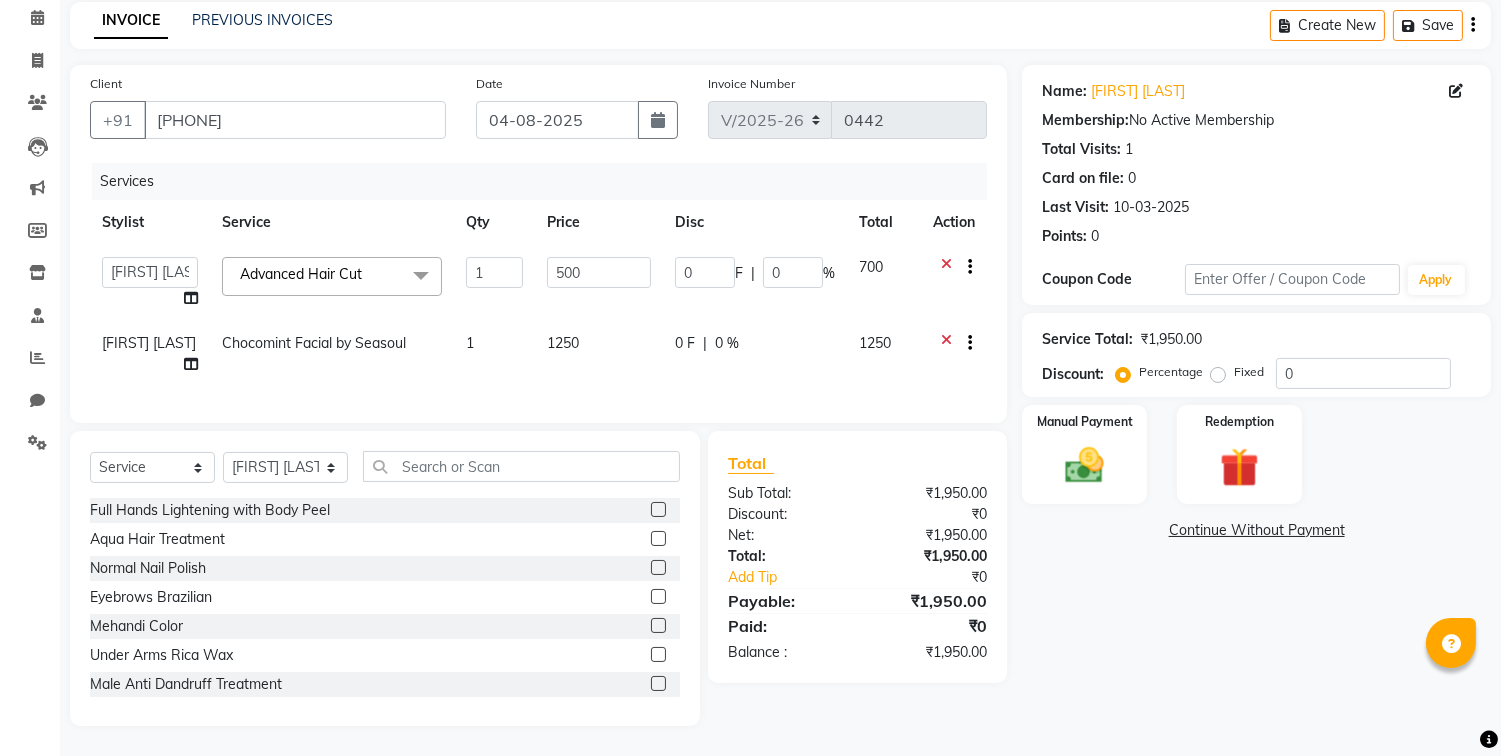 drag, startPoint x: 954, startPoint y: 355, endPoint x: 1005, endPoint y: 404, distance: 70.724815 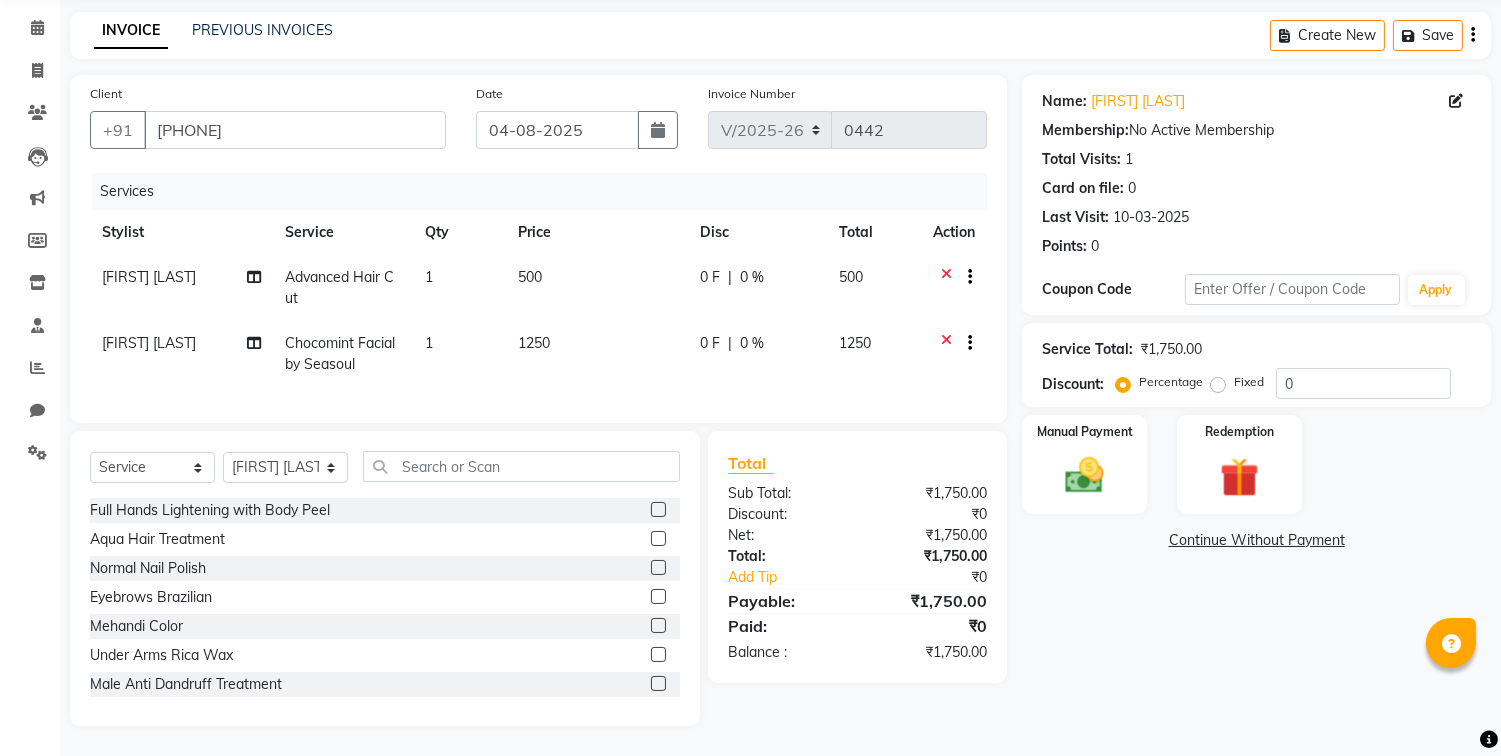 click on "Name: [FIRST] [LAST] Membership:  No Active Membership  Total Visits:  1 Card on file:  0 Last Visit:   10-03-2025 Points:   0  Coupon Code Apply Service Total:  ₹1,750.00  Discount:  Percentage   Fixed  0 Manual Payment Redemption  Continue Without Payment" 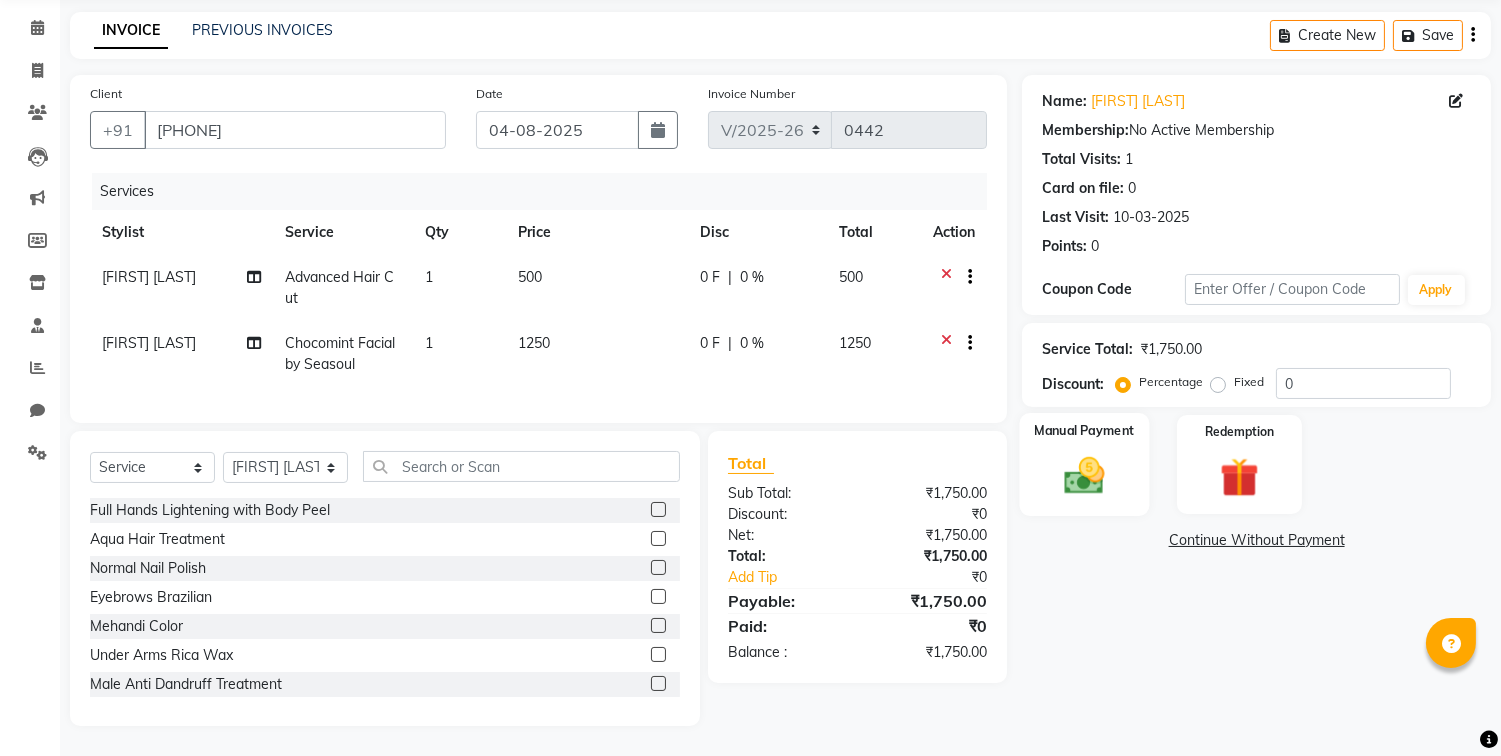 click on "Manual Payment" 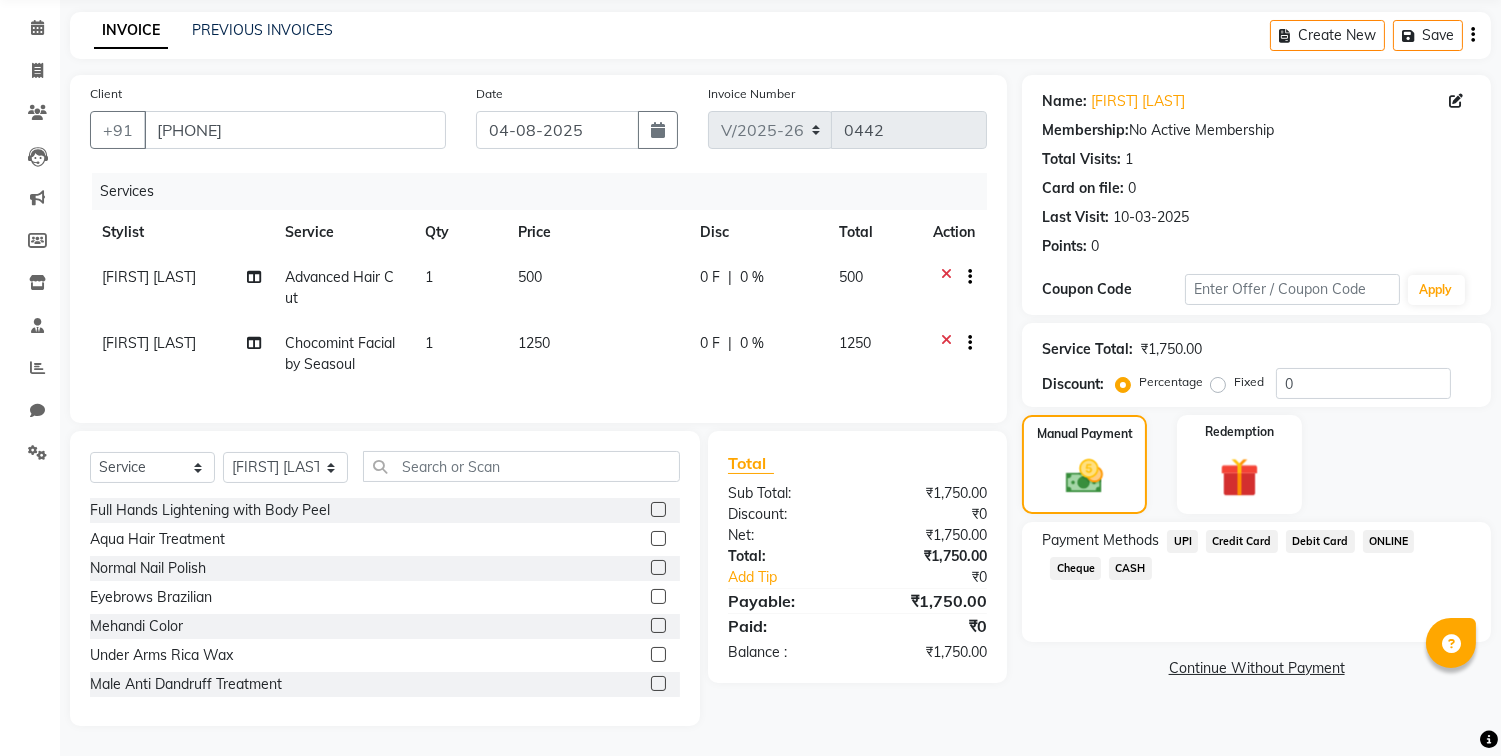 click on "UPI" 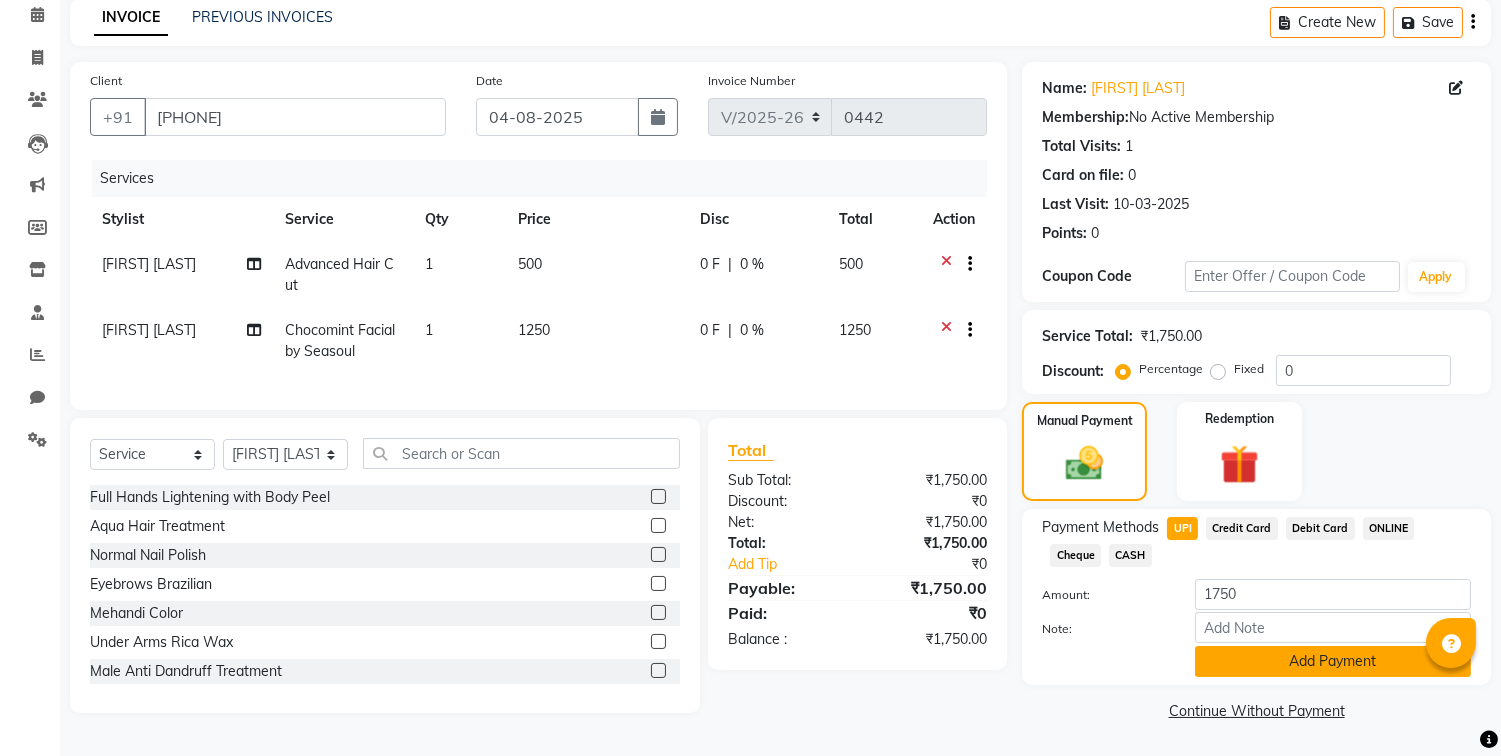 click on "Add Payment" 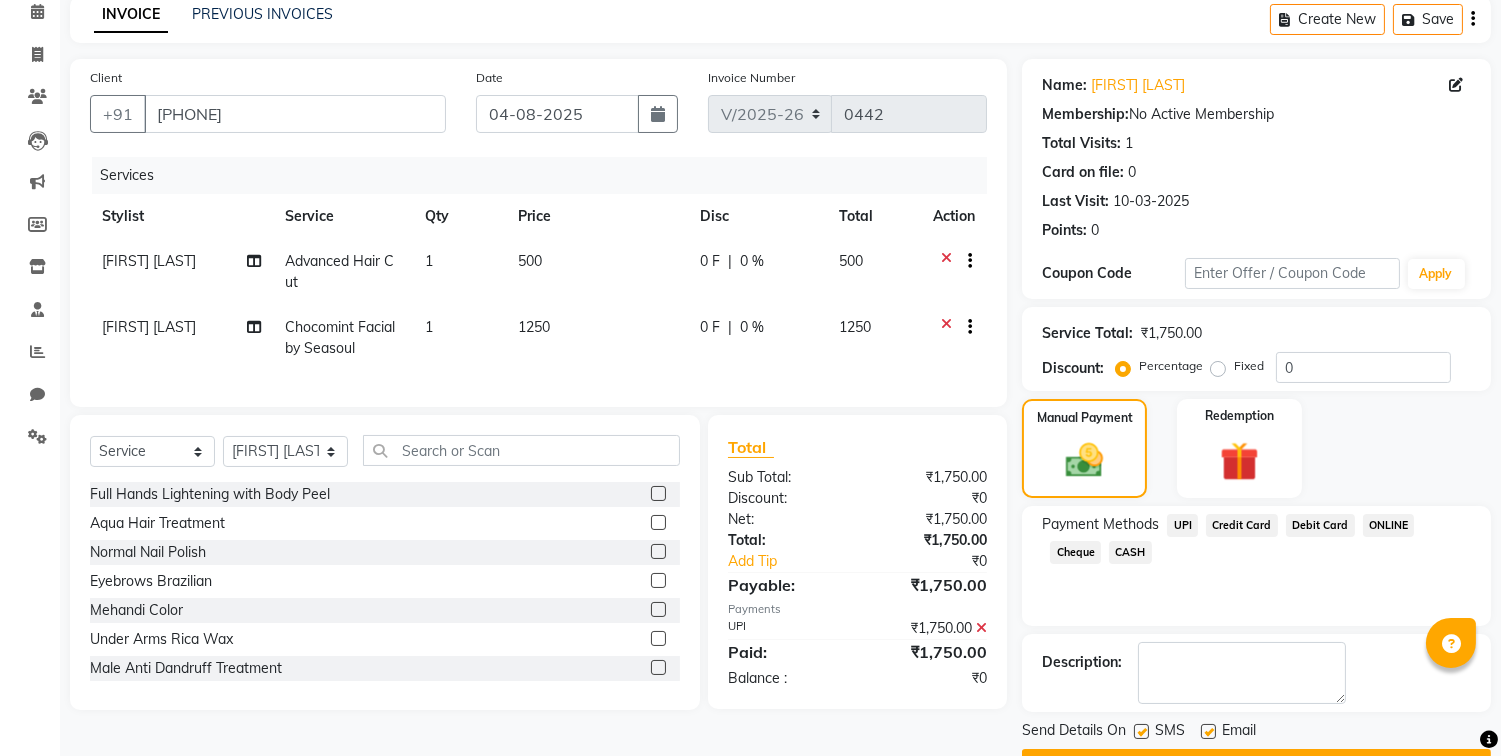scroll, scrollTop: 143, scrollLeft: 0, axis: vertical 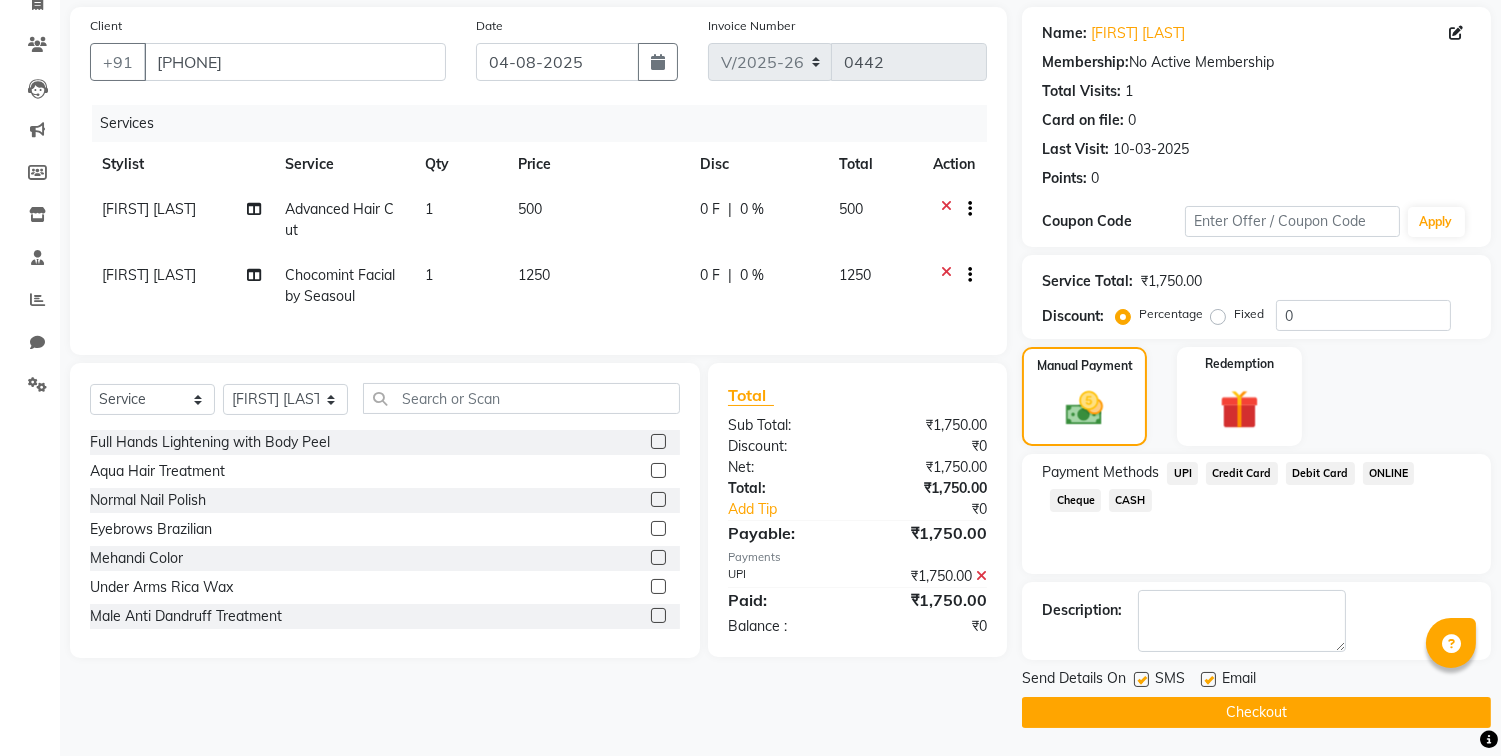click on "Checkout" 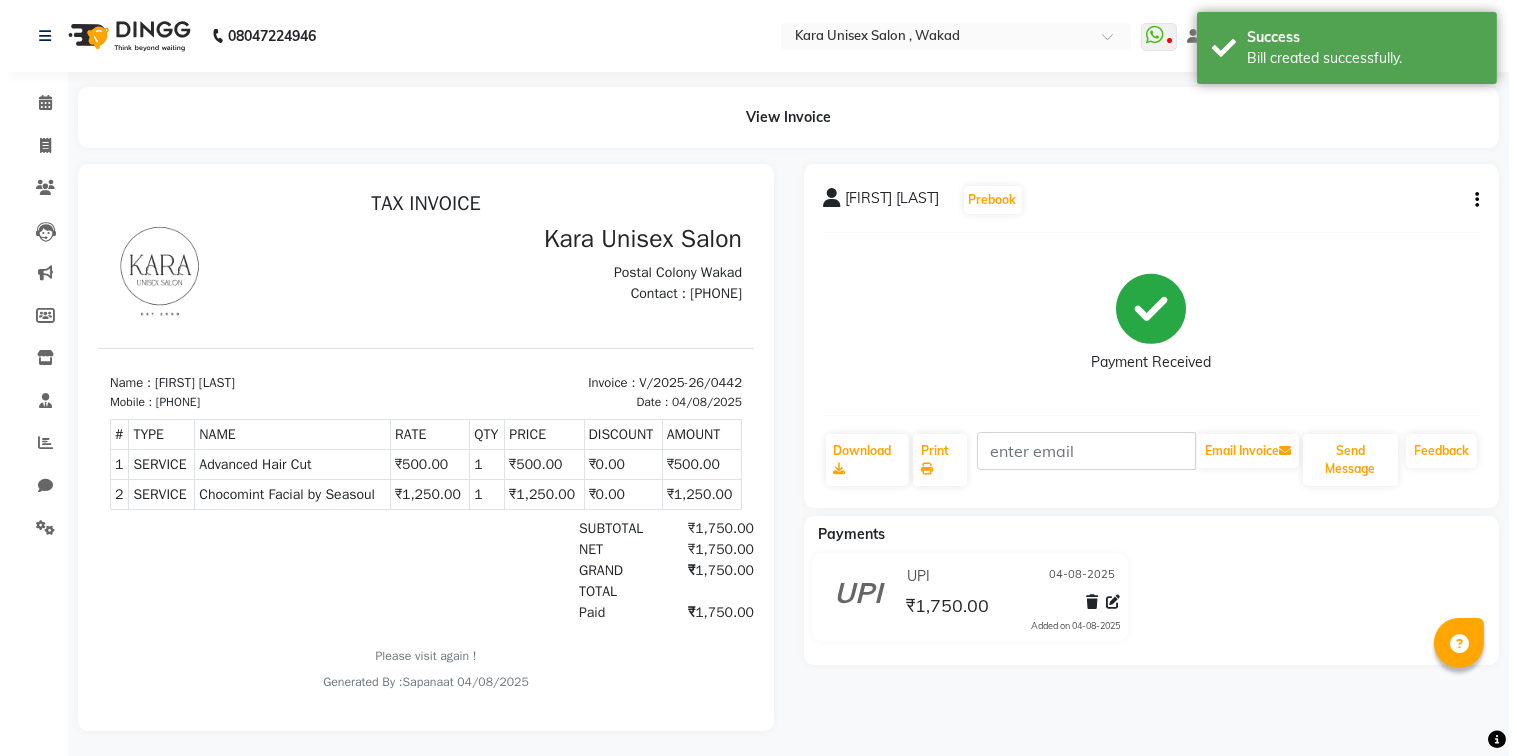 scroll, scrollTop: 0, scrollLeft: 0, axis: both 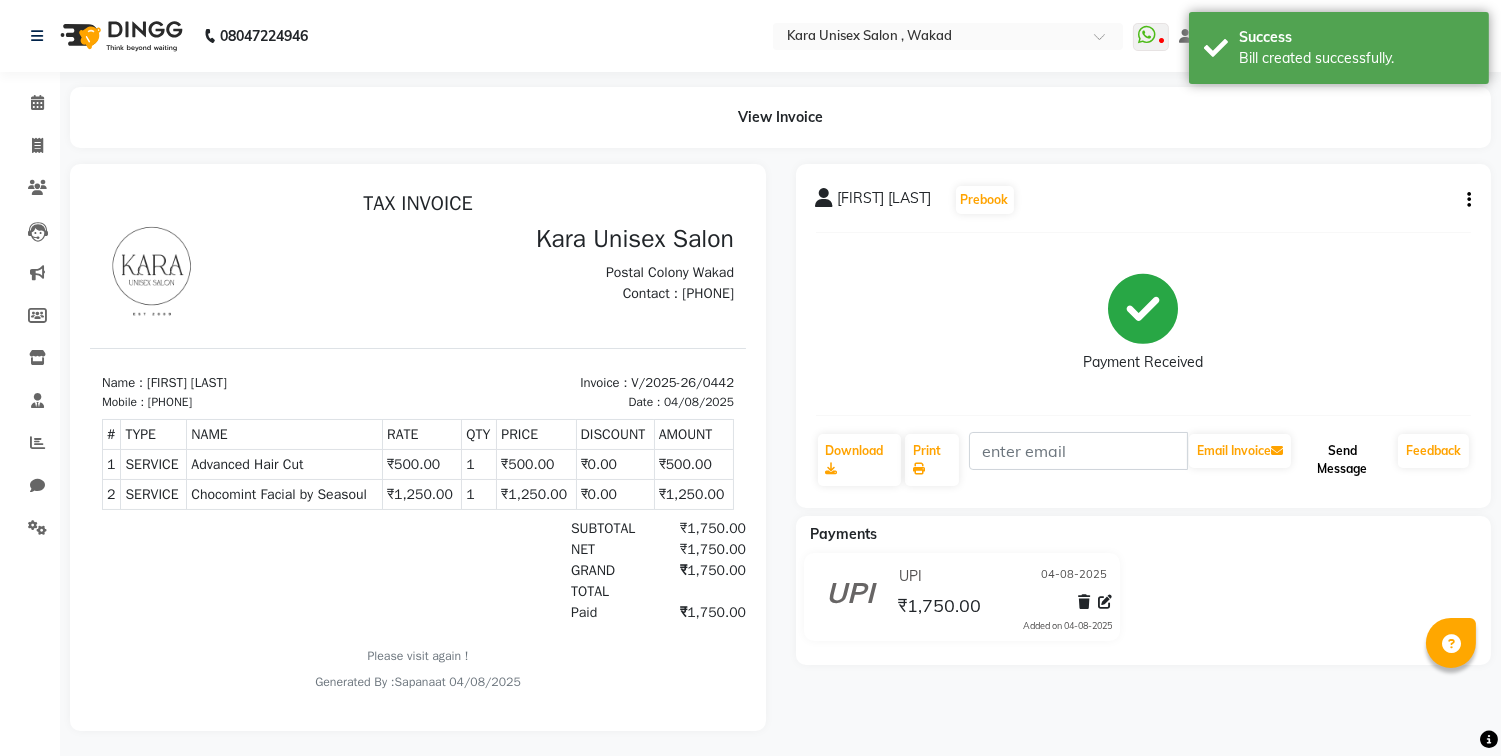 click on "Send Message" 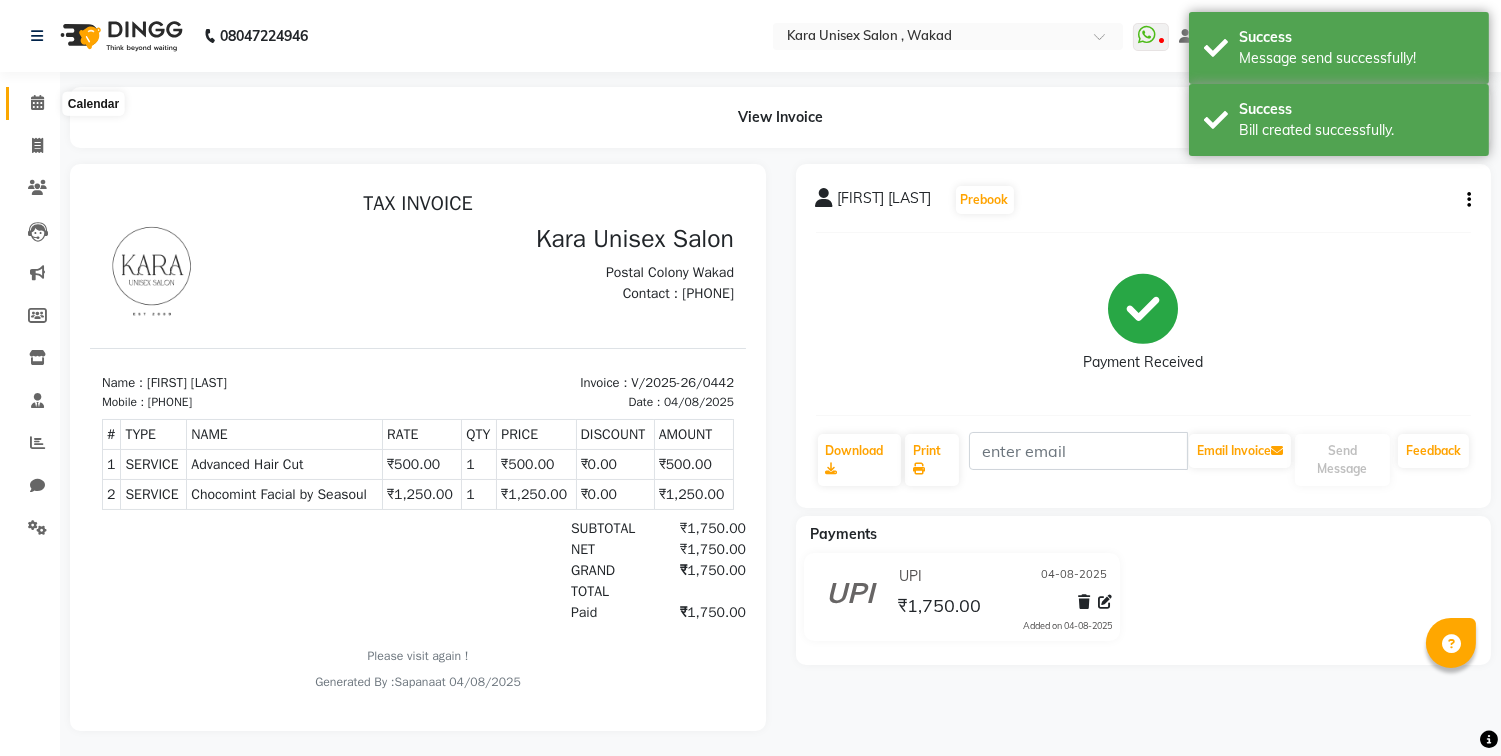 click 